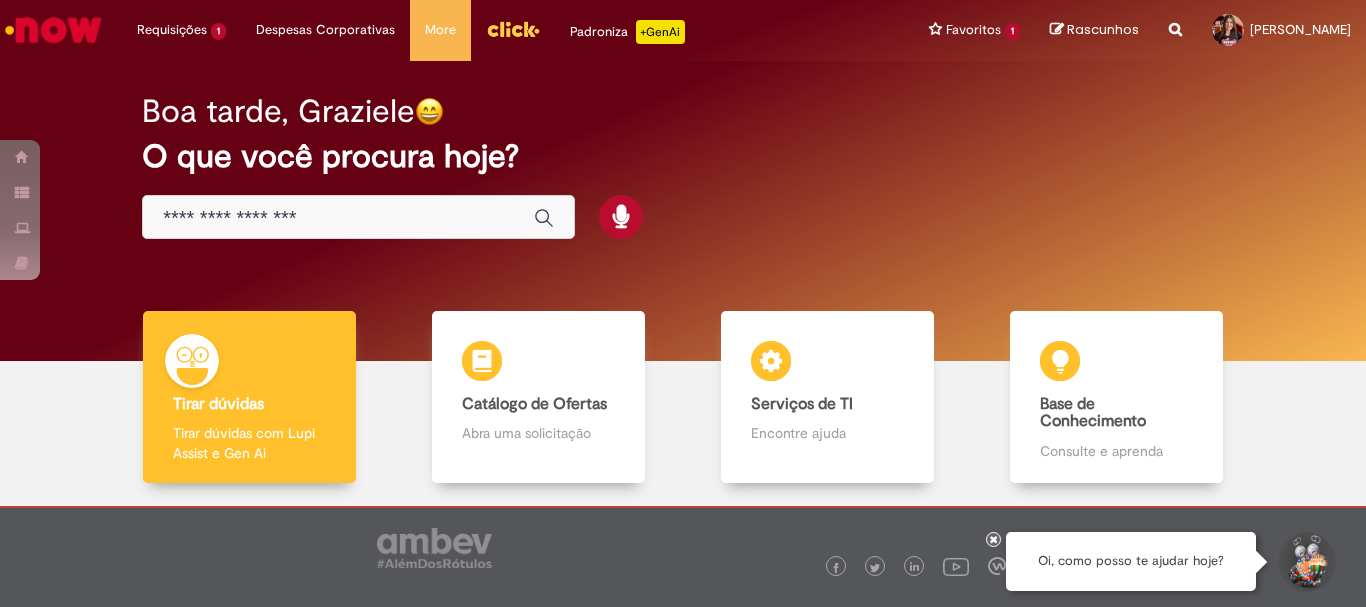 scroll, scrollTop: 0, scrollLeft: 0, axis: both 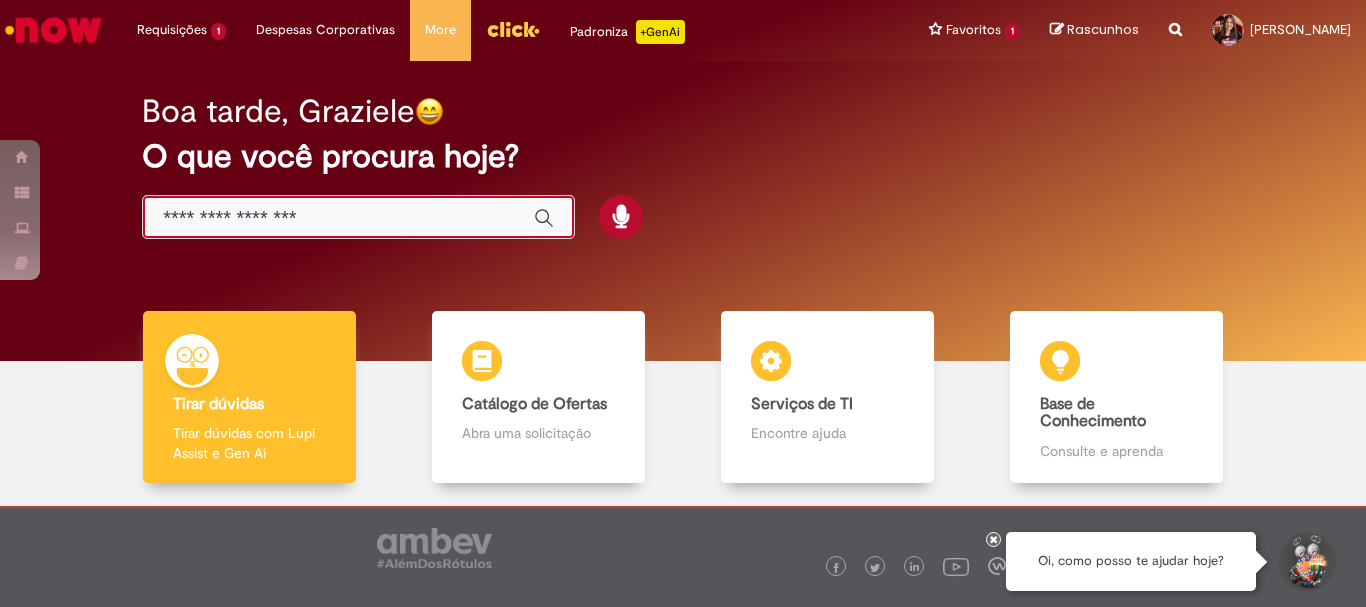 click at bounding box center (338, 218) 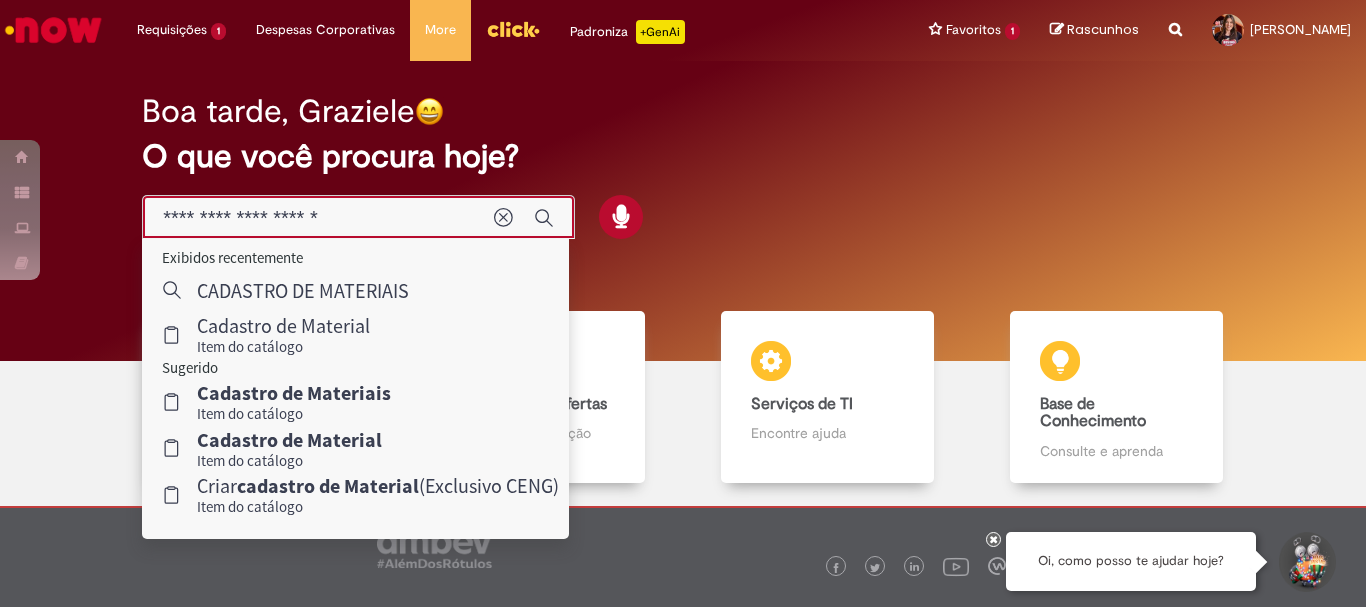 type on "**********" 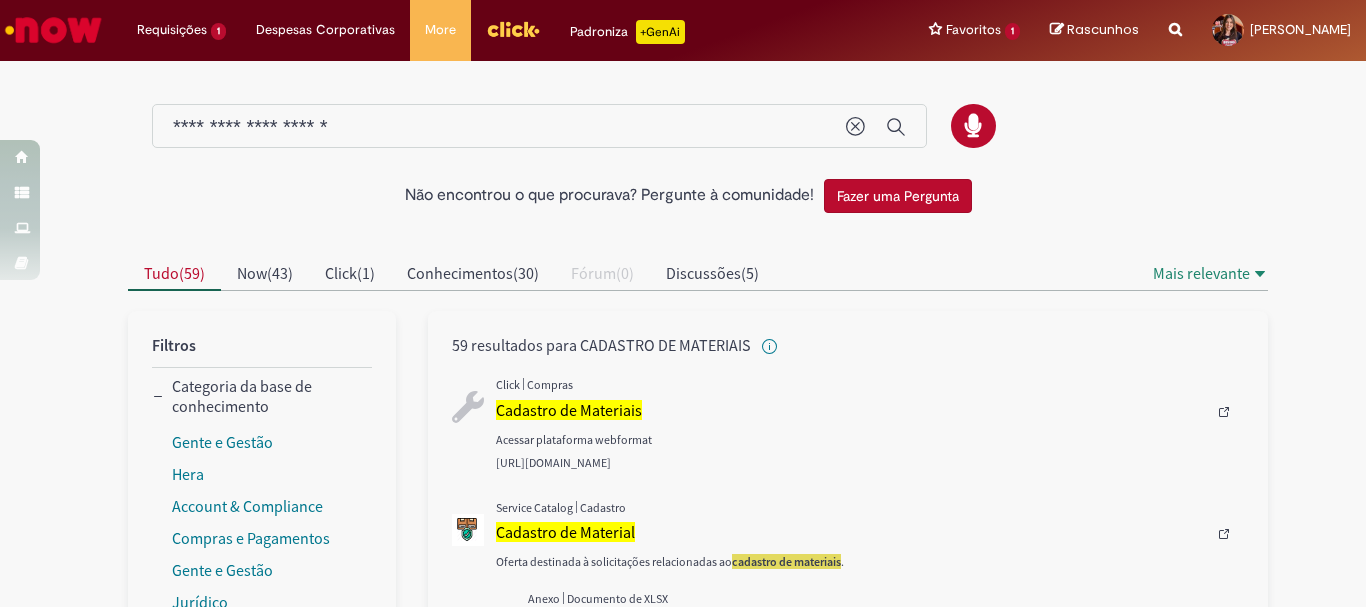 scroll, scrollTop: 200, scrollLeft: 0, axis: vertical 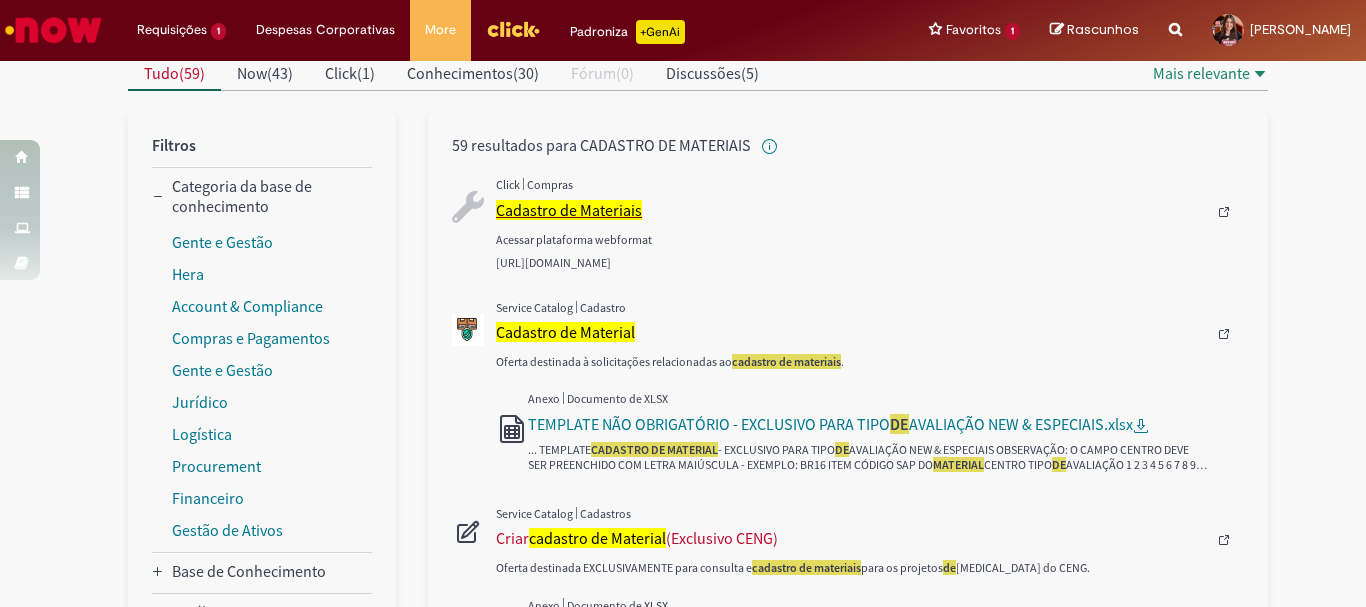 click on "Cadastro de Materiais" at bounding box center (569, 210) 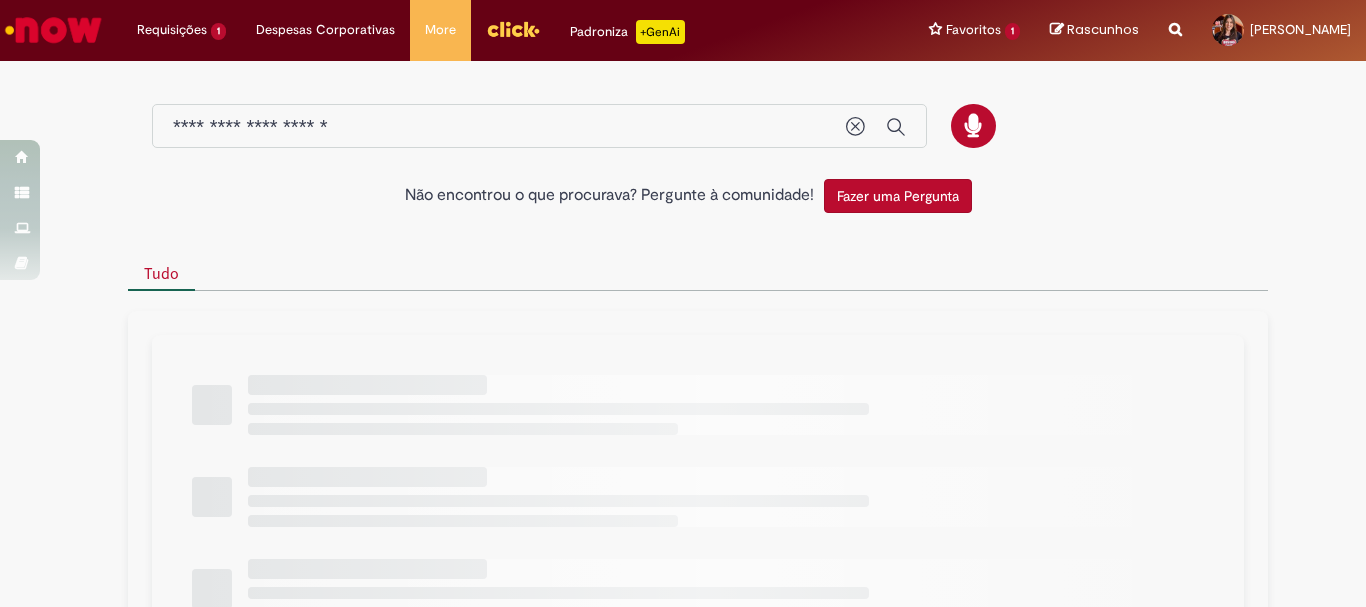 scroll, scrollTop: 0, scrollLeft: 0, axis: both 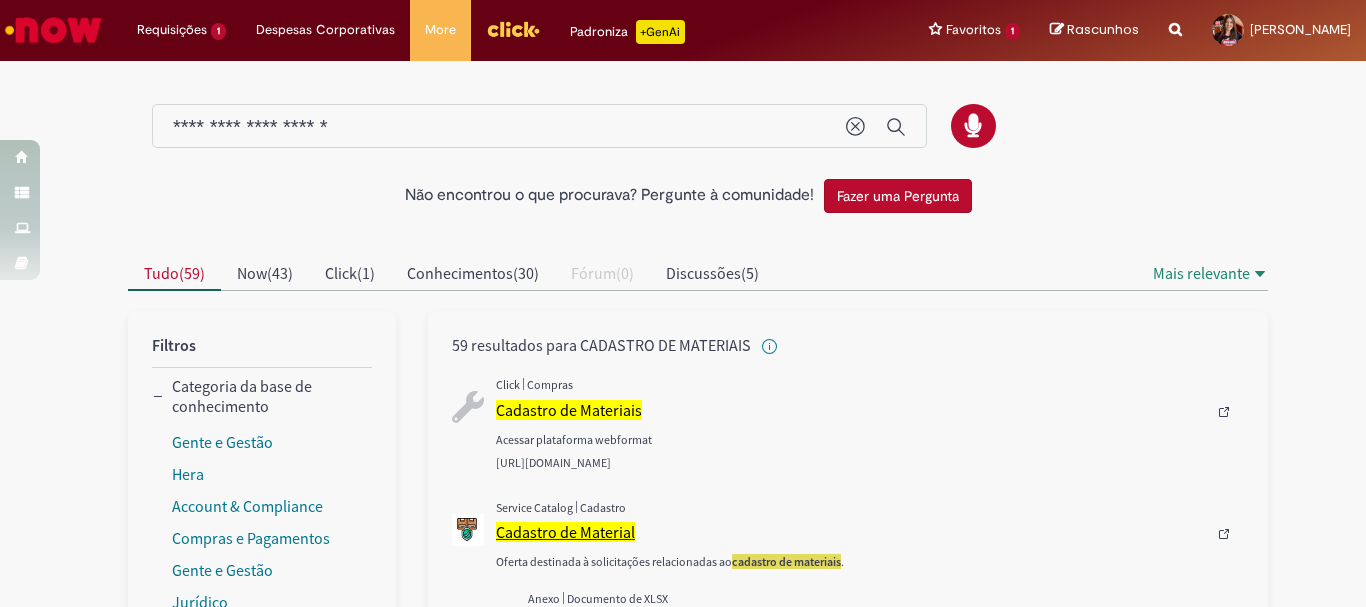 click on "Cadastro de Material" at bounding box center (565, 532) 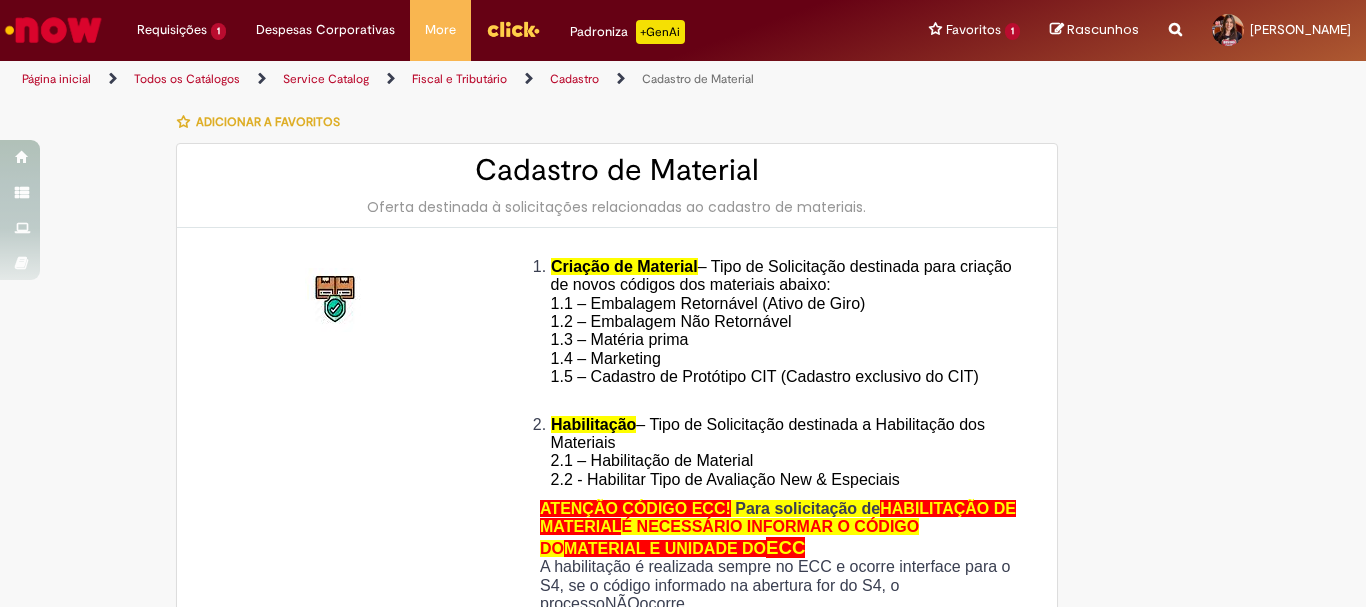 type on "********" 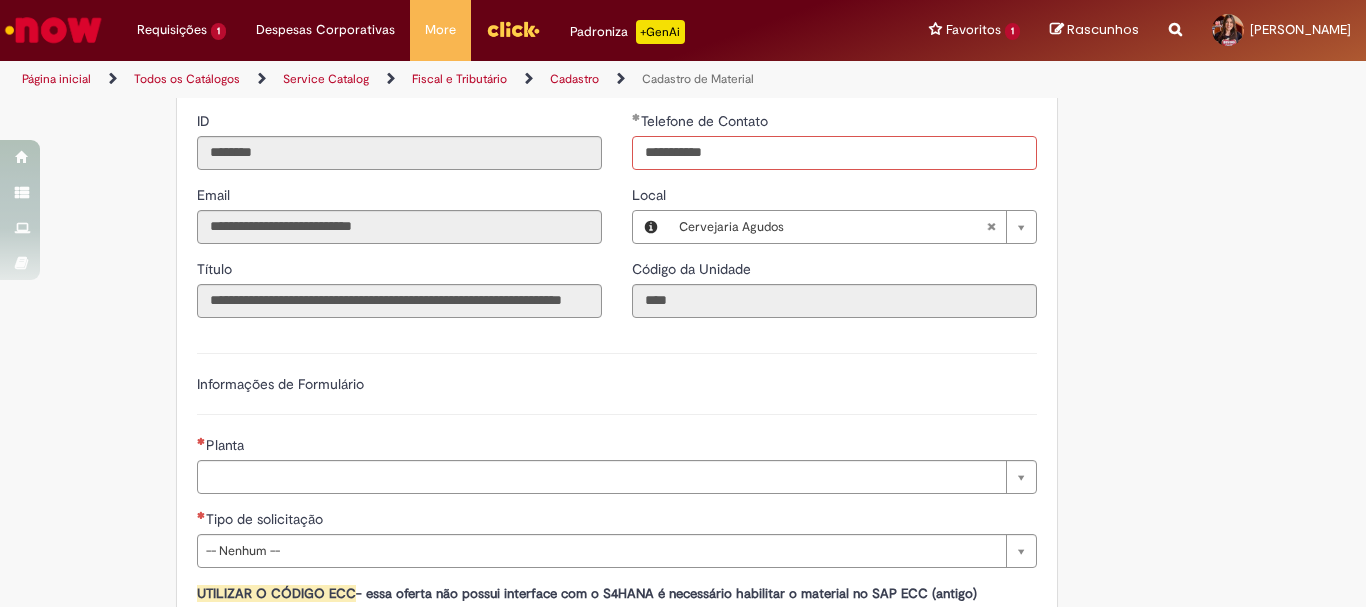 scroll, scrollTop: 990, scrollLeft: 0, axis: vertical 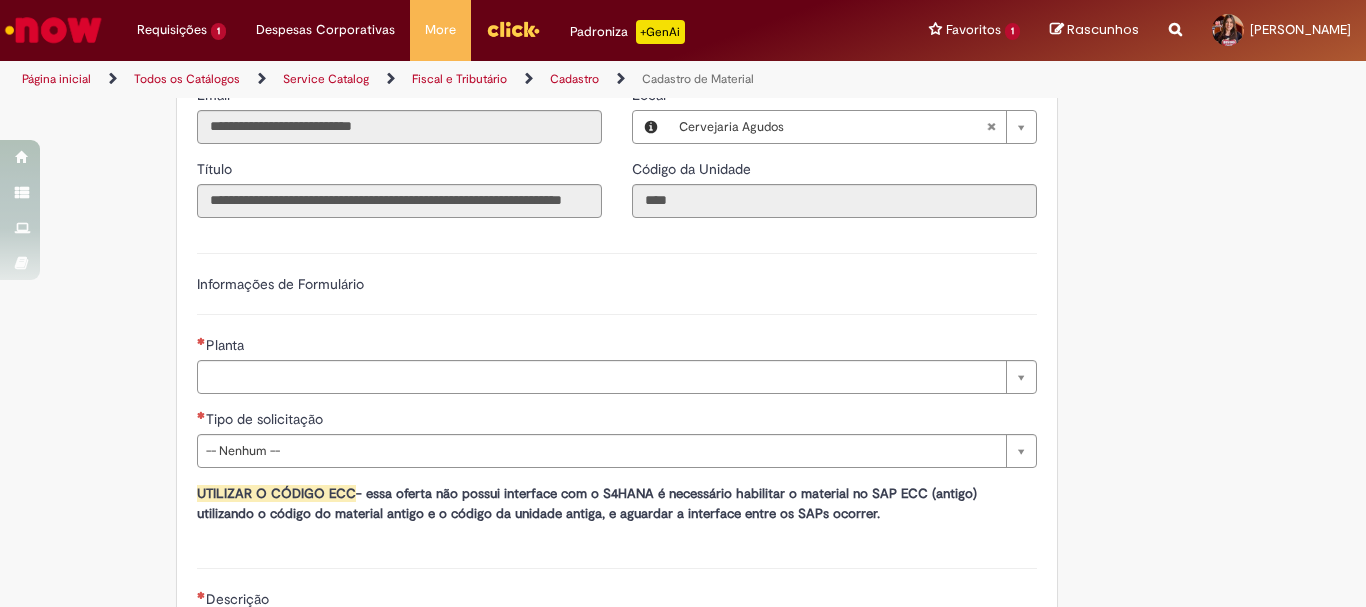 type on "**********" 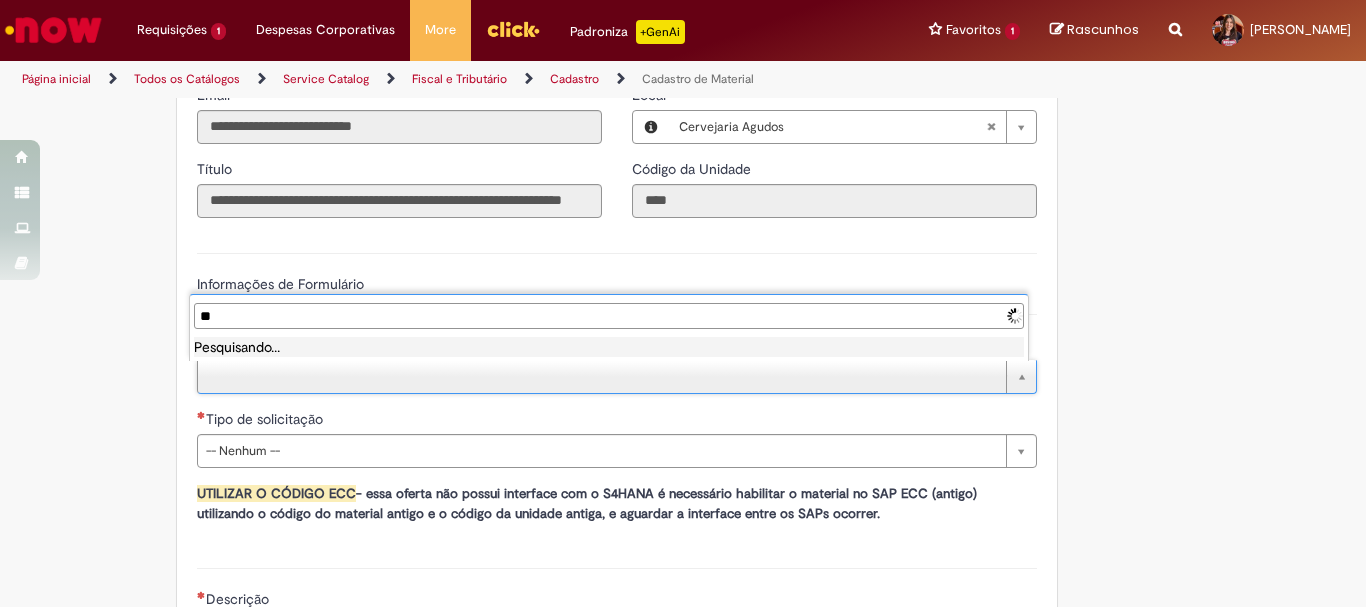 type on "*" 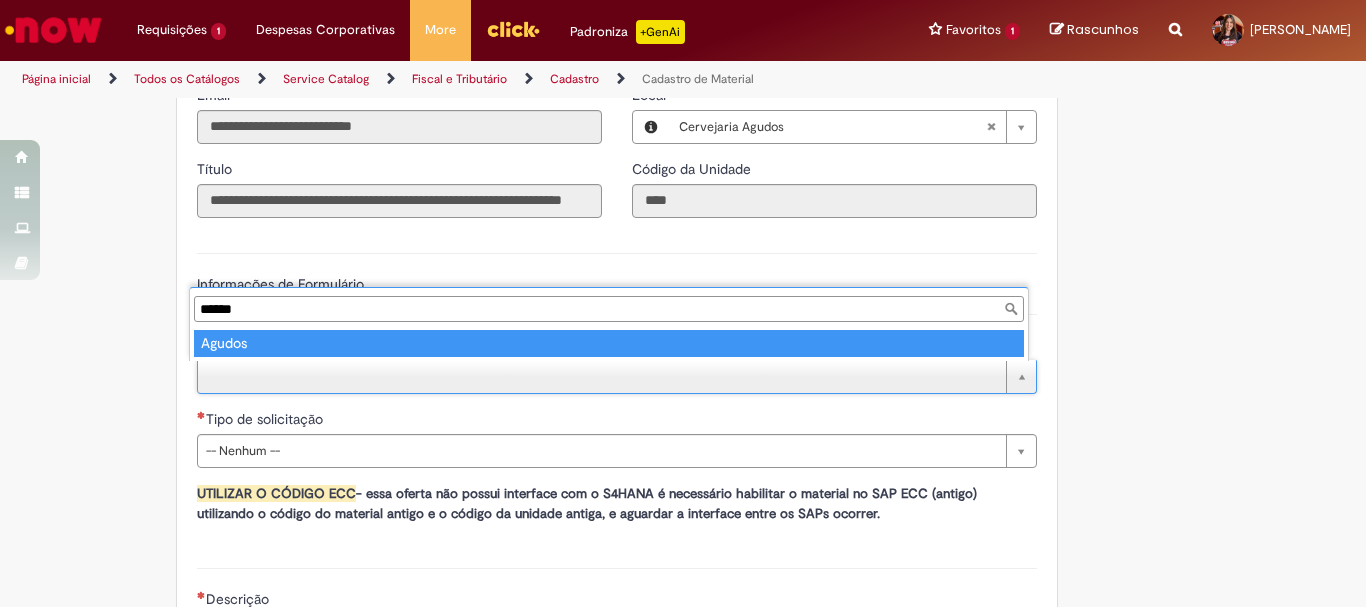 type on "******" 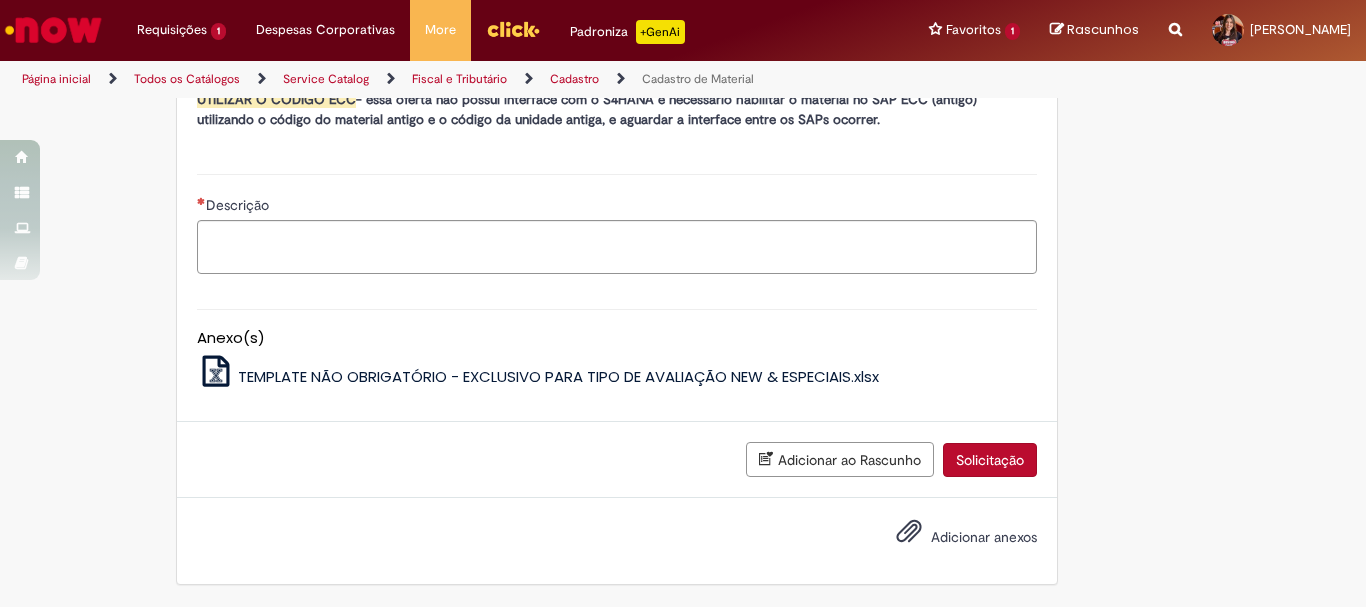 scroll, scrollTop: 1284, scrollLeft: 0, axis: vertical 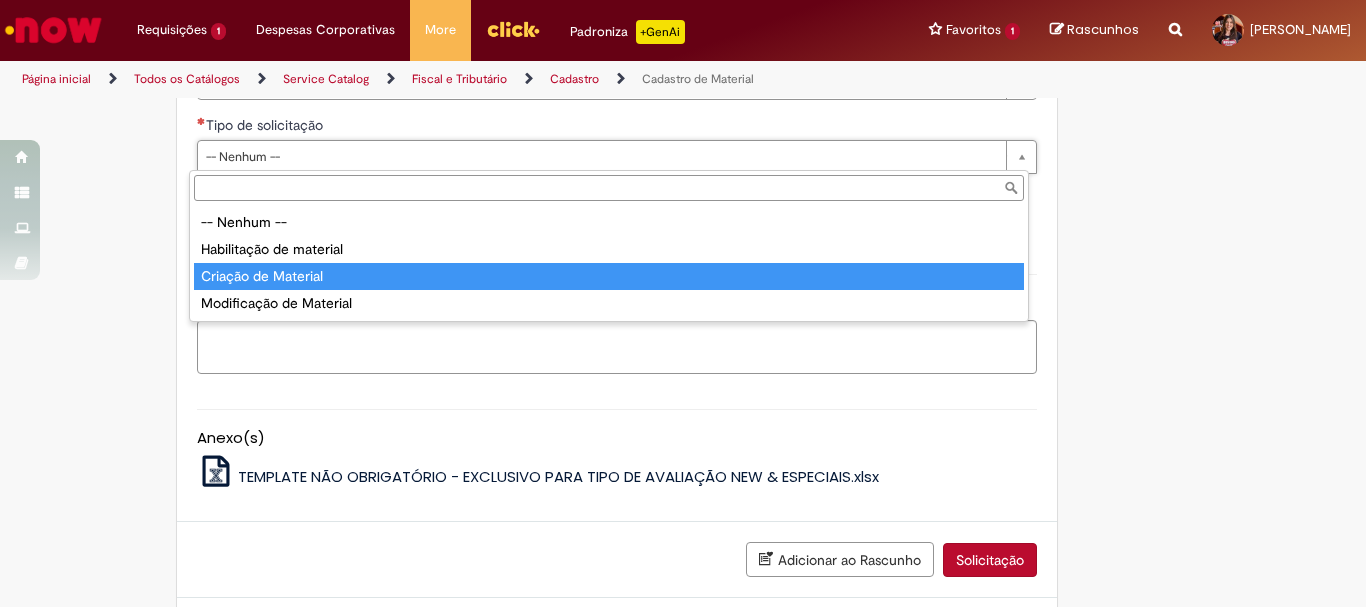 type on "**********" 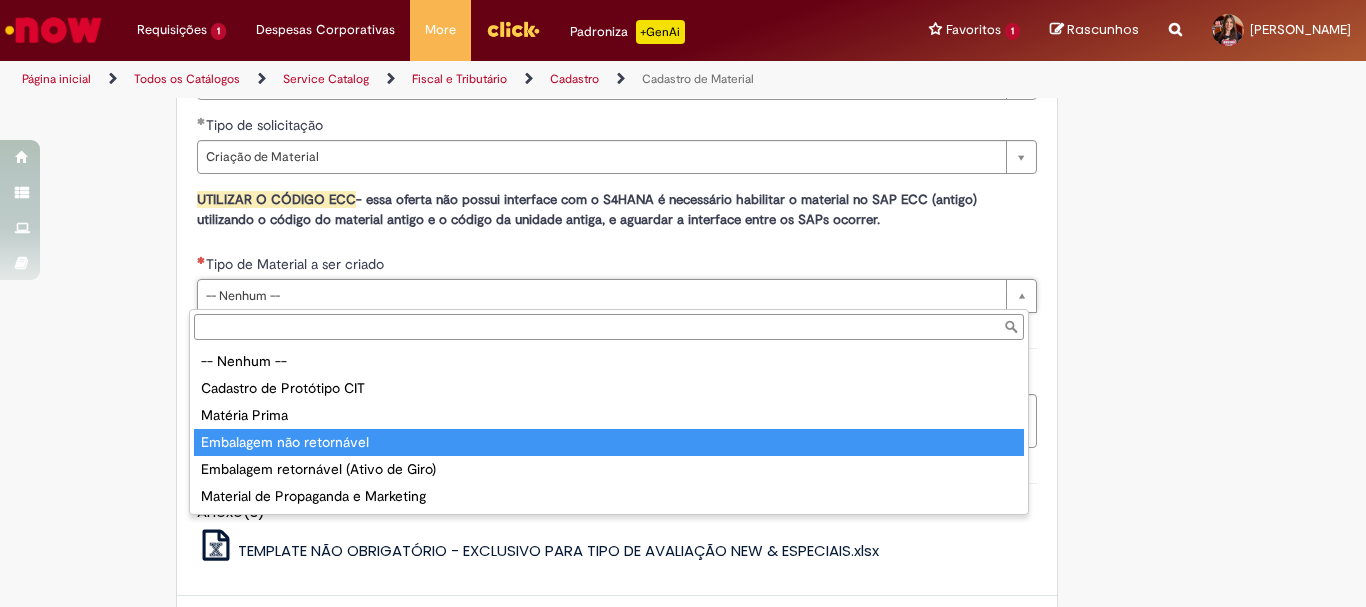 type on "**********" 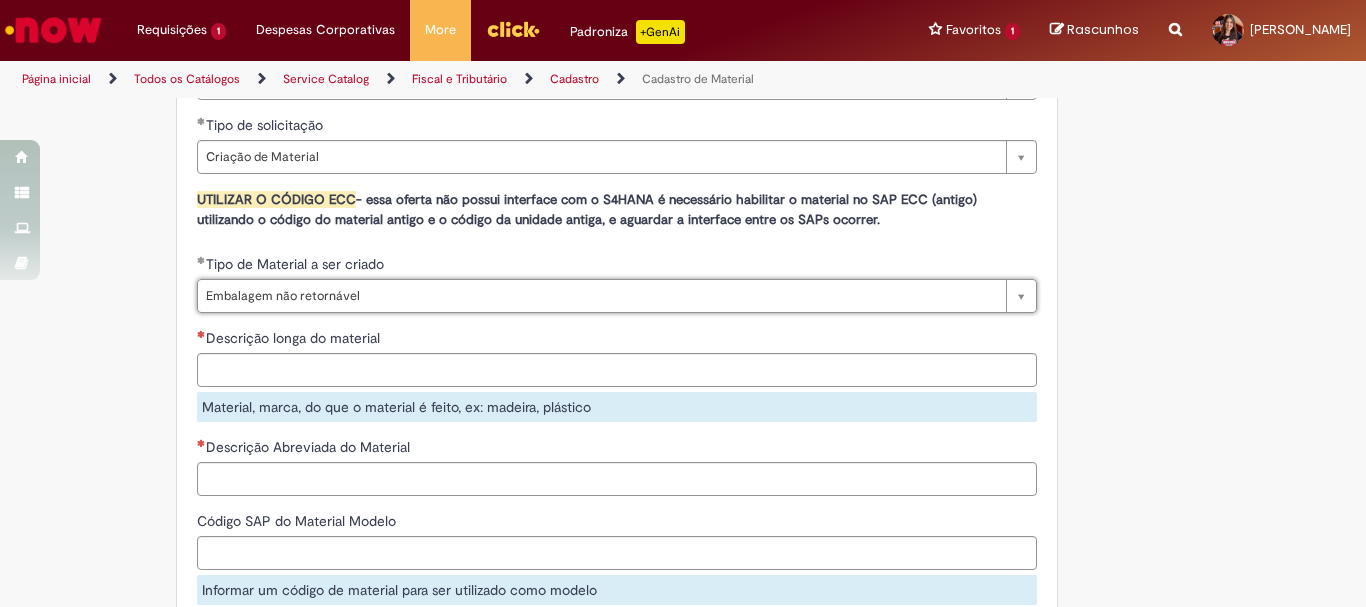 click on "Descrição longa do material" at bounding box center [617, 340] 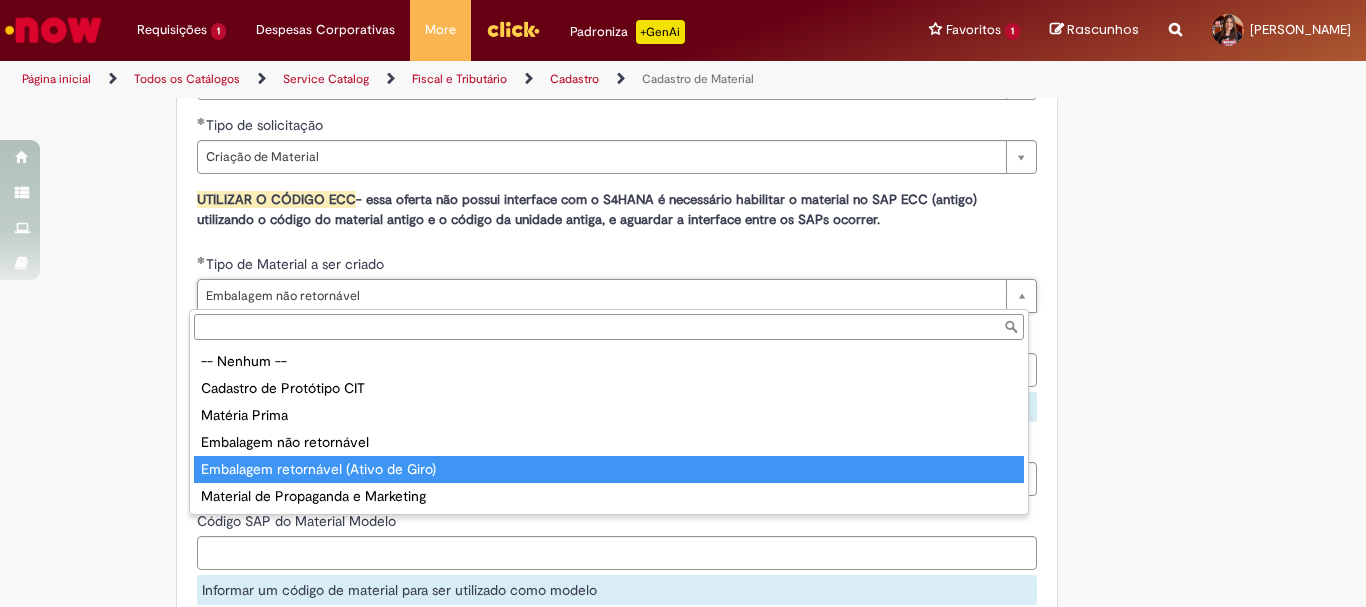 type on "**********" 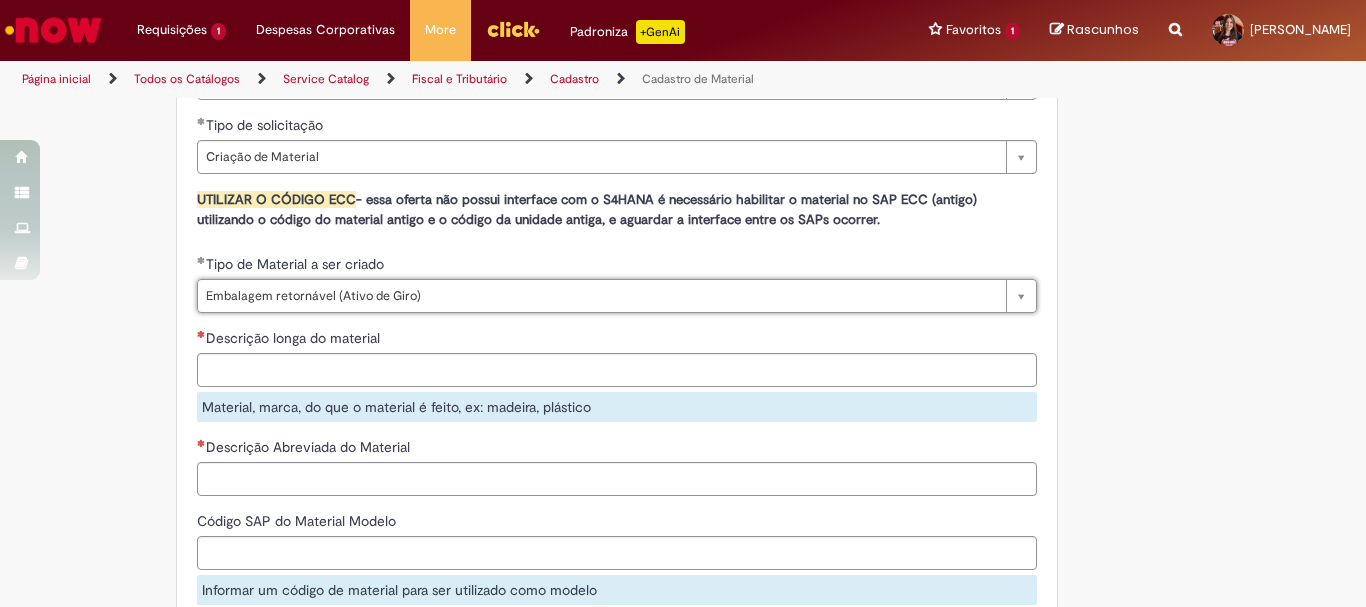scroll, scrollTop: 0, scrollLeft: 164, axis: horizontal 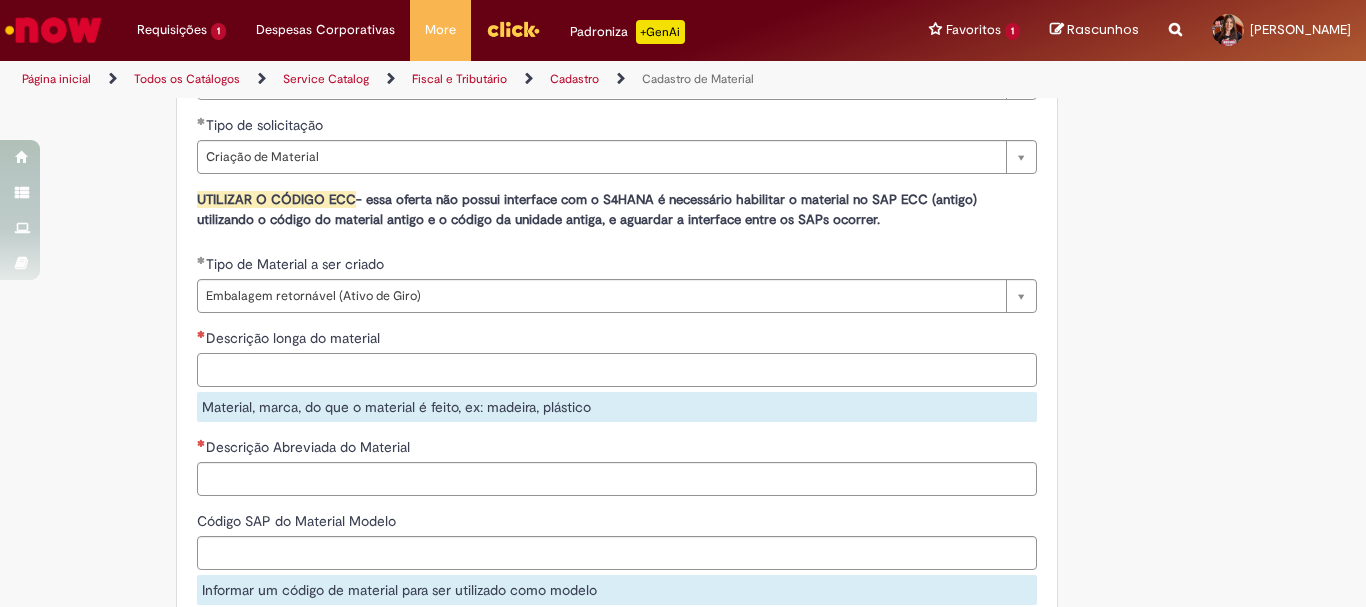 click on "Descrição longa do material" at bounding box center (617, 370) 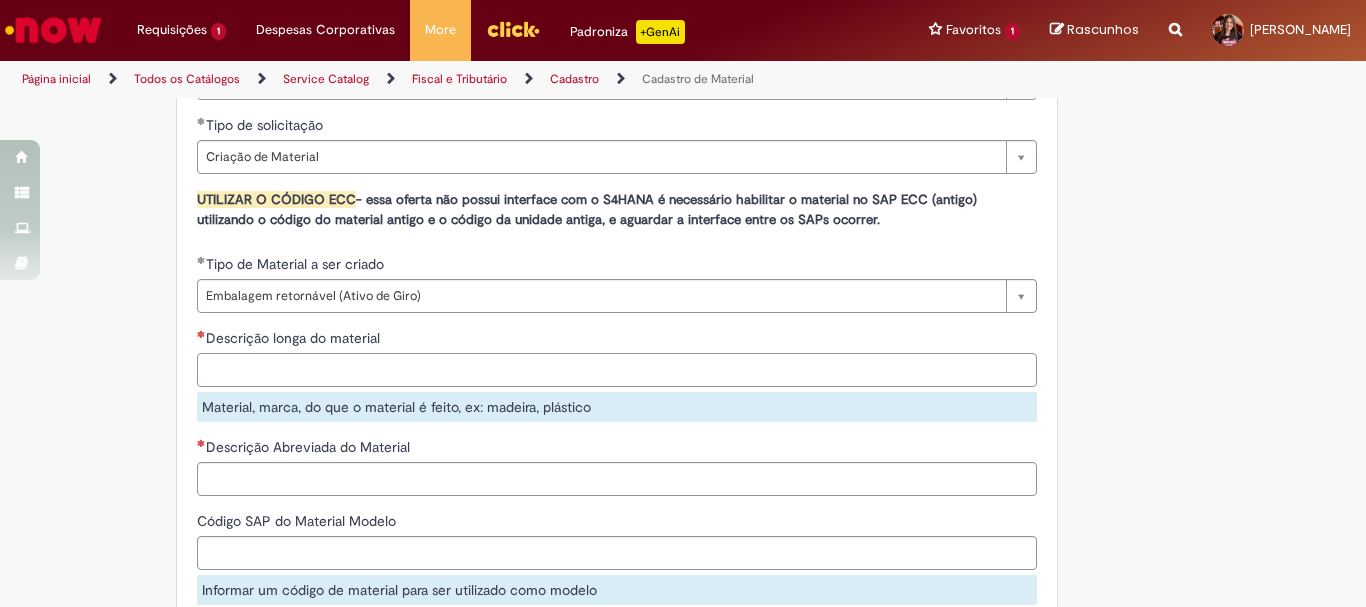 paste on "**********" 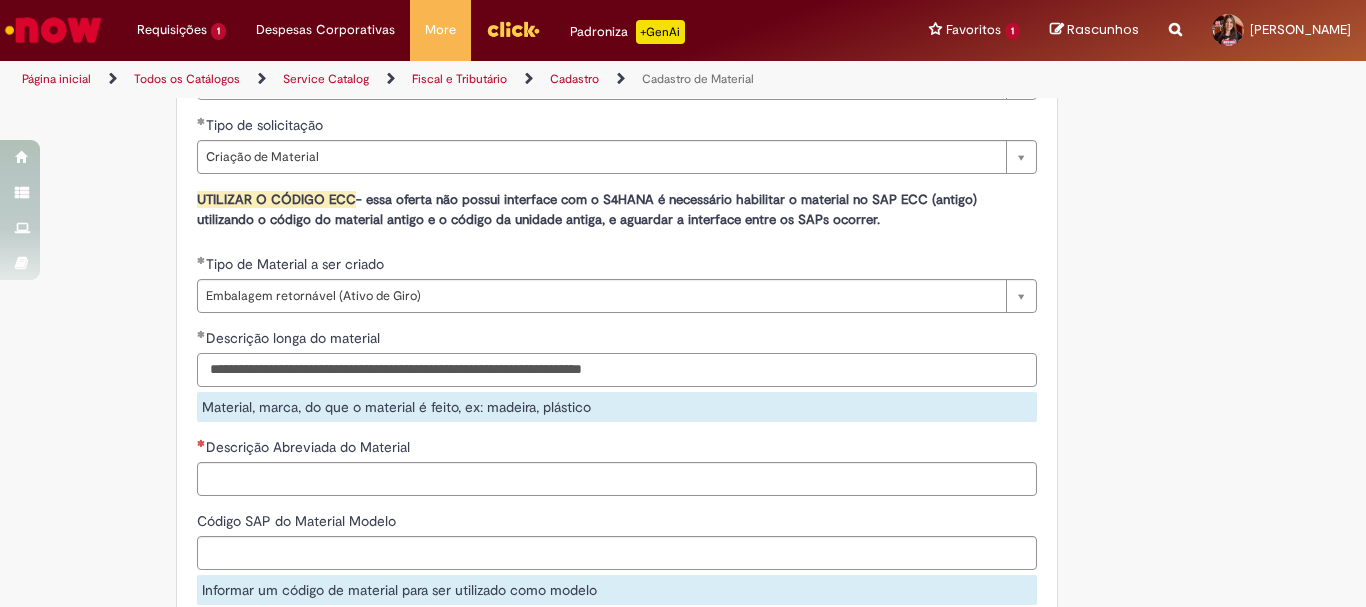 type on "**********" 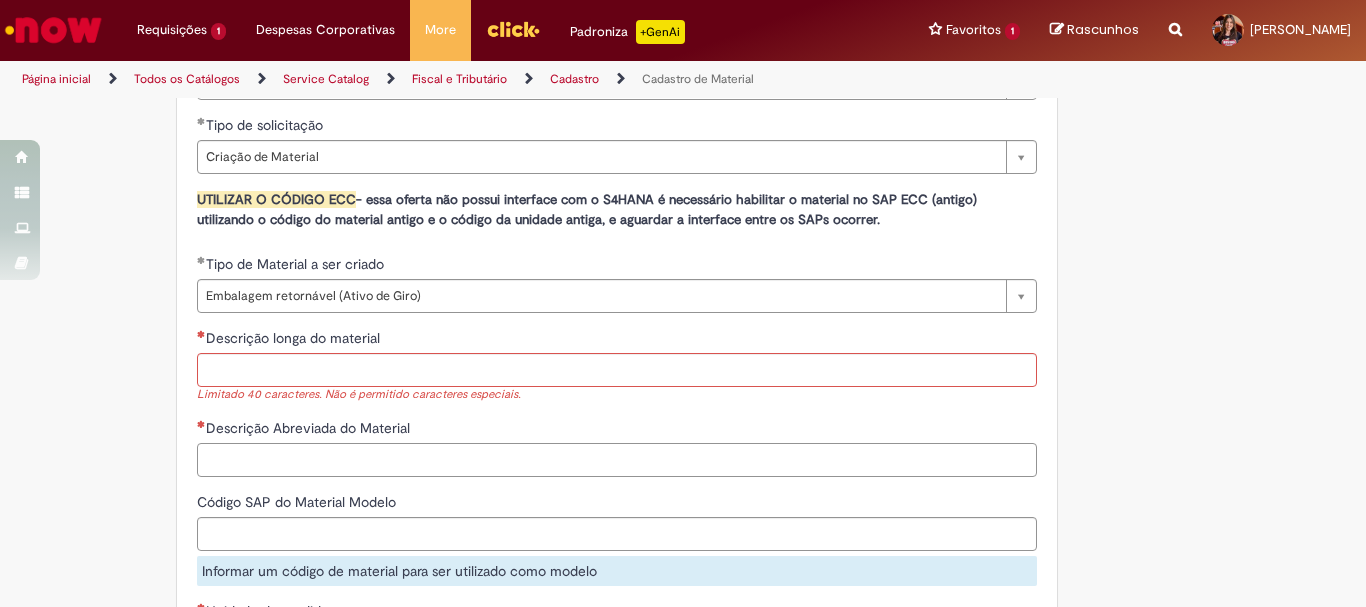 click on "**********" at bounding box center (617, 820) 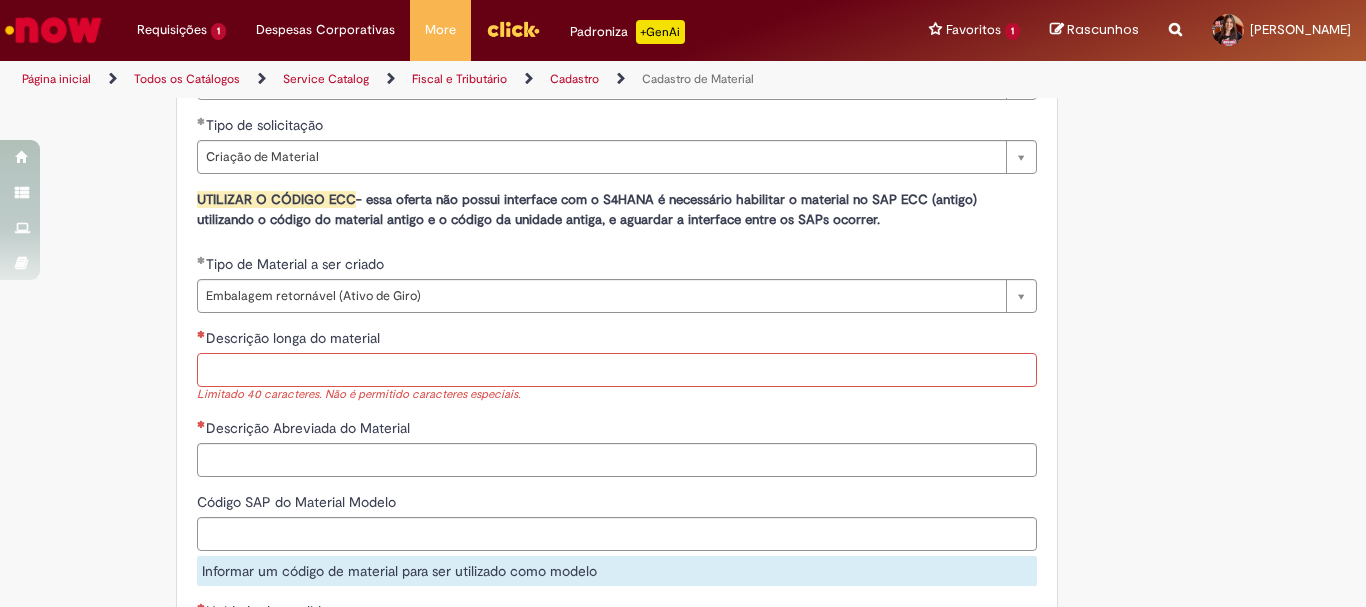 click on "Descrição longa do material" at bounding box center (617, 370) 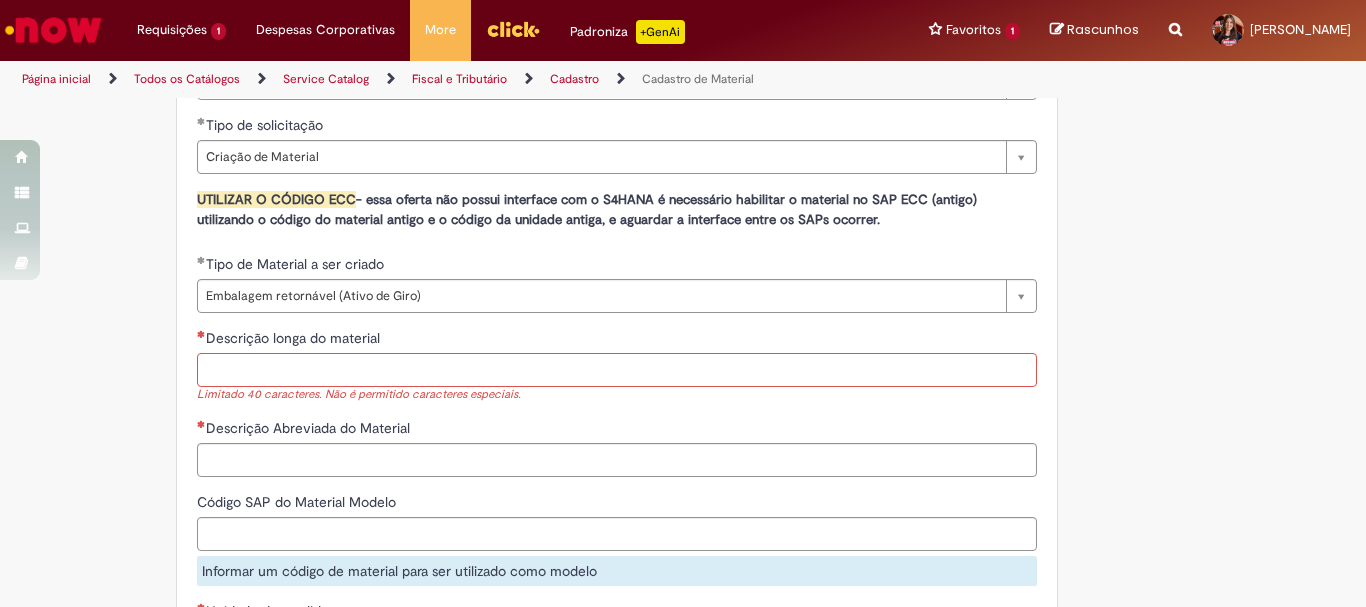 paste on "**********" 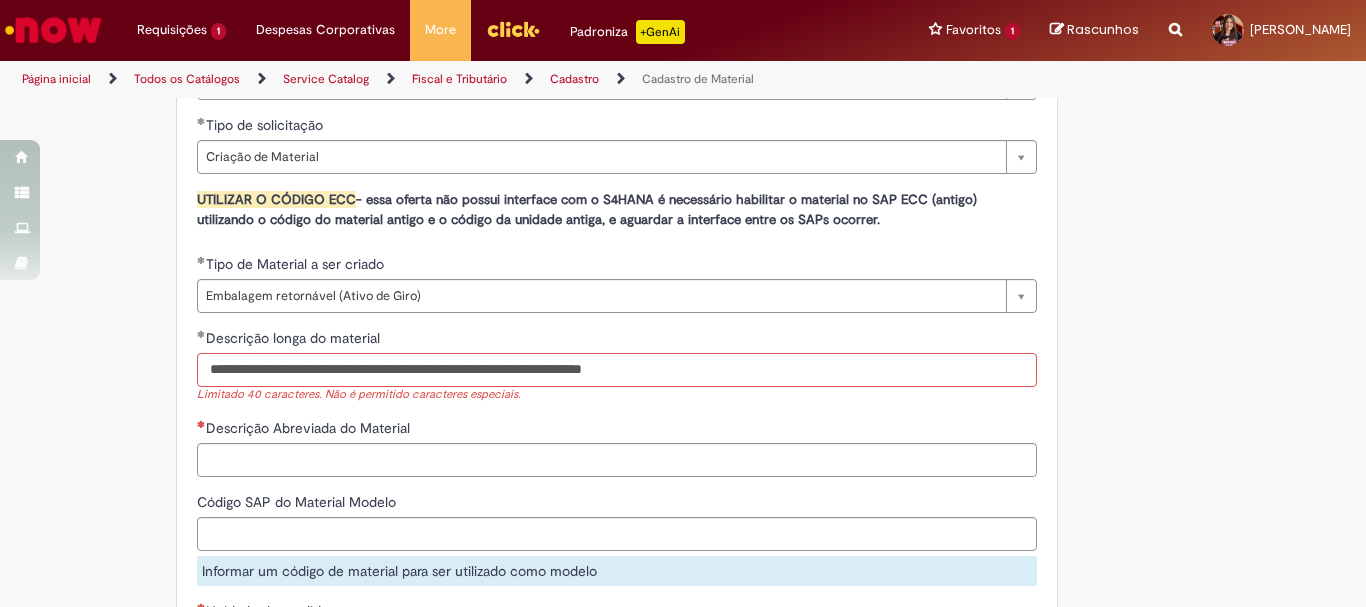 click on "**********" at bounding box center [617, 370] 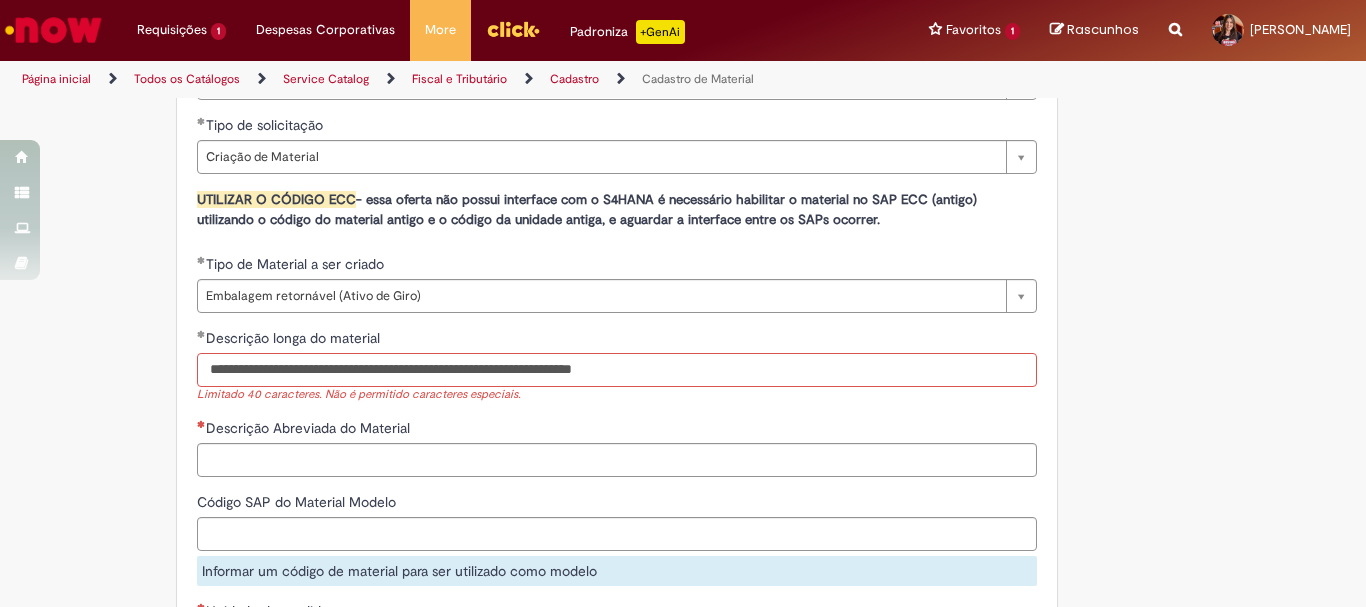 click on "**********" at bounding box center (617, 370) 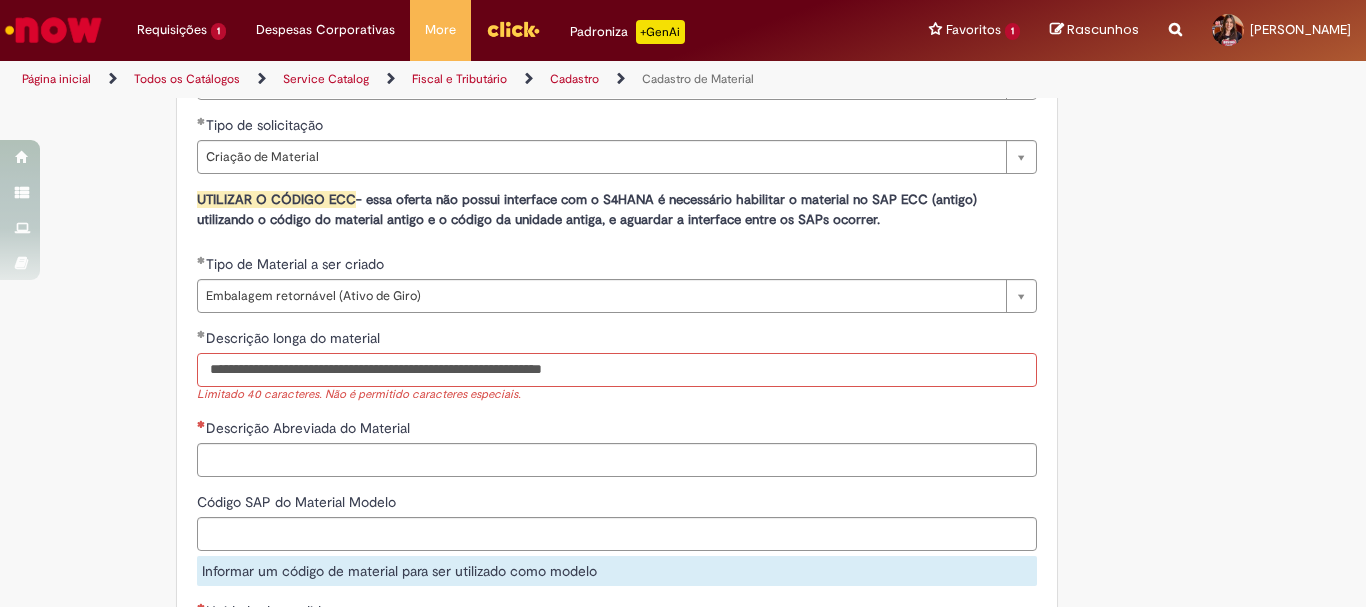 click on "**********" at bounding box center (617, 370) 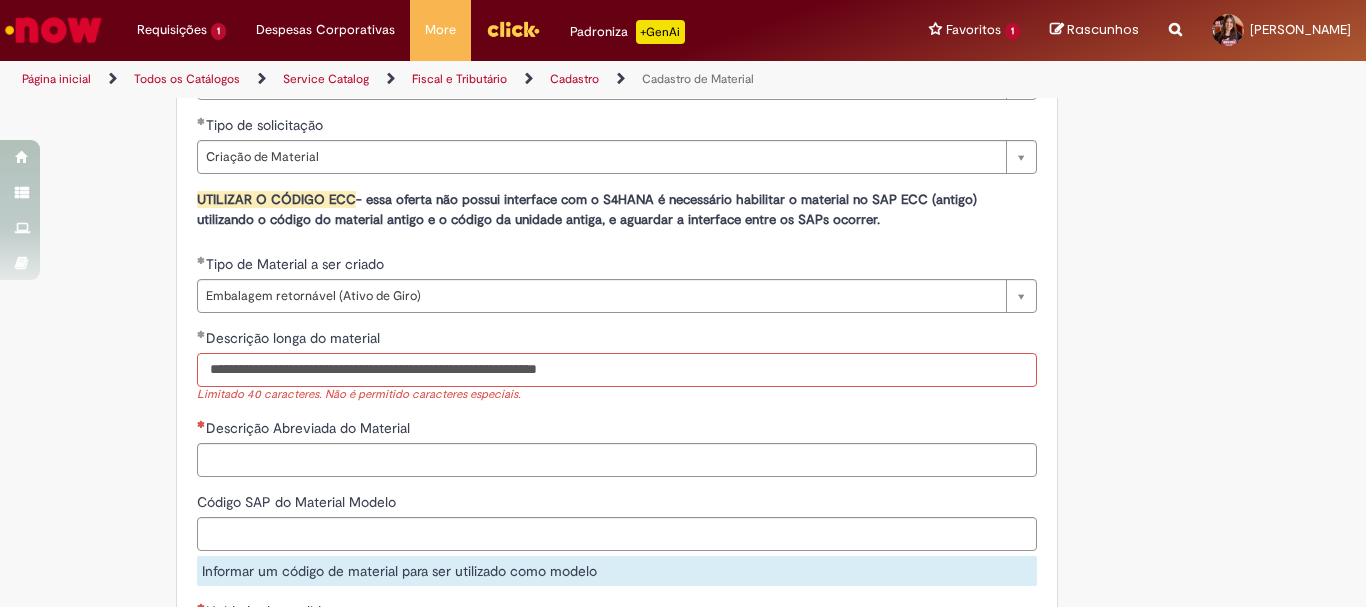 click on "**********" at bounding box center (617, 370) 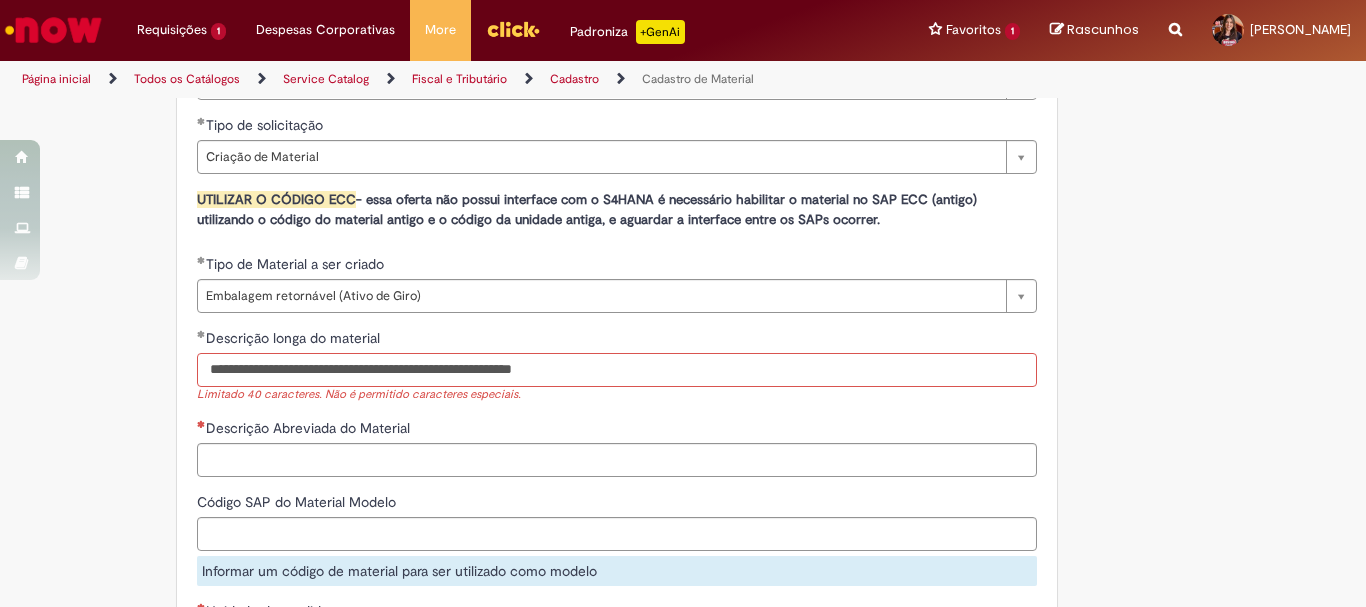 click on "**********" at bounding box center [617, 370] 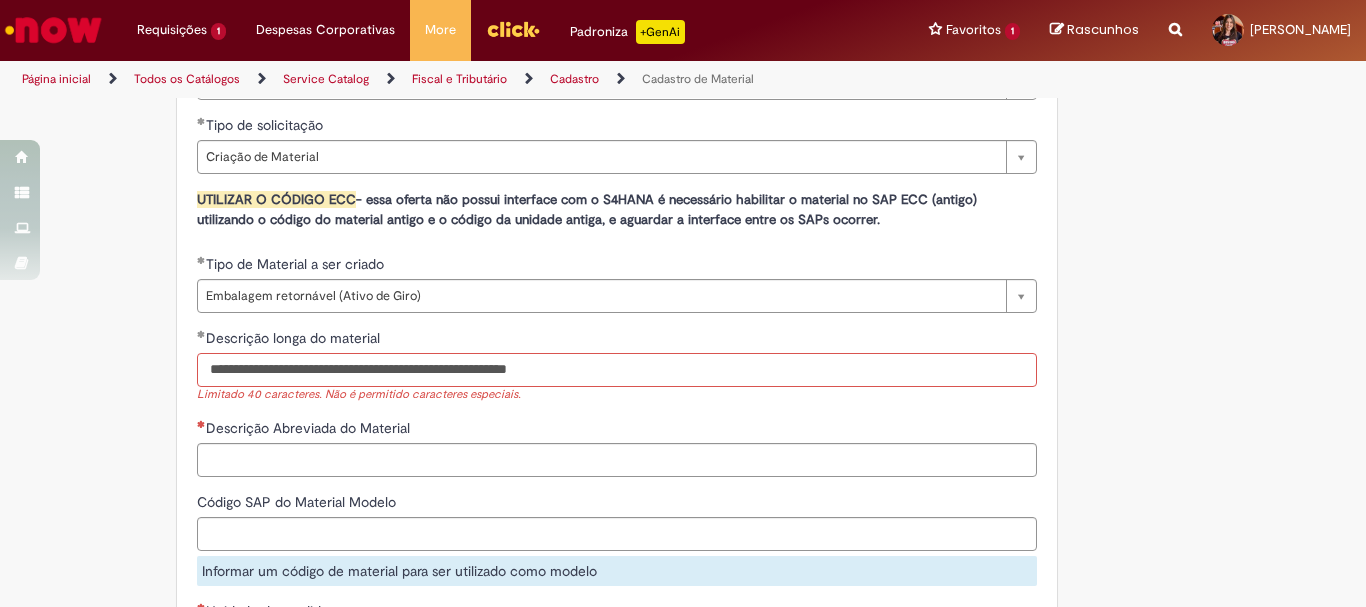 click on "**********" at bounding box center [617, 370] 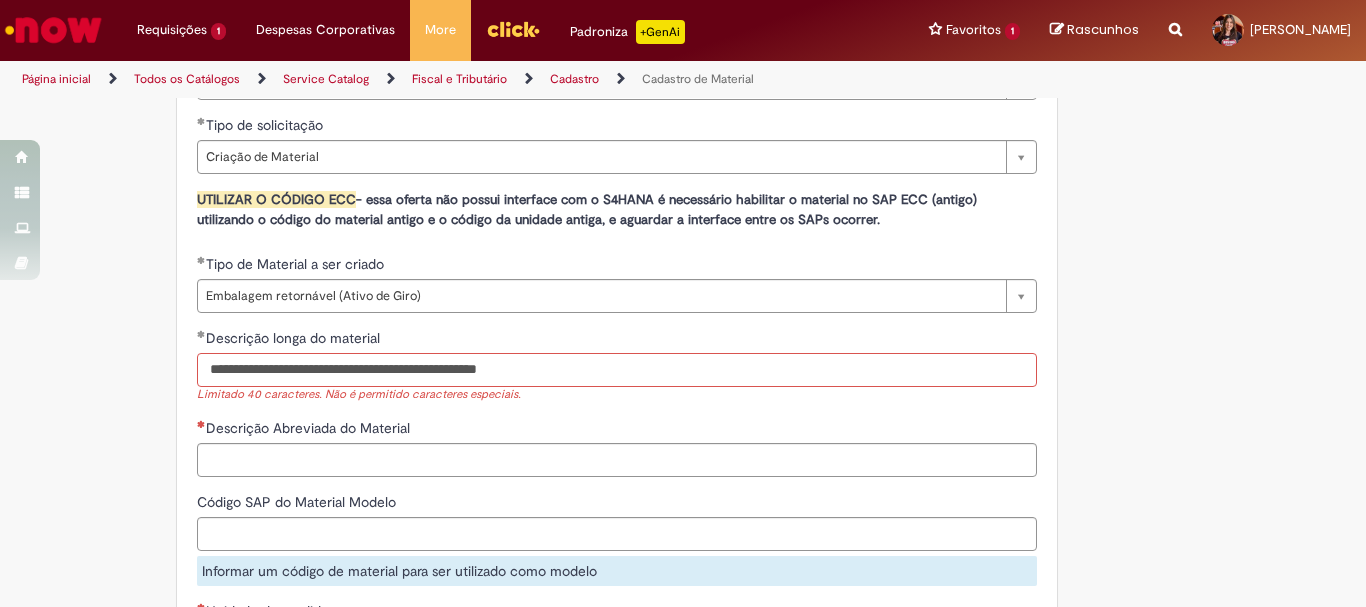 type on "**********" 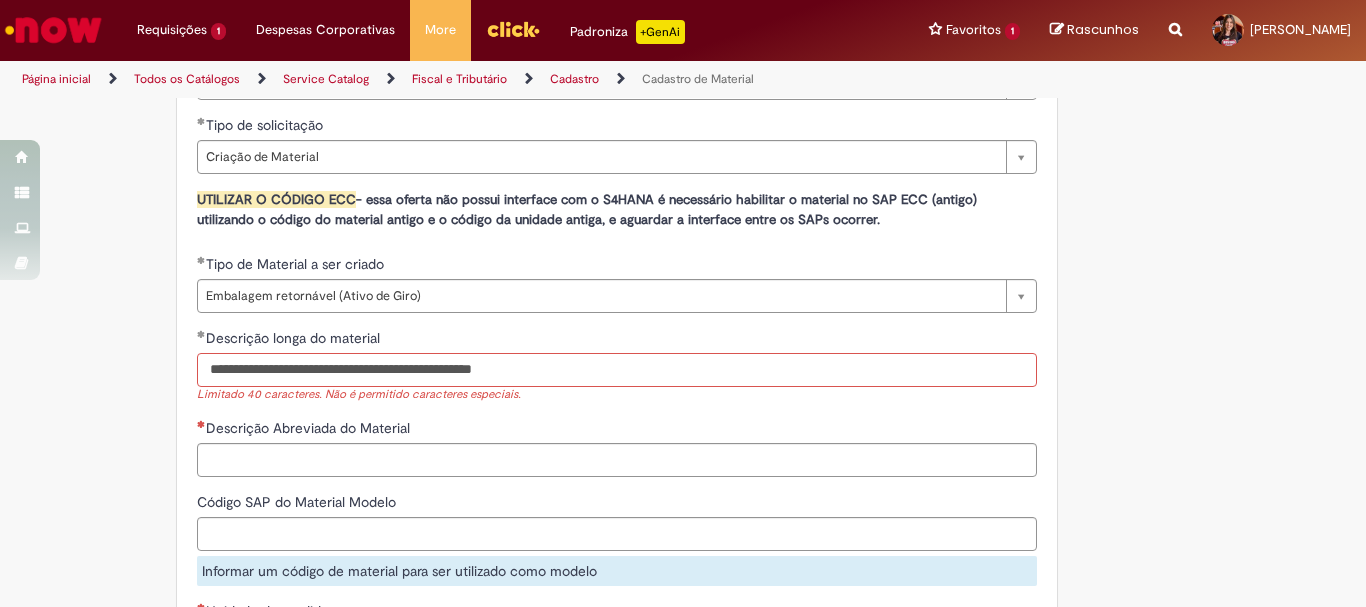 click on "**********" at bounding box center [617, 370] 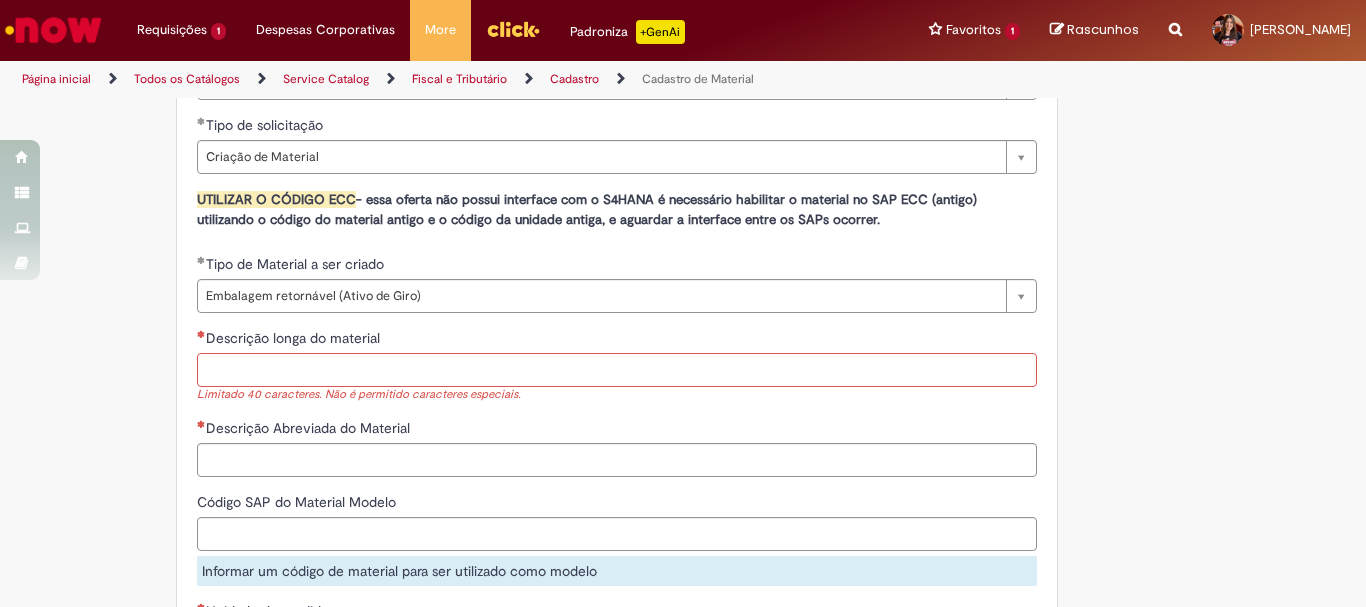 paste on "**********" 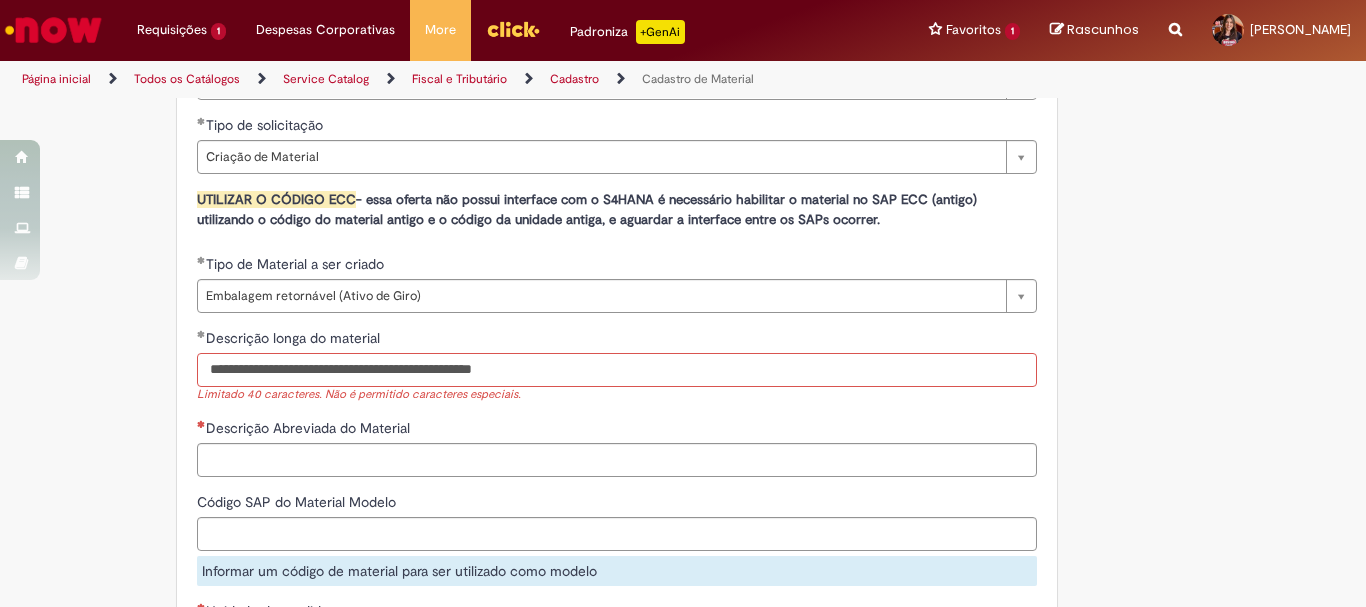 type on "**********" 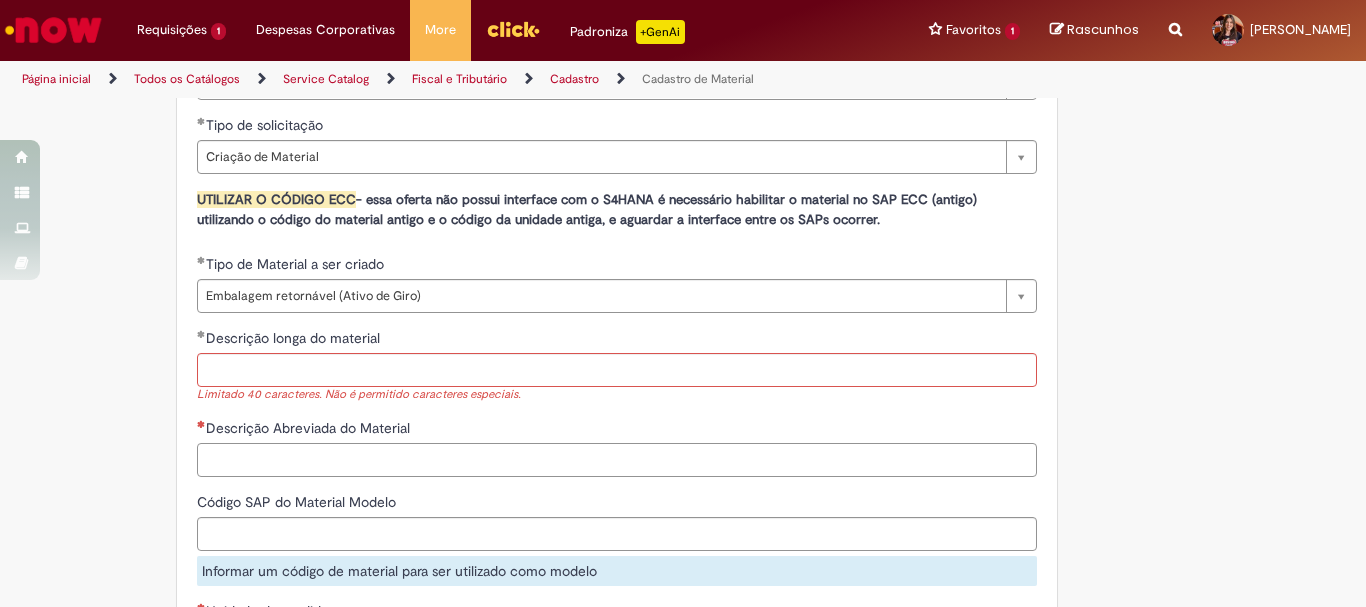 click on "Descrição Abreviada do Material" at bounding box center [617, 460] 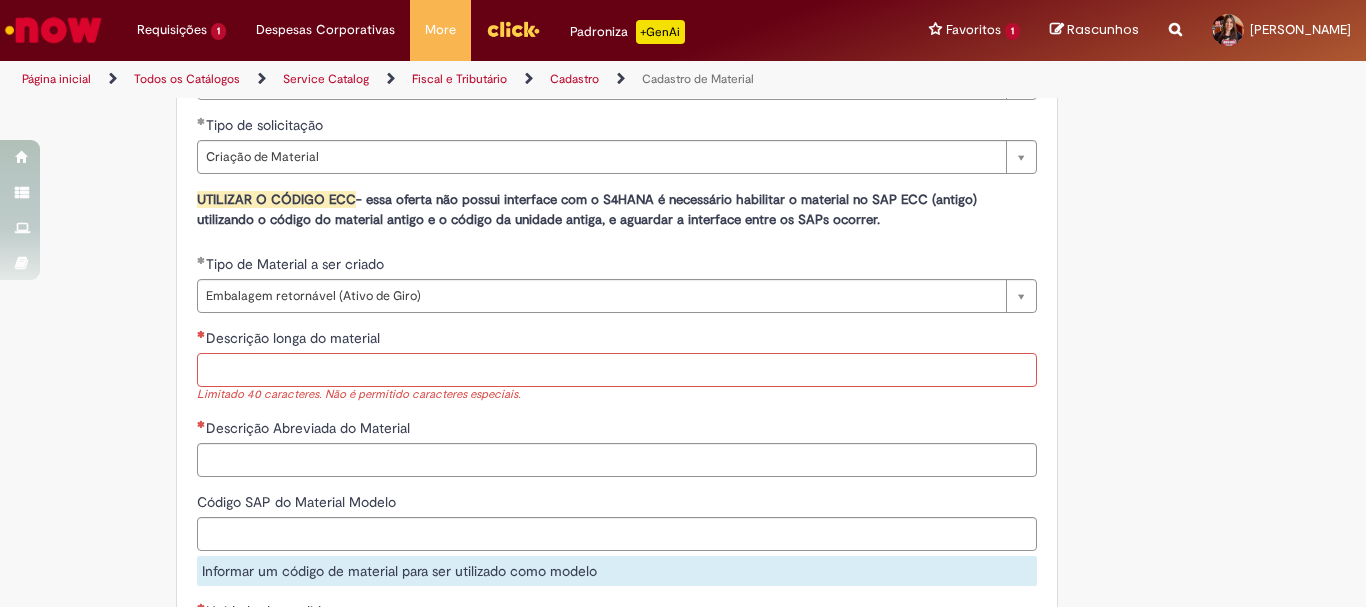 click on "Descrição longa do material" at bounding box center (617, 370) 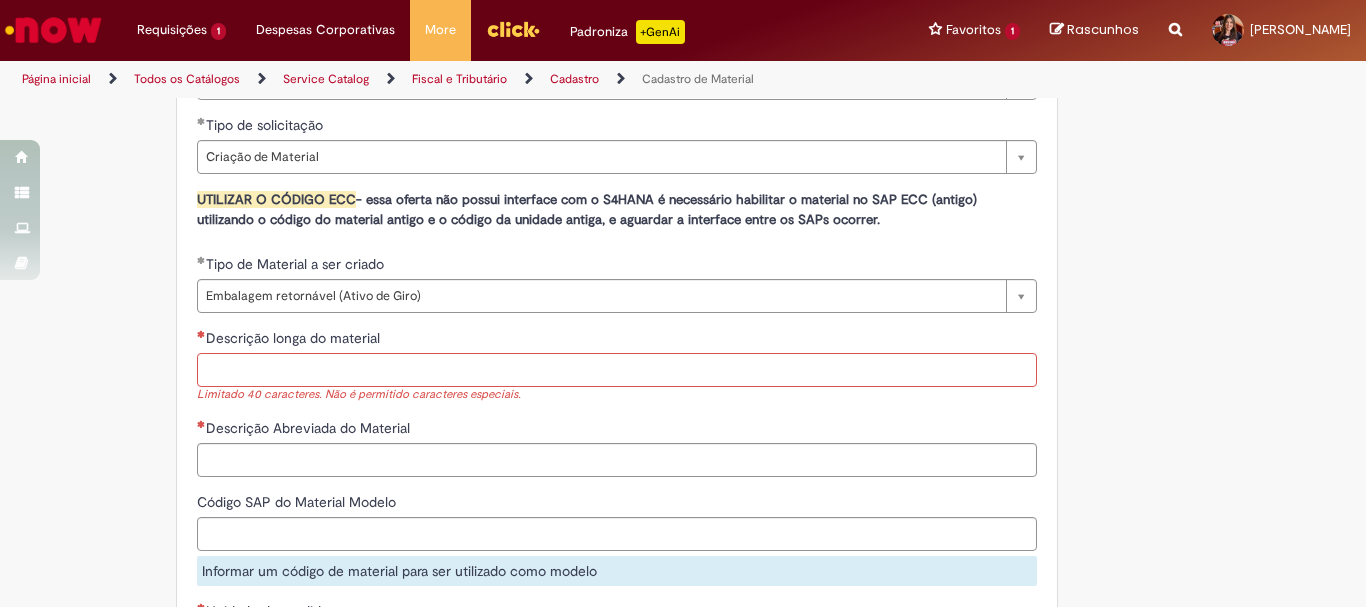paste on "**********" 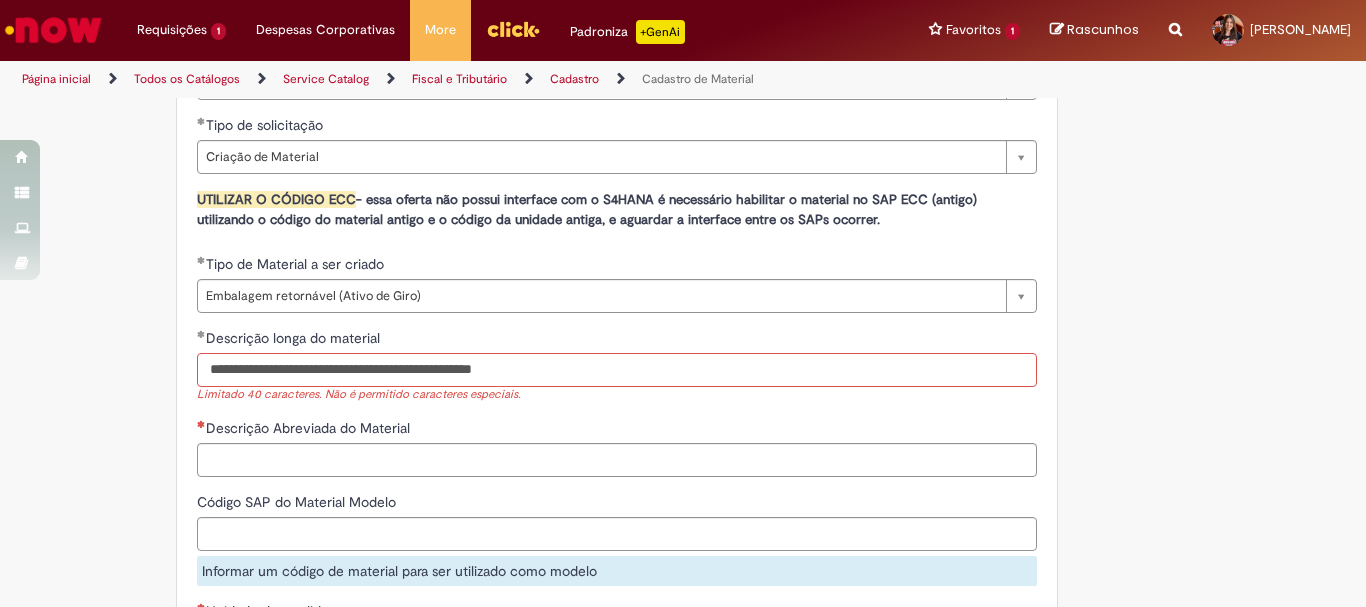 click on "**********" at bounding box center [617, 370] 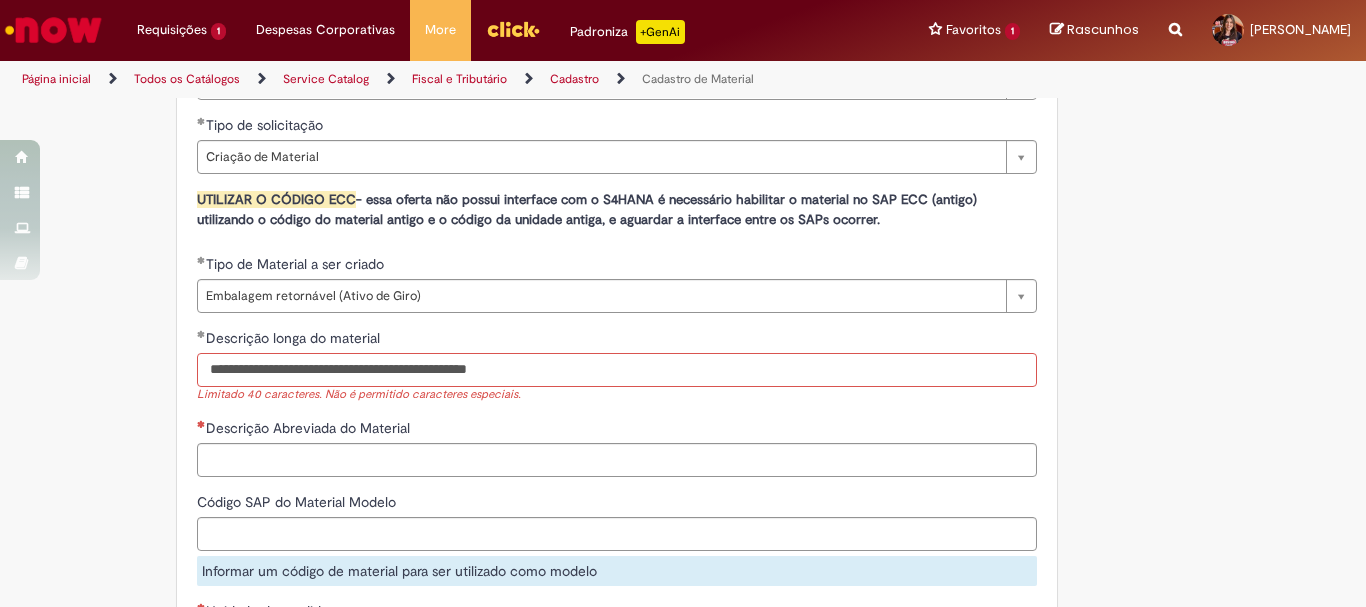 drag, startPoint x: 415, startPoint y: 369, endPoint x: 380, endPoint y: 369, distance: 35 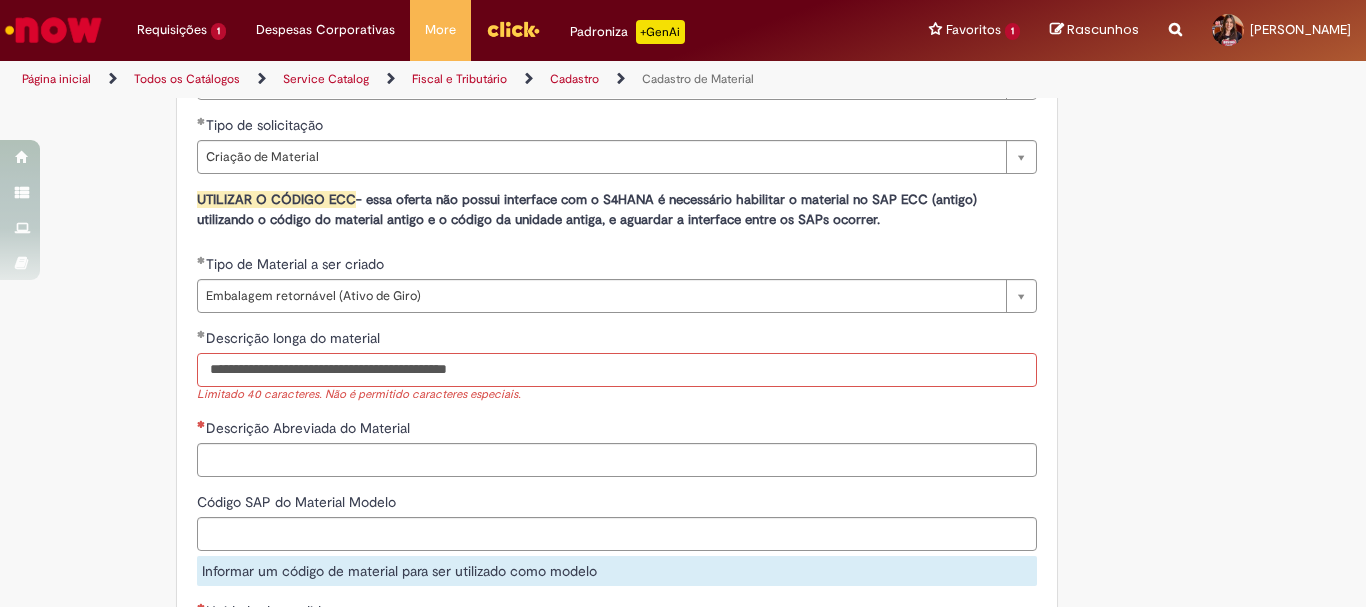 click on "**********" at bounding box center (617, 370) 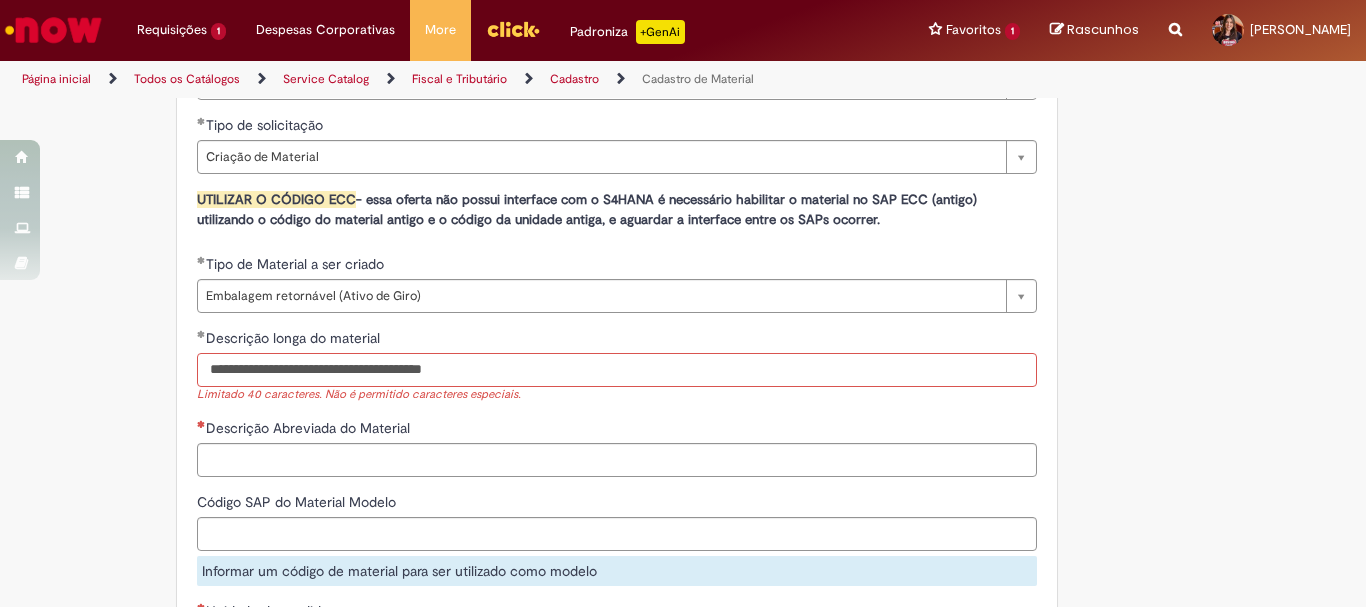click on "**********" at bounding box center [617, 370] 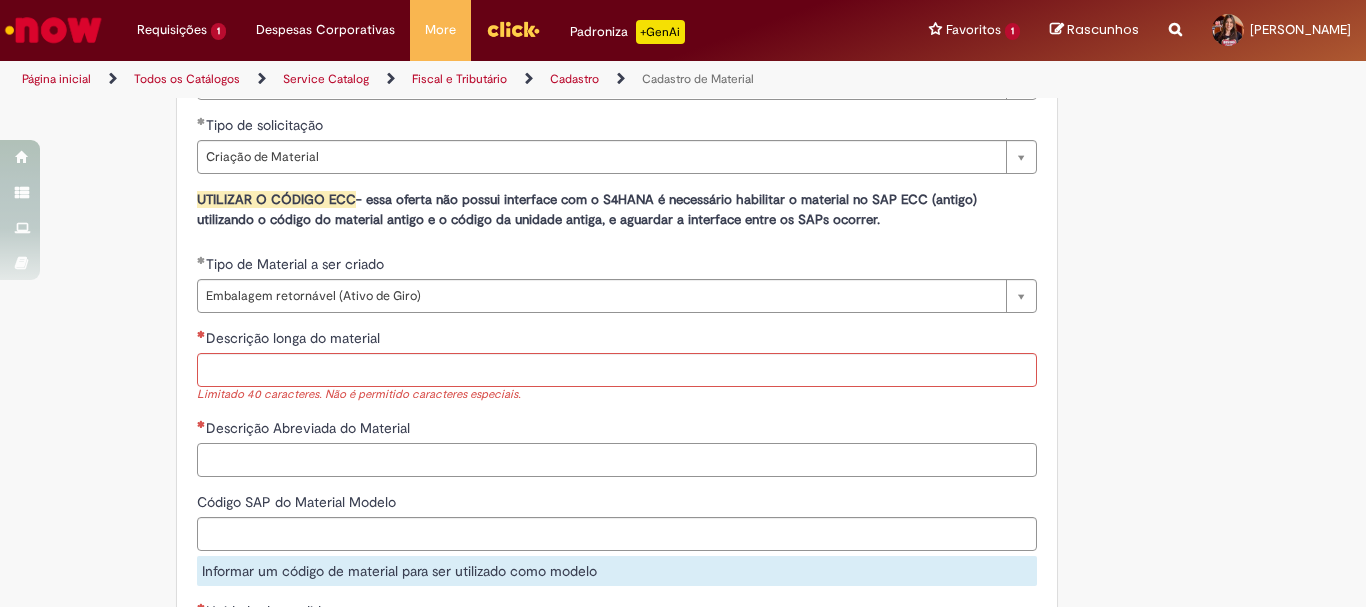 click on "Descrição Abreviada do Material" at bounding box center (617, 460) 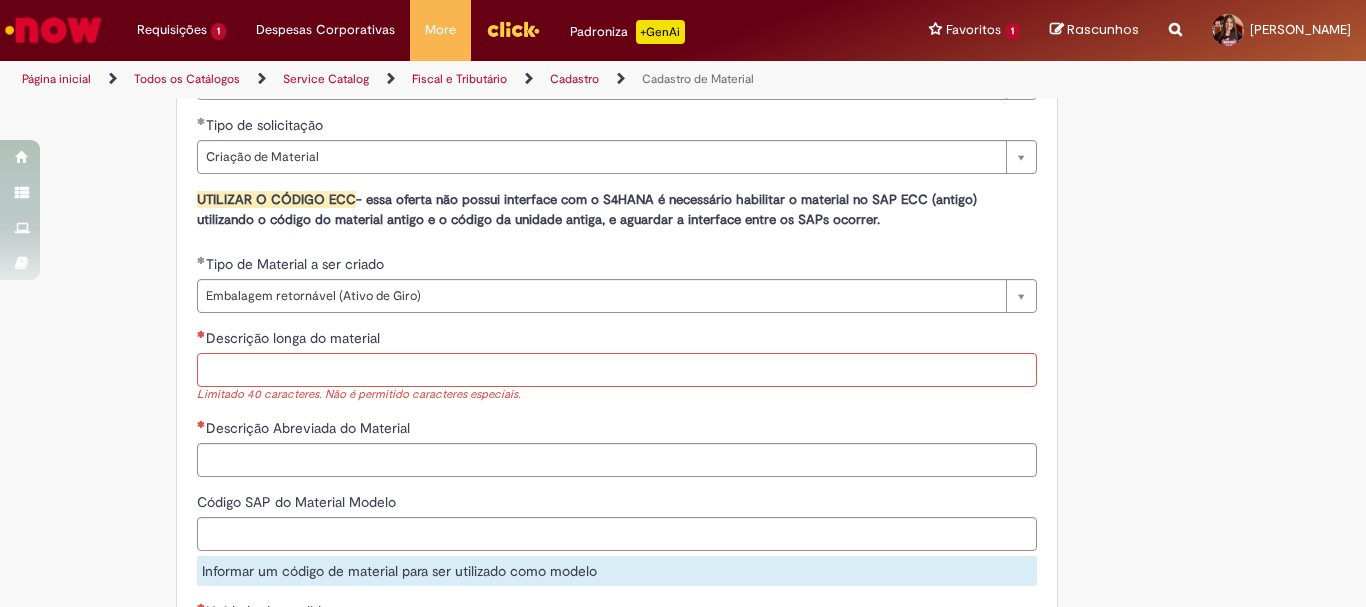 click on "Descrição longa do material" at bounding box center (617, 370) 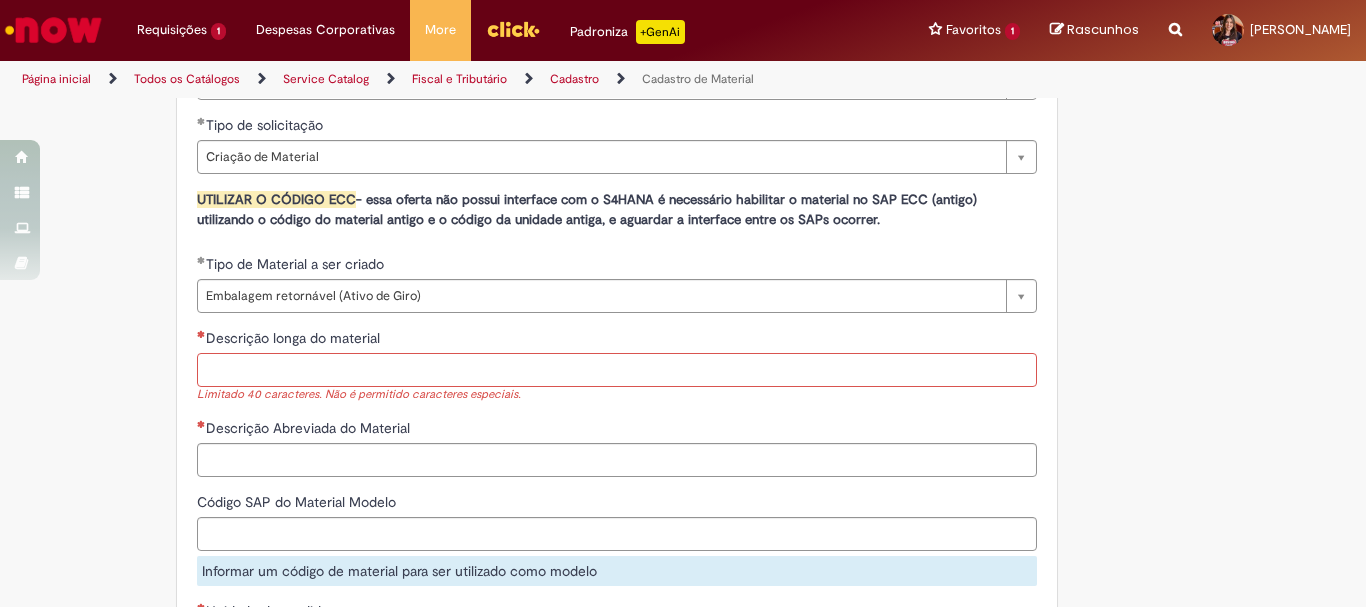 paste on "**********" 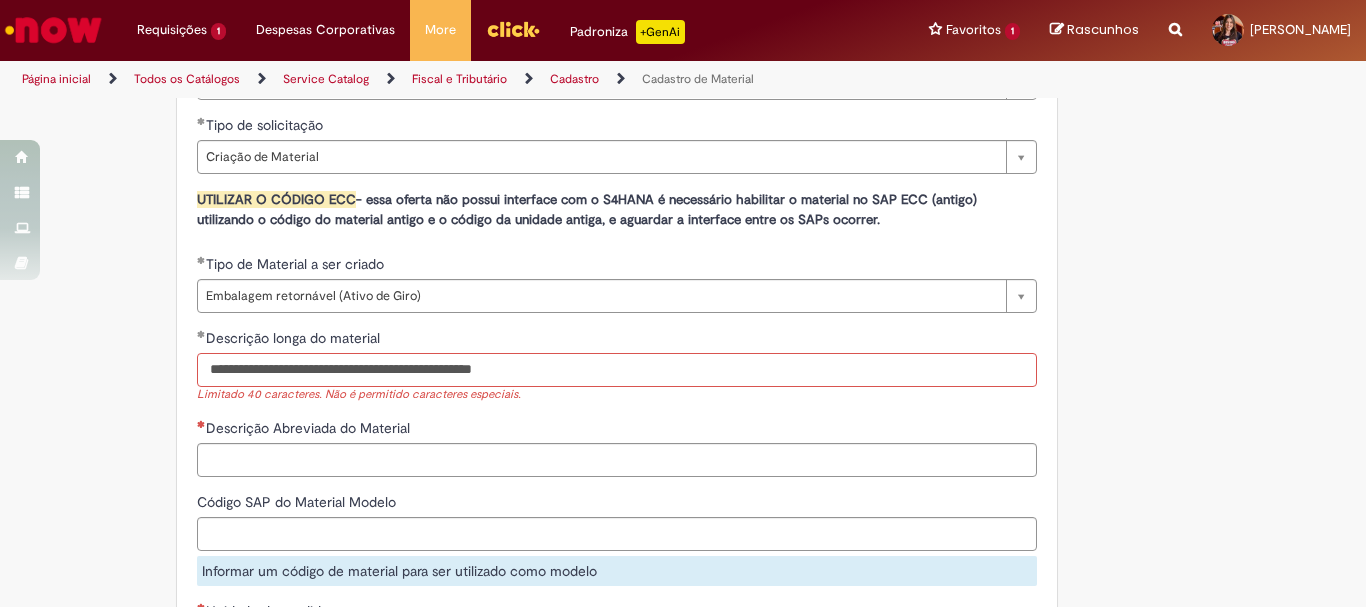 drag, startPoint x: 368, startPoint y: 370, endPoint x: 325, endPoint y: 370, distance: 43 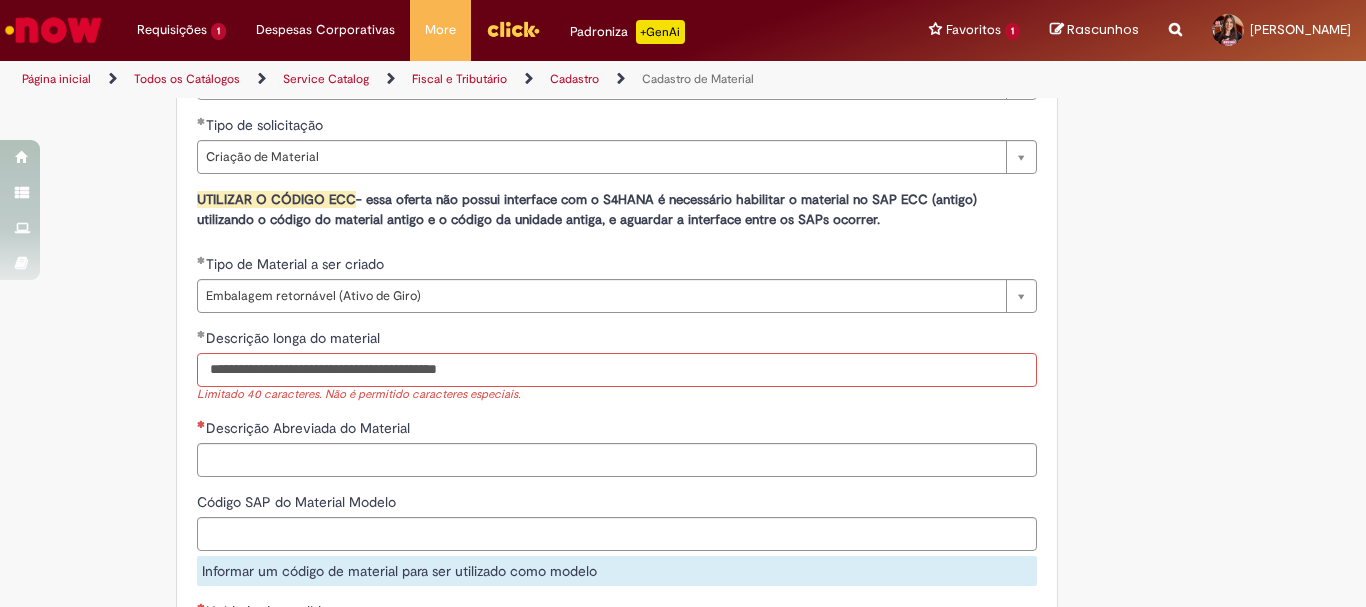 click on "**********" at bounding box center [617, 370] 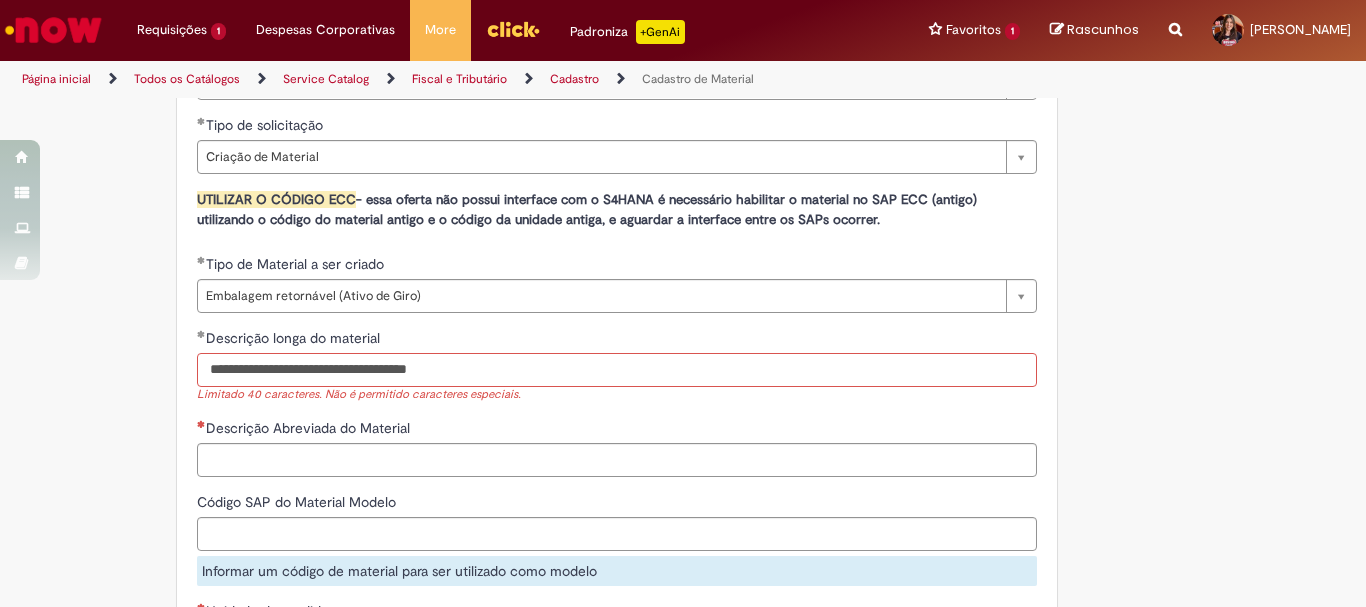 type on "**********" 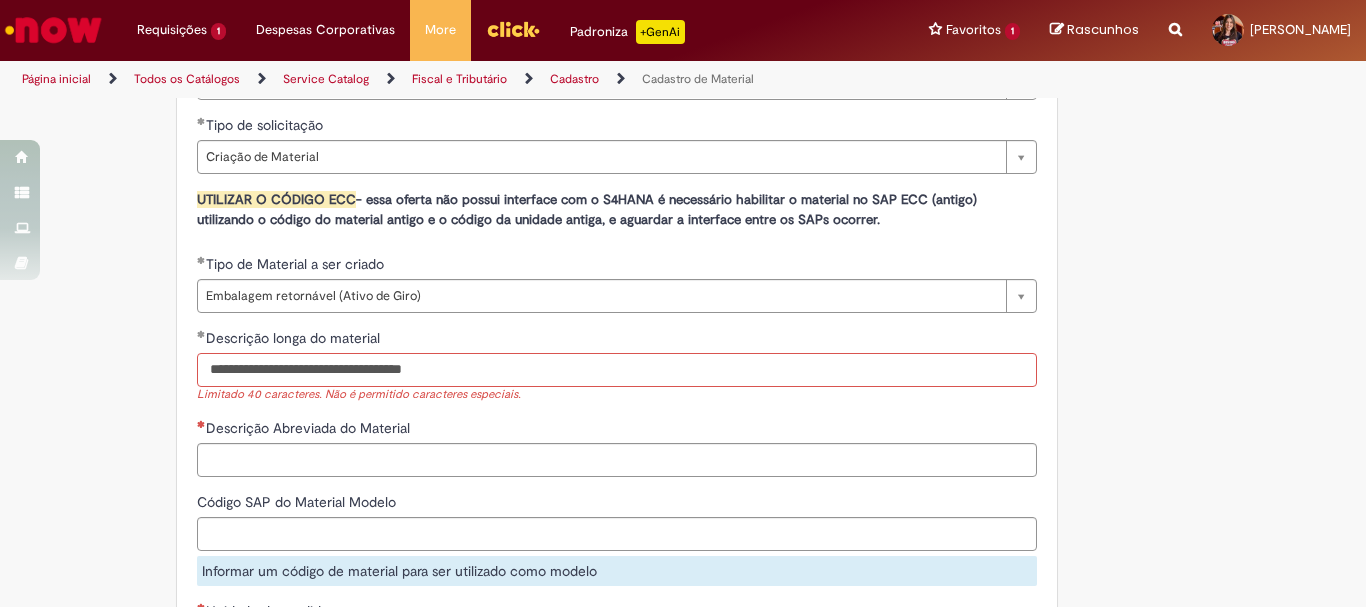 click on "**********" at bounding box center (617, 370) 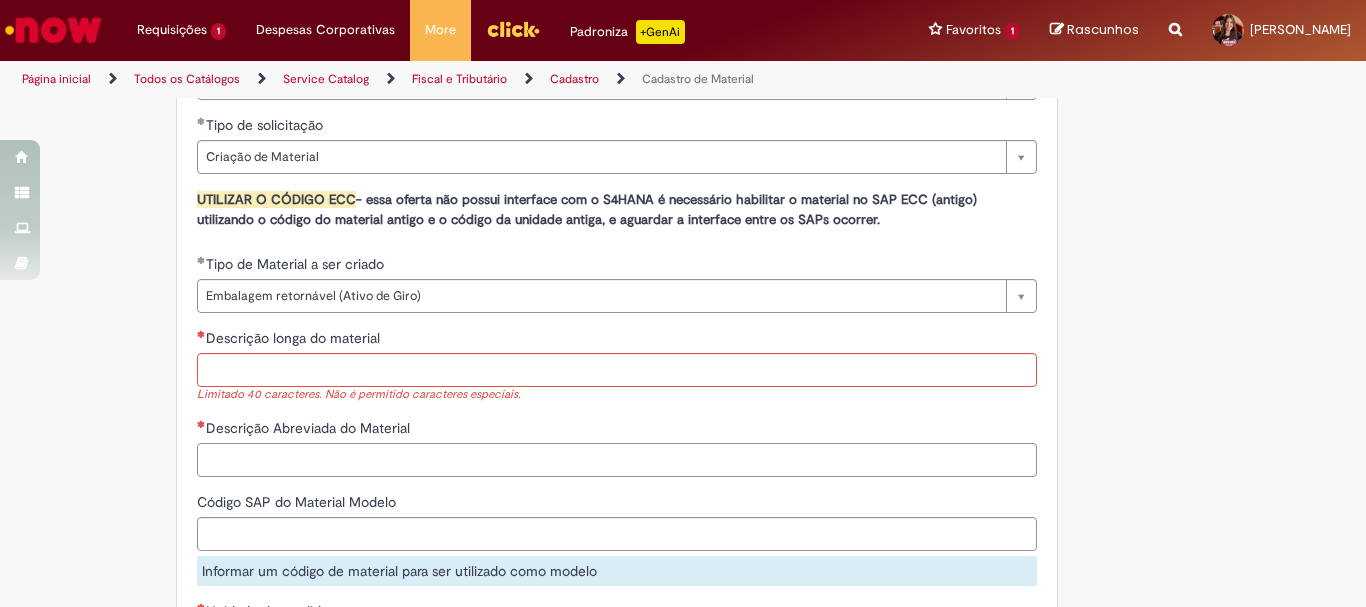 click on "Descrição Abreviada do Material" at bounding box center [617, 460] 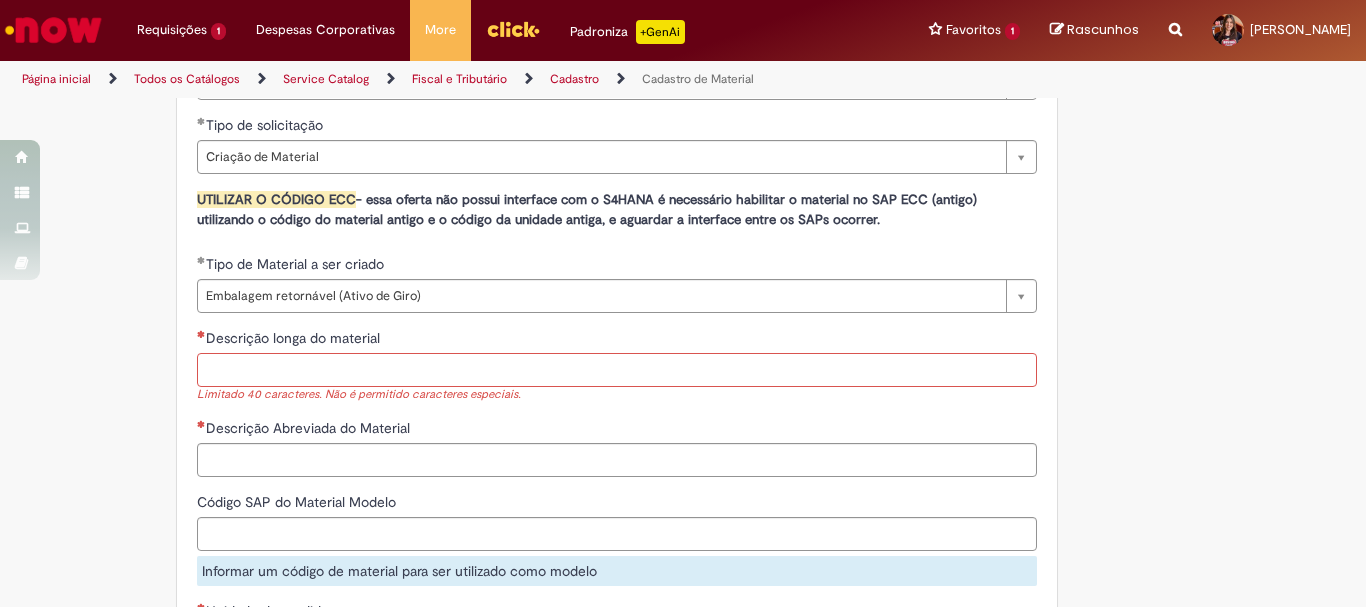 click on "Descrição longa do material" at bounding box center (617, 370) 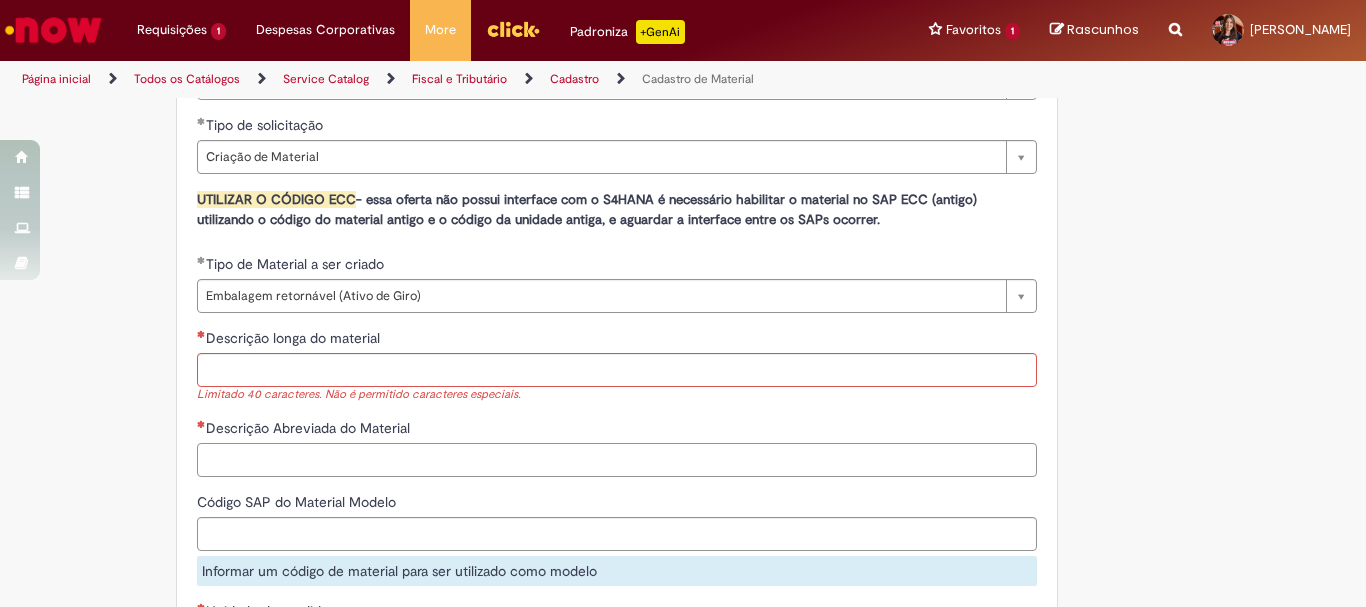 click on "Descrição Abreviada do Material" at bounding box center [617, 460] 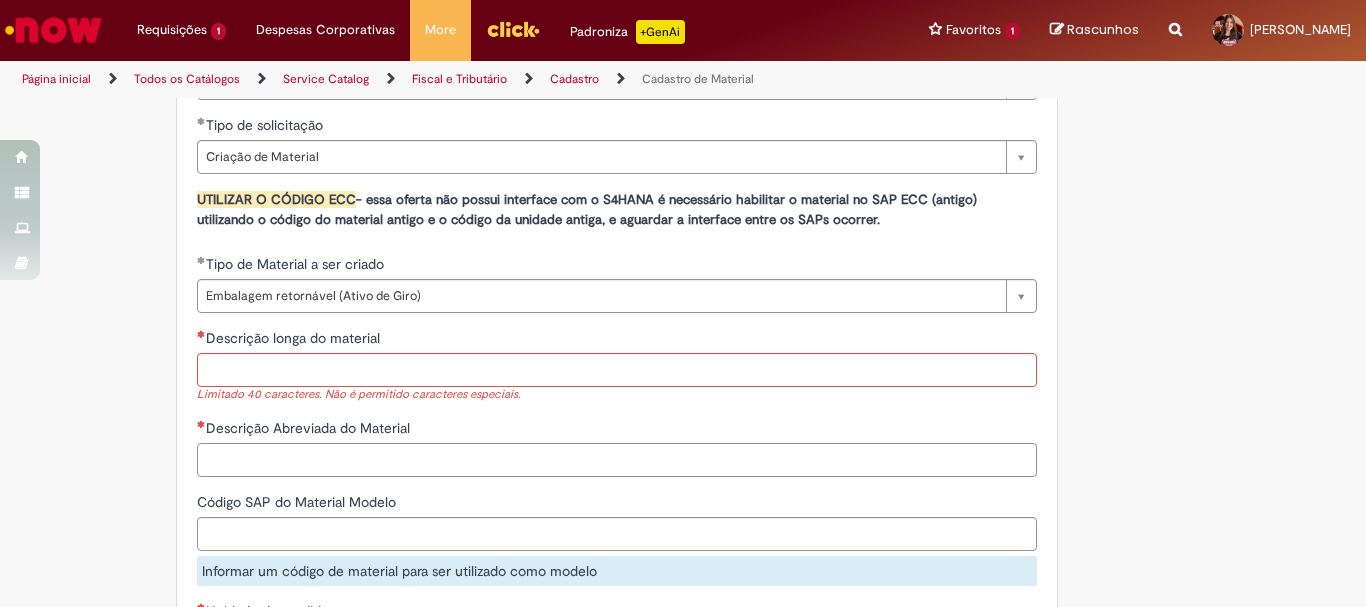 paste on "**********" 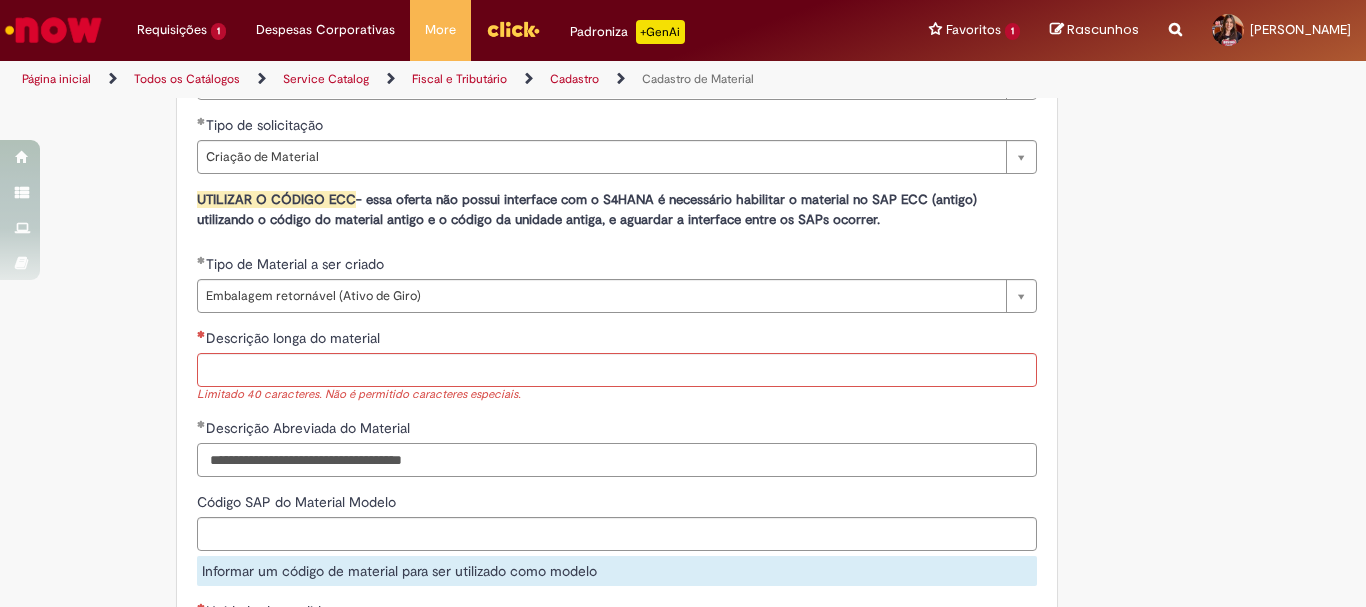 type on "**********" 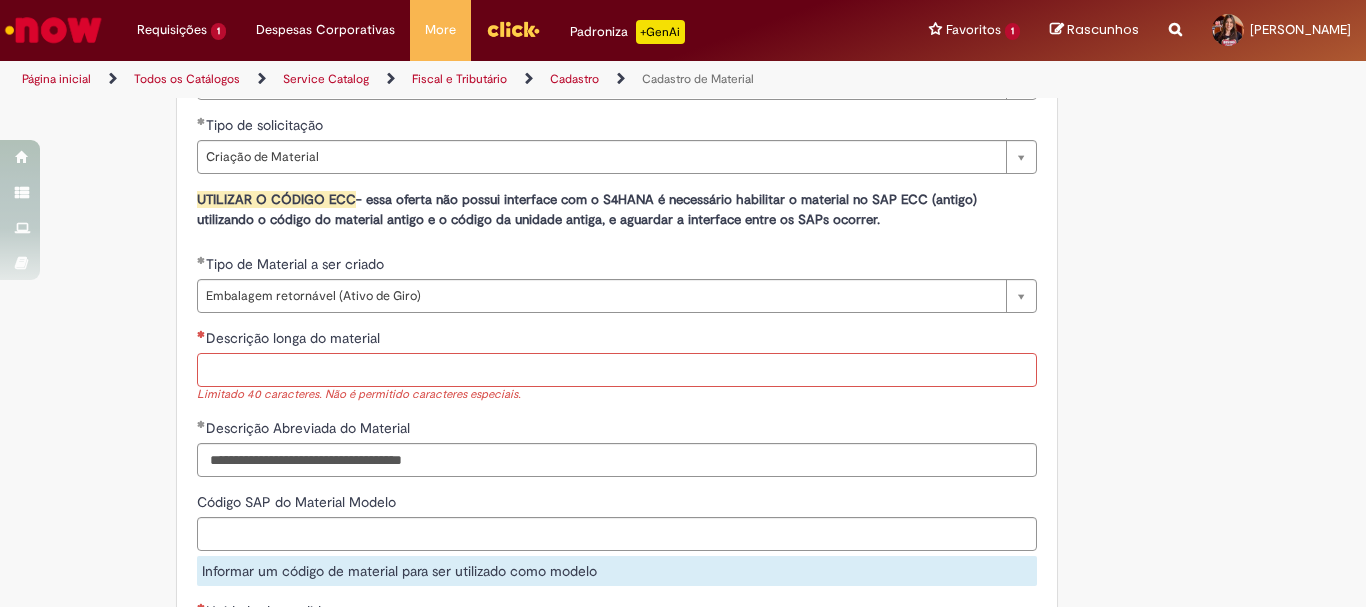 type 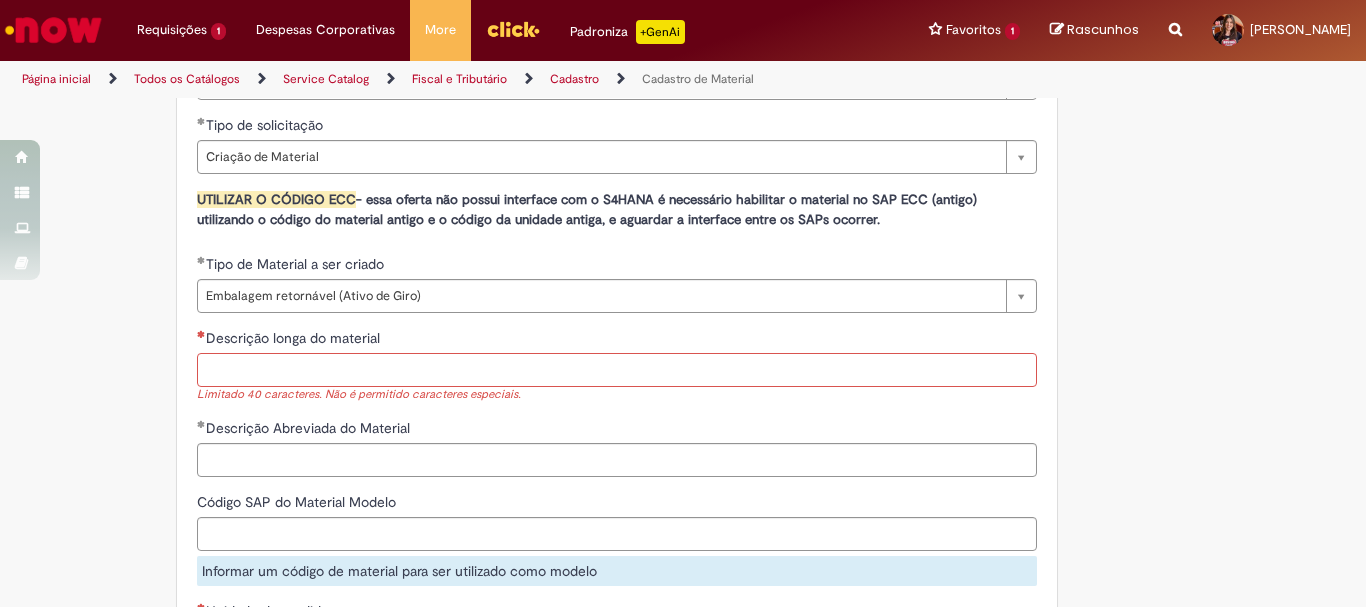 click on "Descrição longa do material" at bounding box center [617, 370] 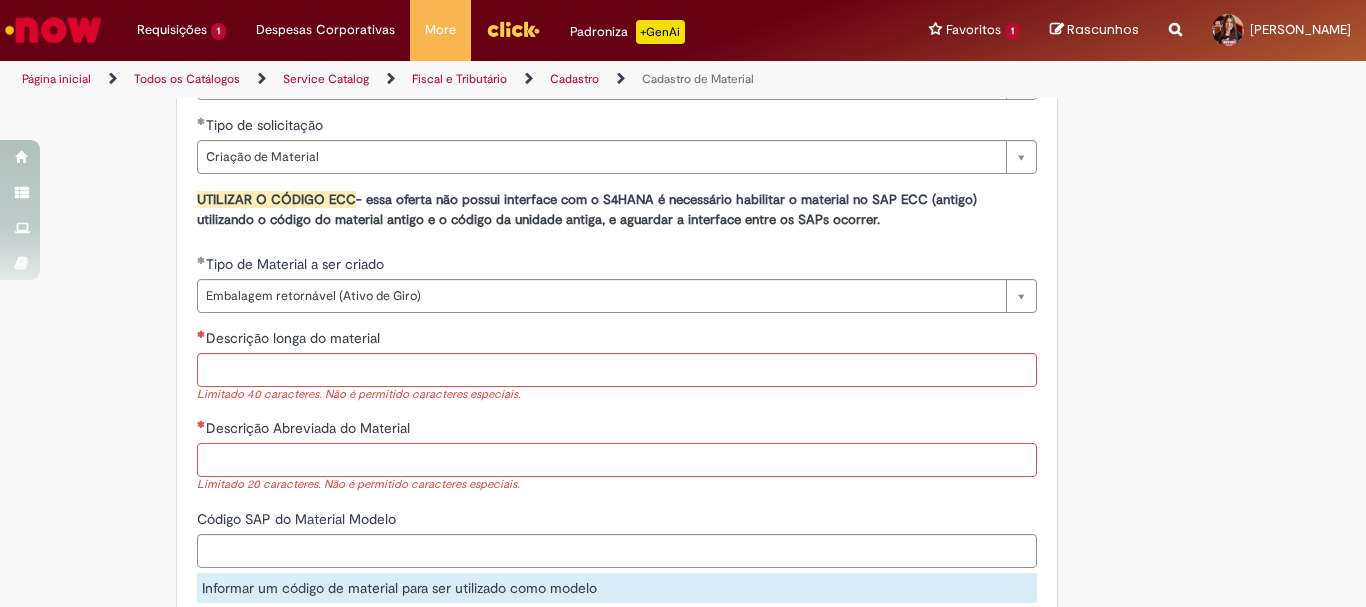 click on "Descrição Abreviada do Material" at bounding box center (617, 460) 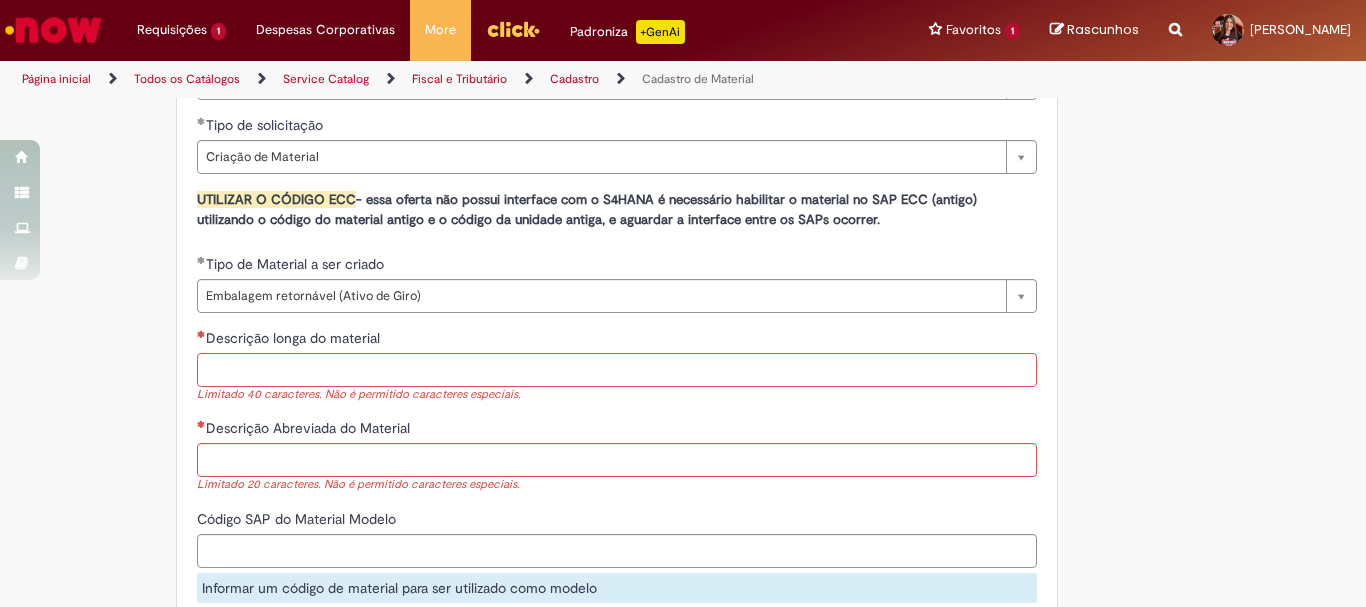 click on "Descrição longa do material" at bounding box center [617, 370] 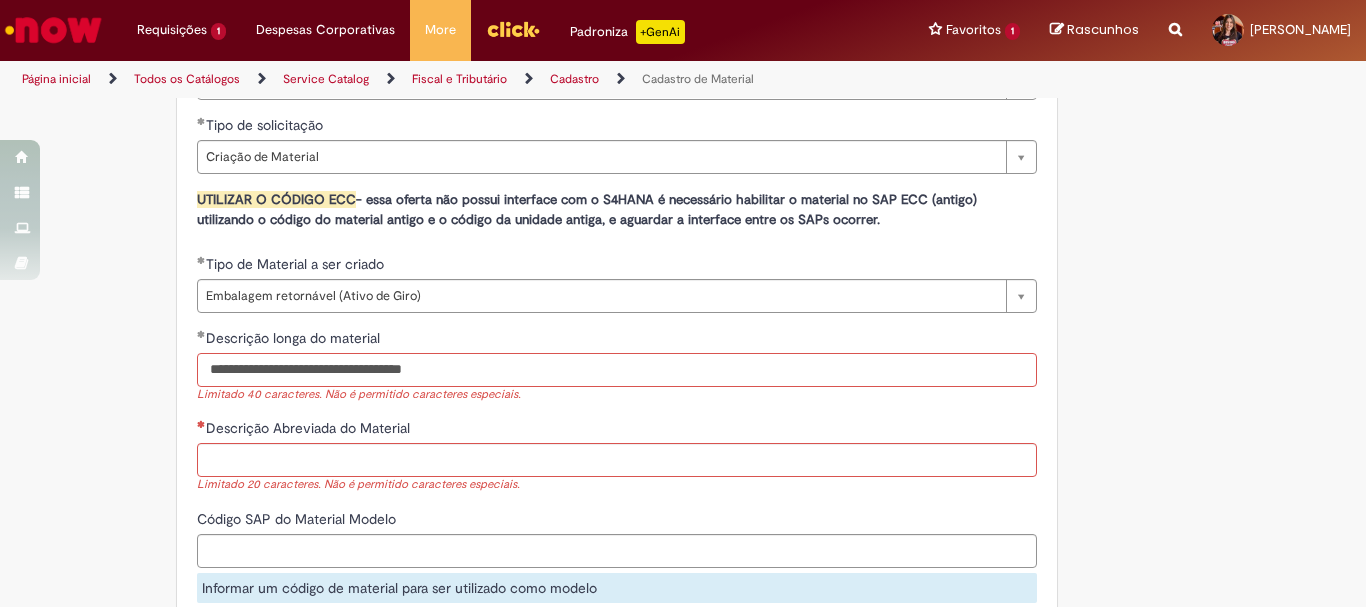 type on "**********" 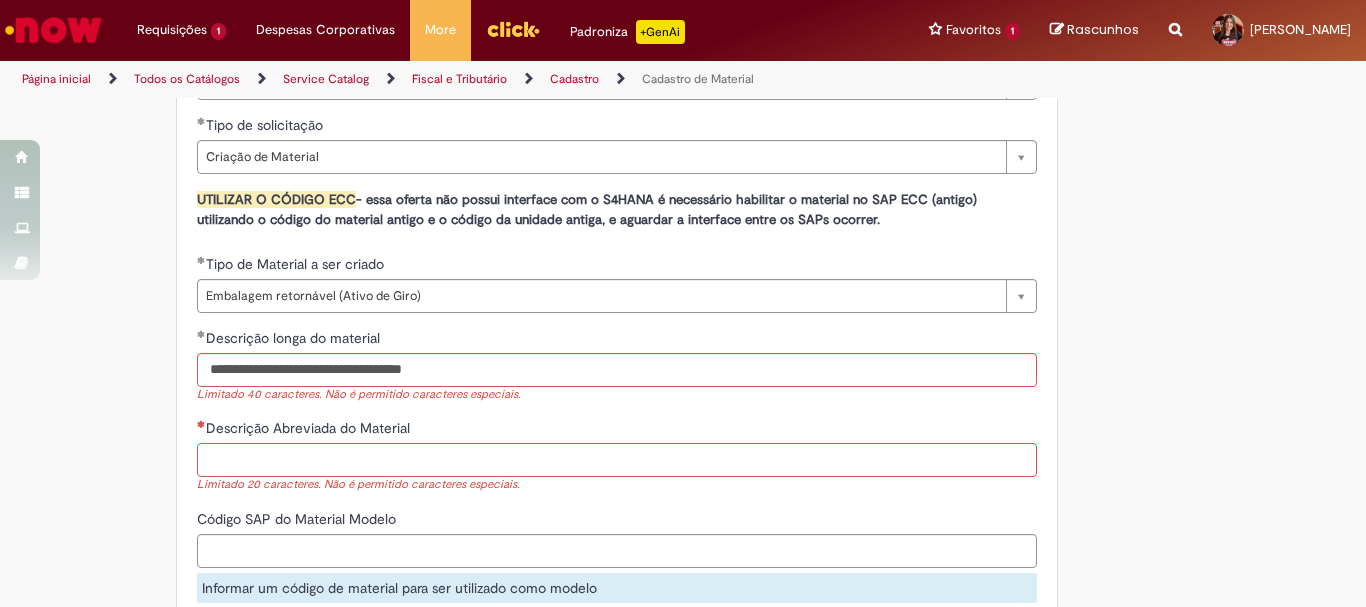 type 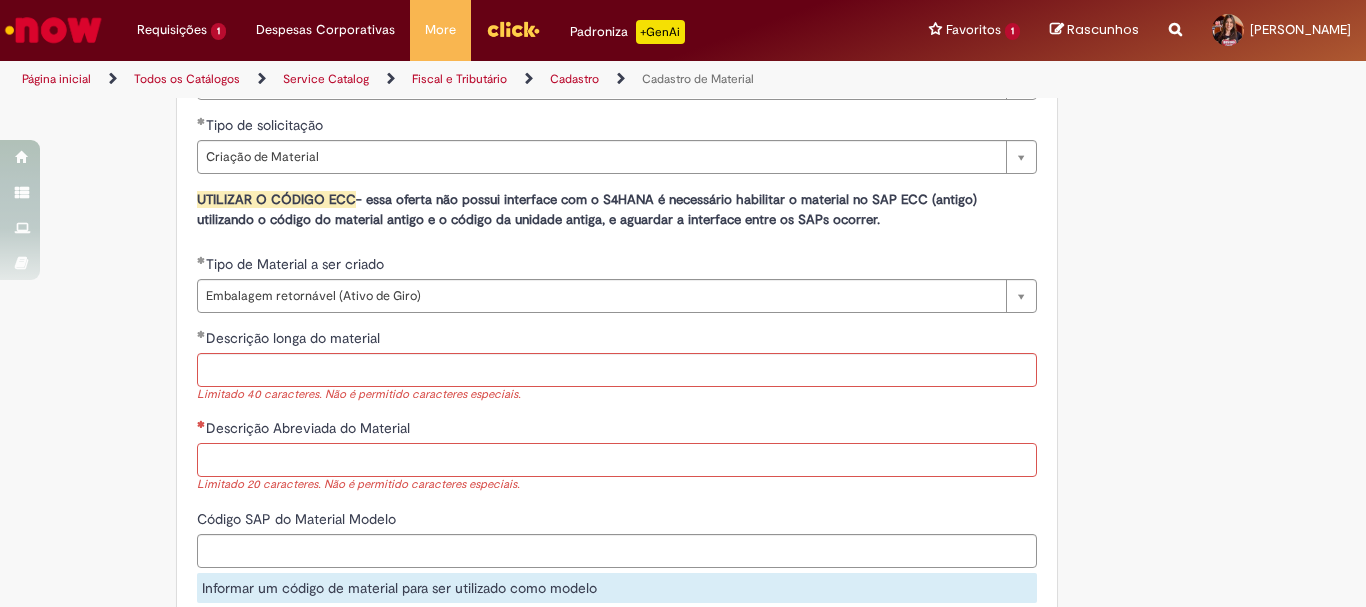 click on "Descrição Abreviada do Material" at bounding box center (617, 460) 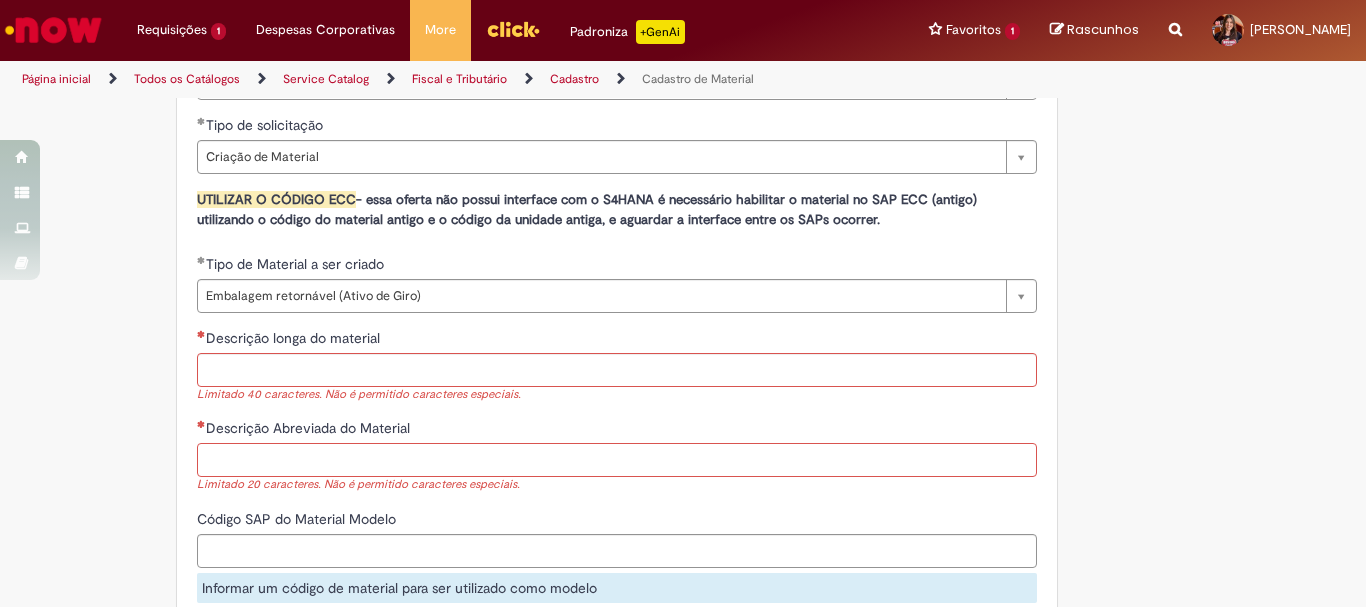 scroll, scrollTop: 1484, scrollLeft: 0, axis: vertical 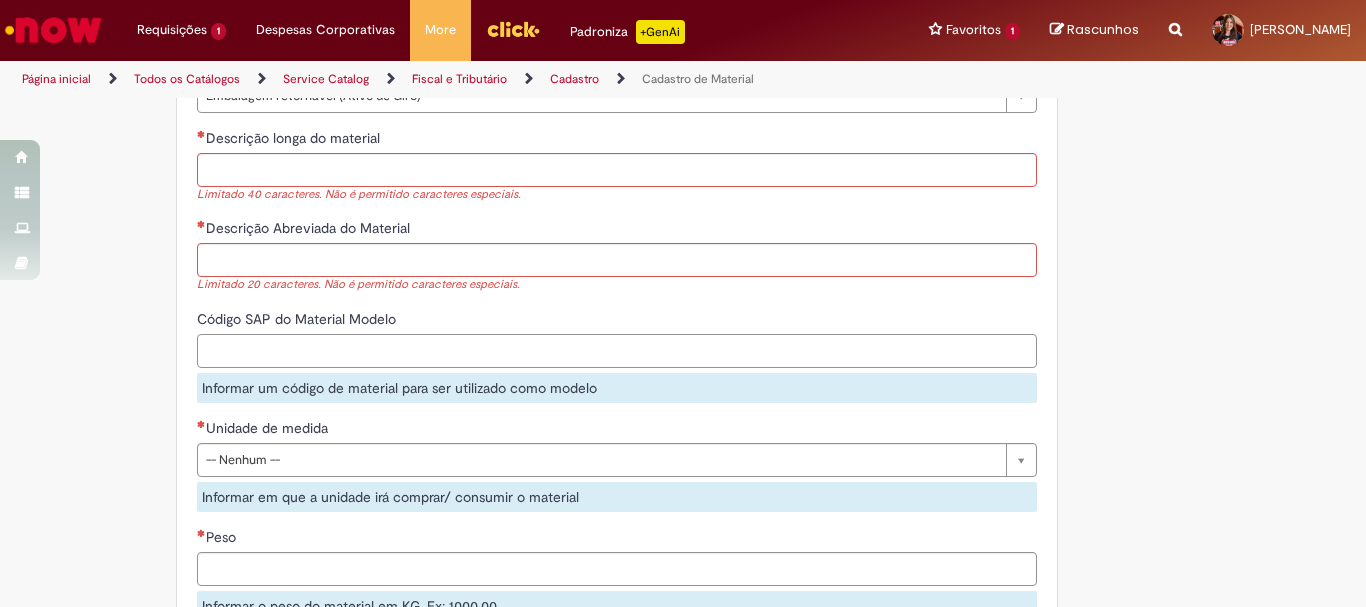 click on "Código SAP do Material Modelo" at bounding box center [617, 351] 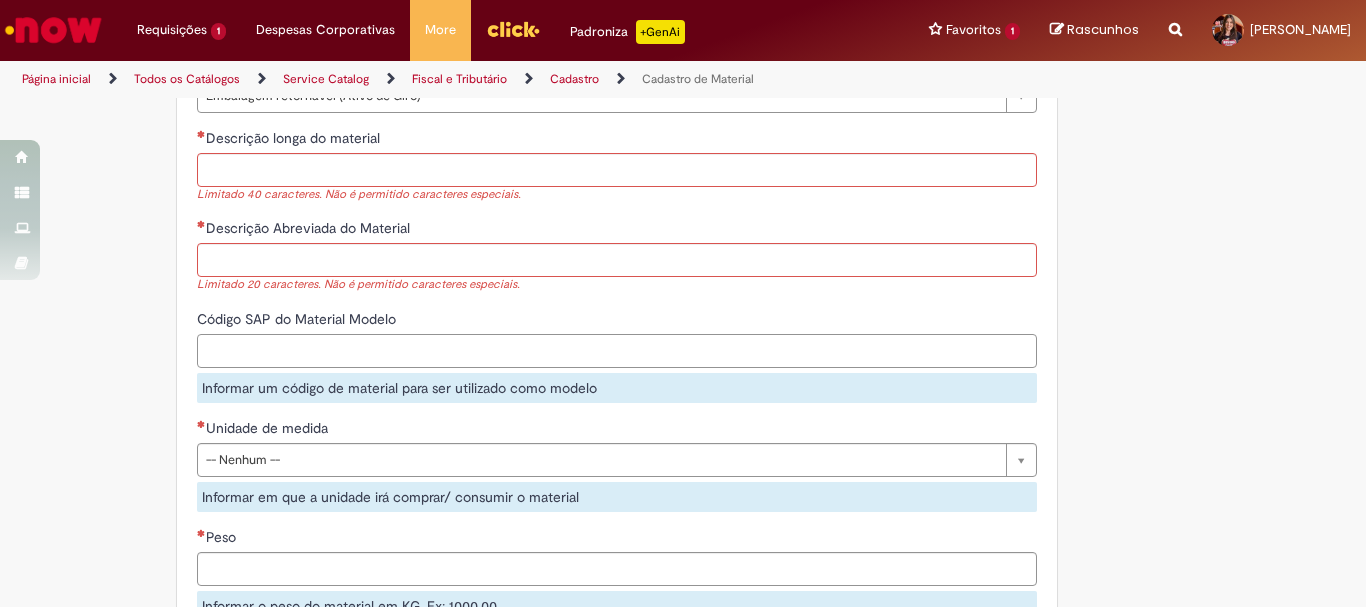 scroll, scrollTop: 1184, scrollLeft: 0, axis: vertical 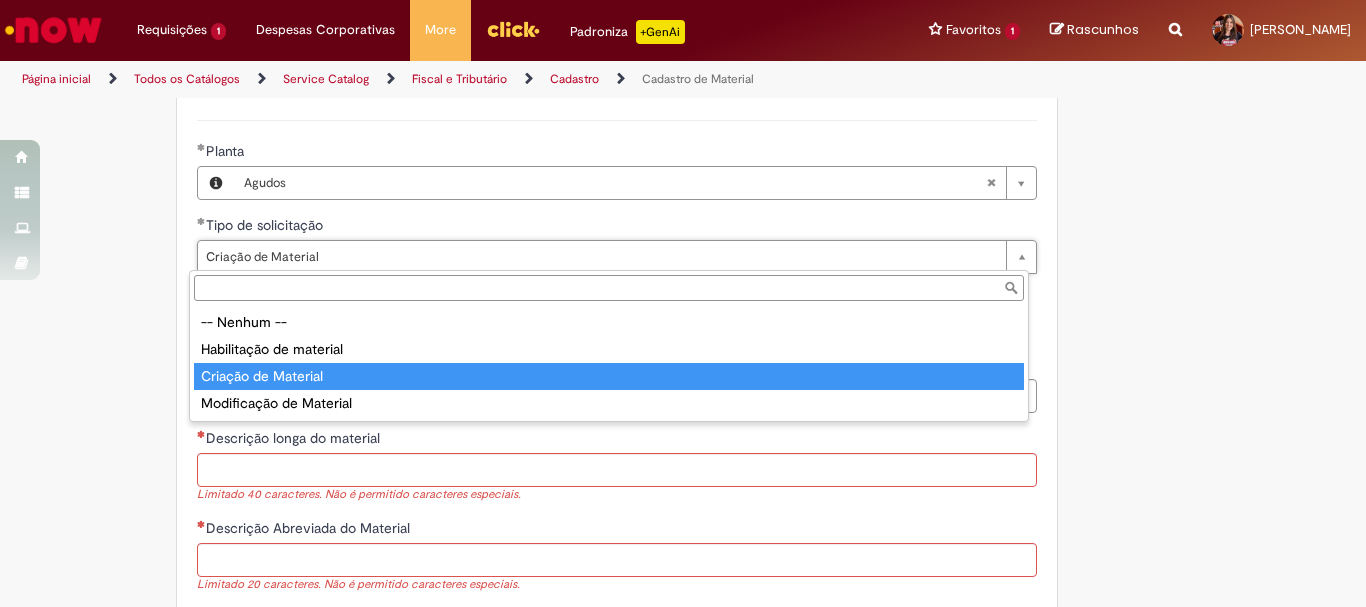 type on "**********" 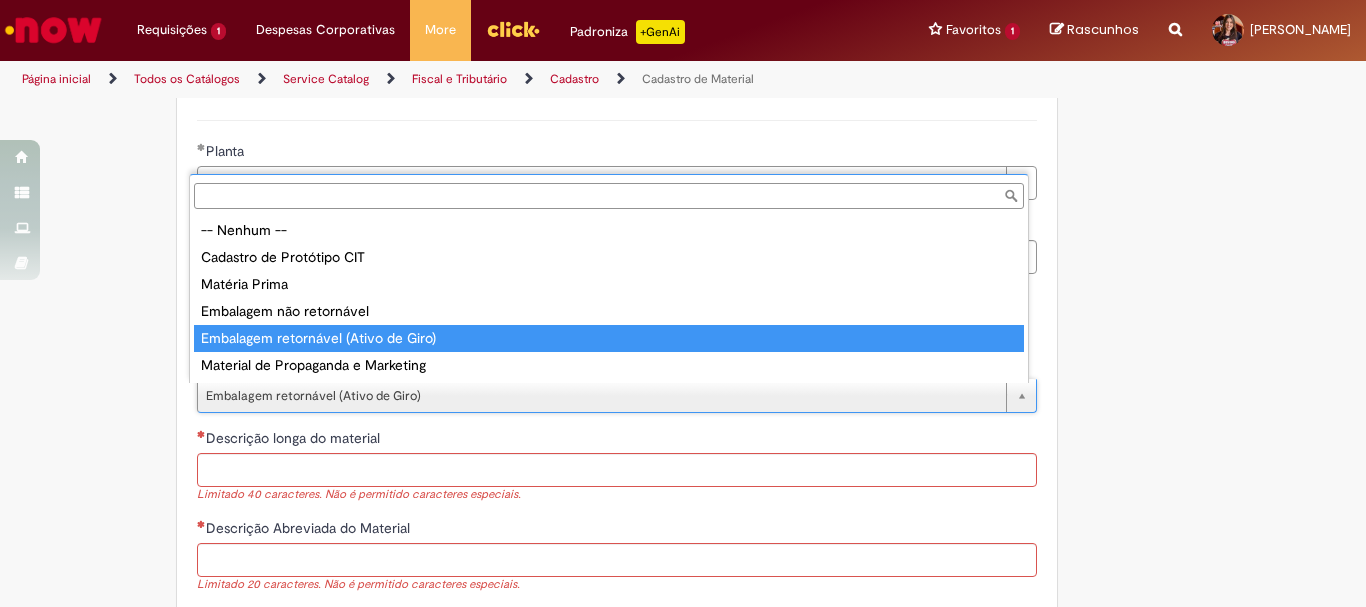 scroll, scrollTop: 0, scrollLeft: 0, axis: both 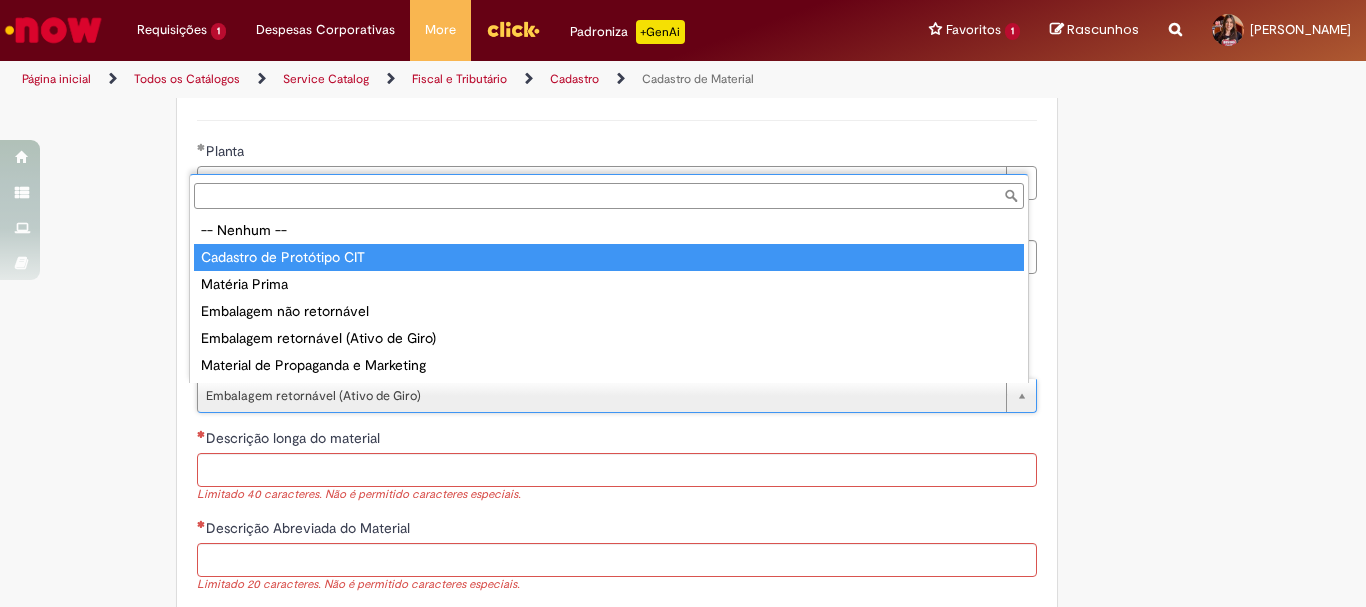 type on "**********" 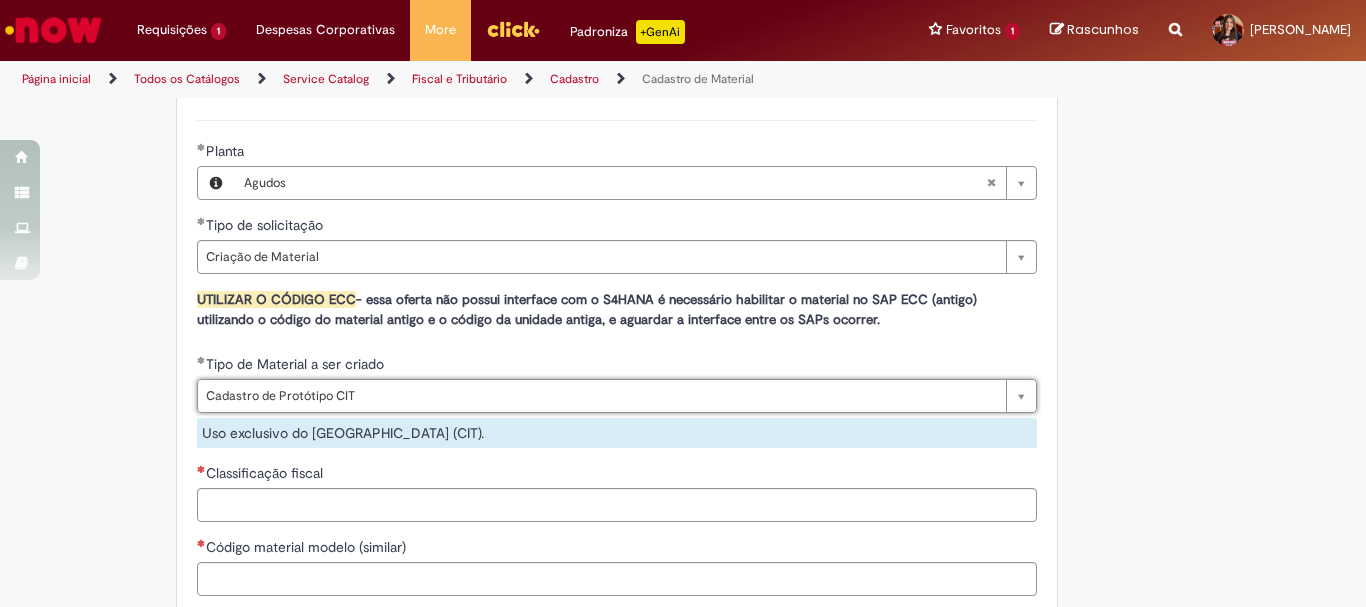 scroll, scrollTop: 0, scrollLeft: 164, axis: horizontal 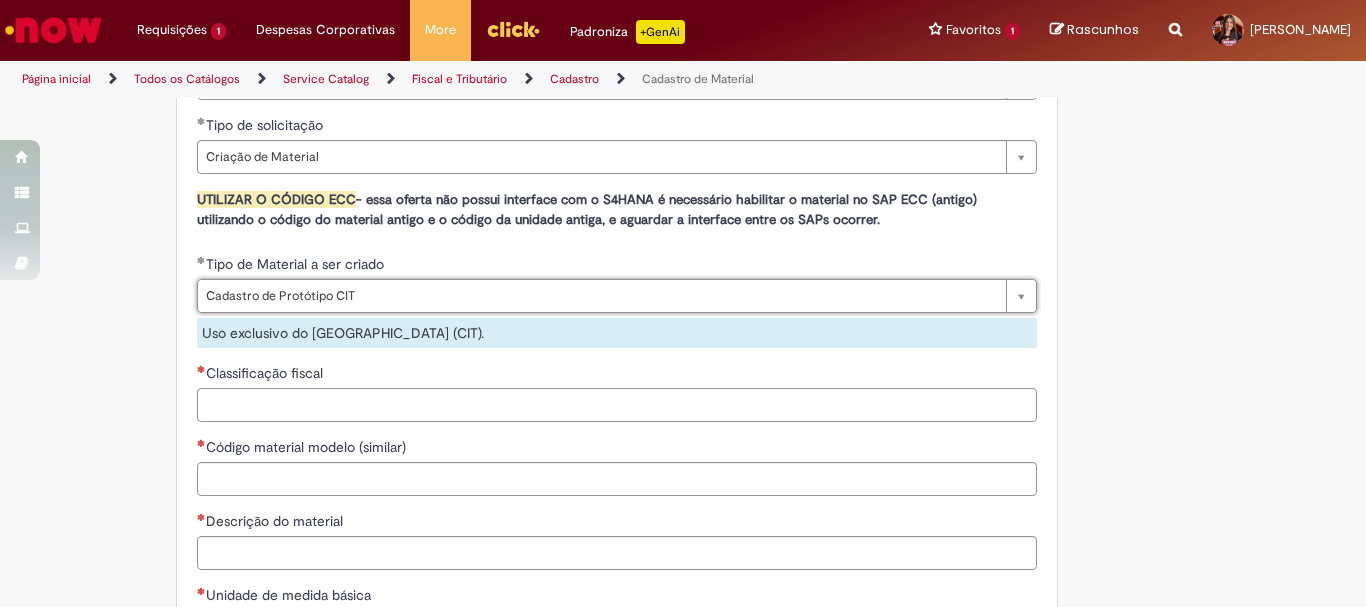 click on "Classificação fiscal" at bounding box center [617, 405] 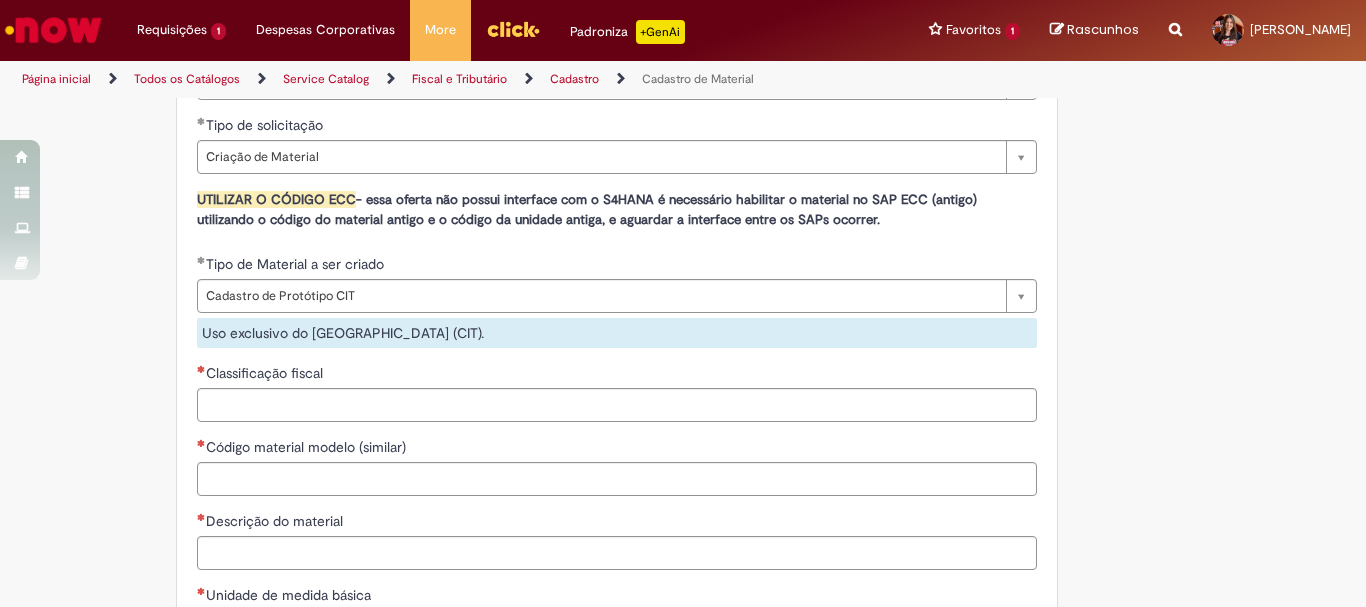 click on "**********" at bounding box center (617, 301) 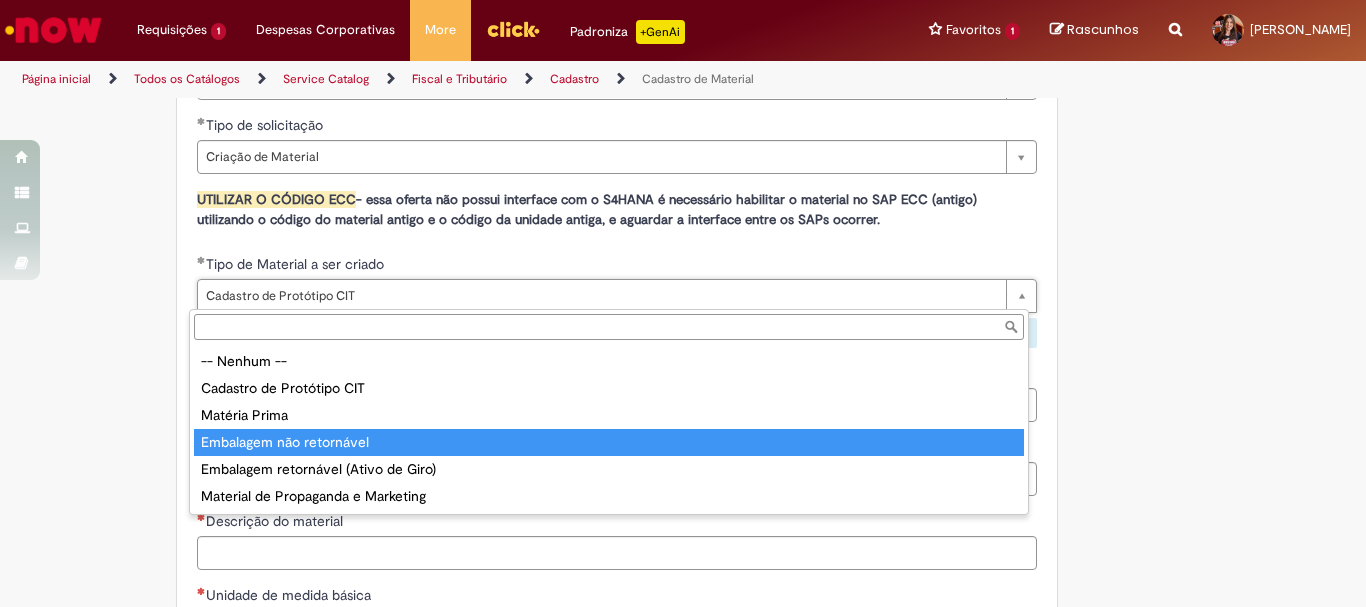 type on "**********" 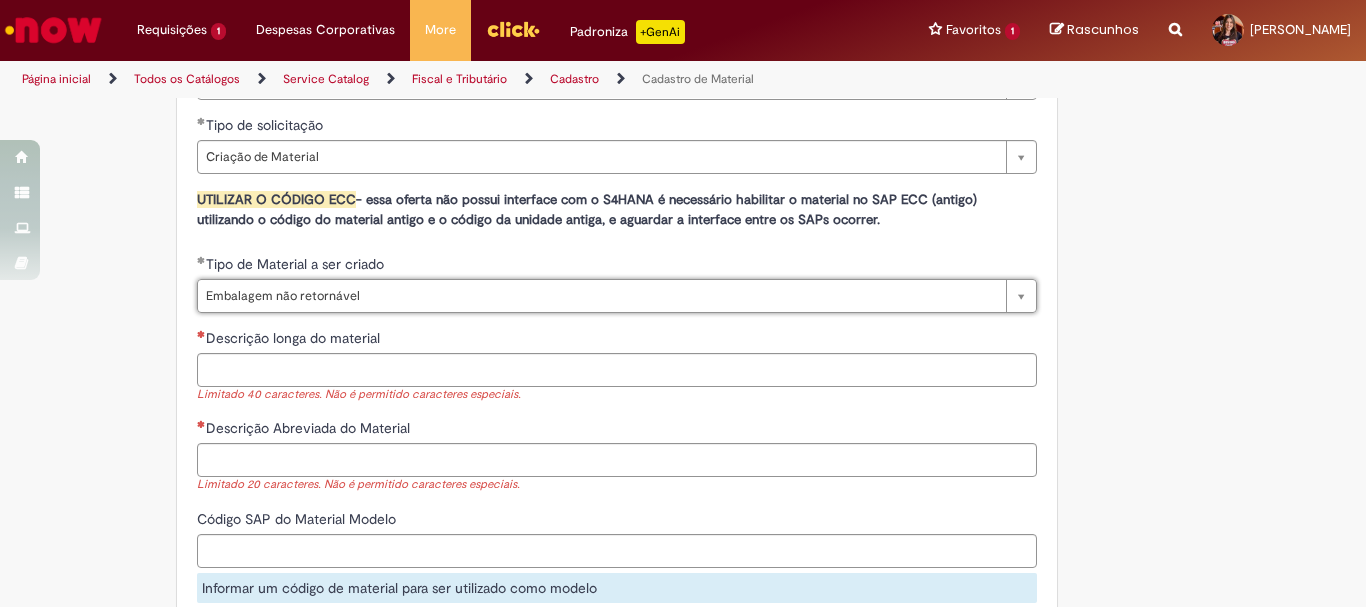 scroll, scrollTop: 0, scrollLeft: 163, axis: horizontal 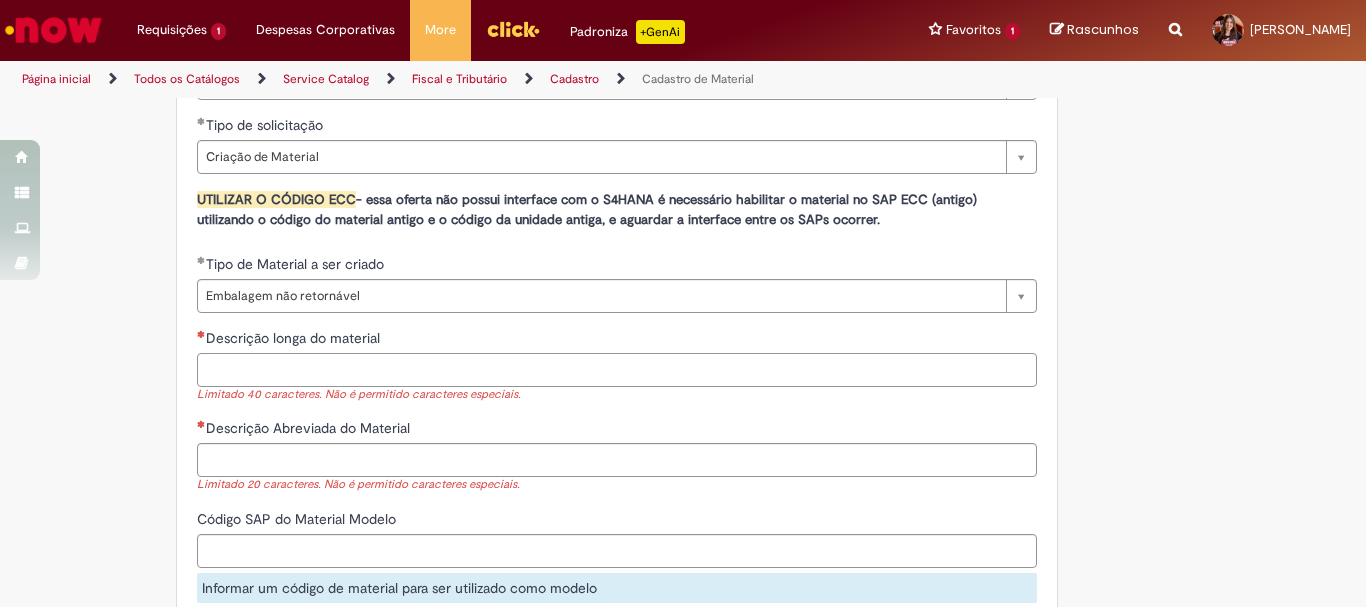 click on "Descrição longa do material" at bounding box center [617, 370] 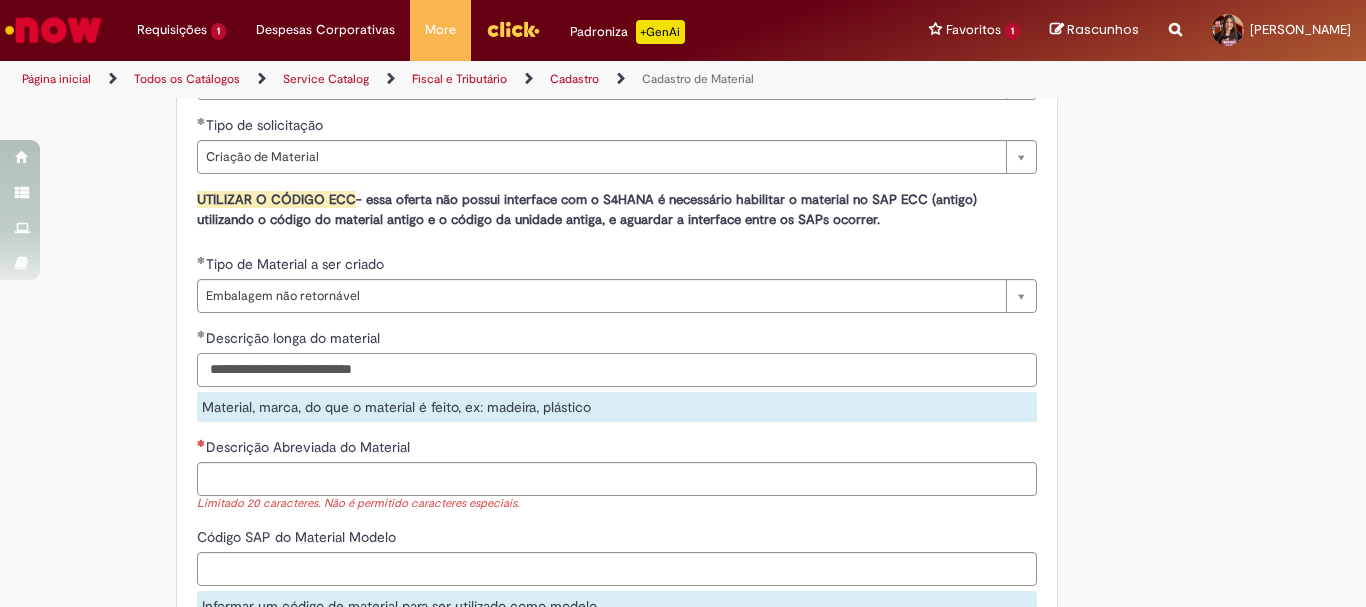 type on "**********" 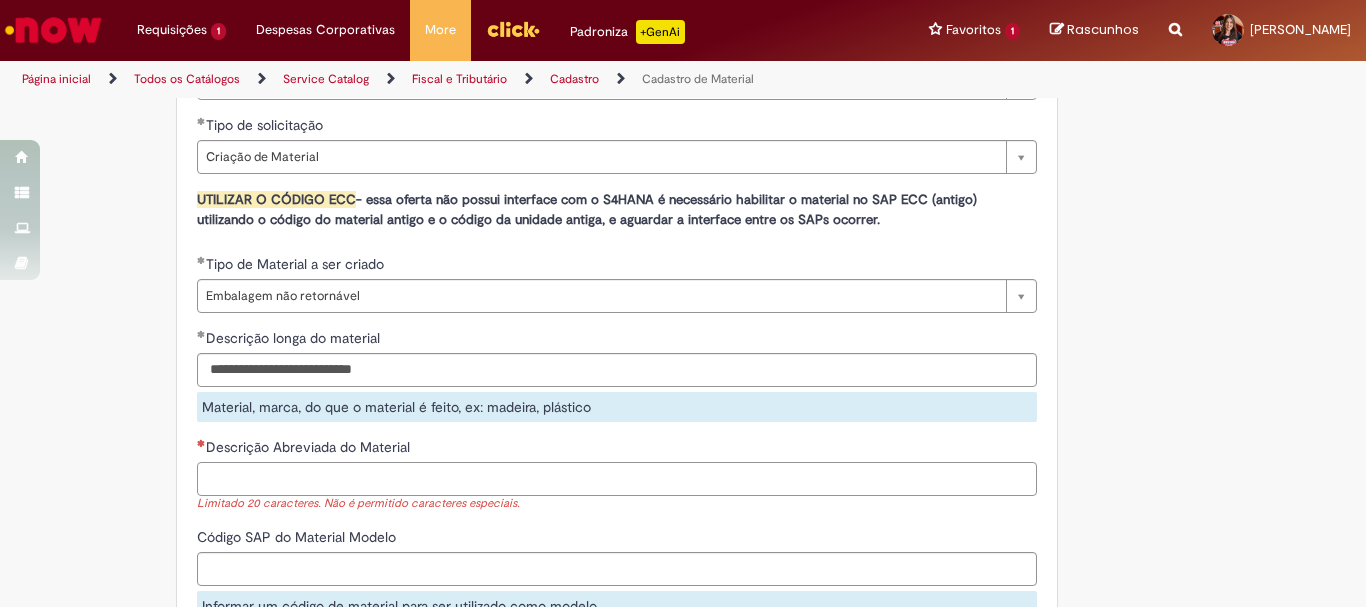 click on "Descrição Abreviada do Material" at bounding box center [617, 479] 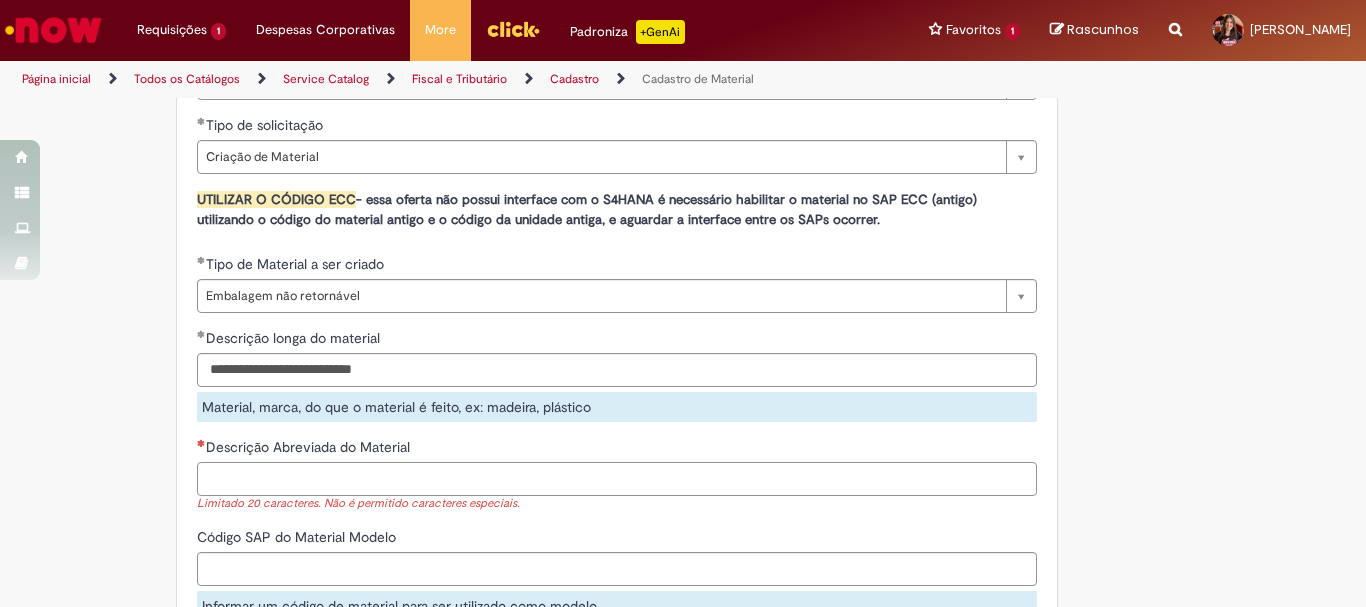 paste on "**********" 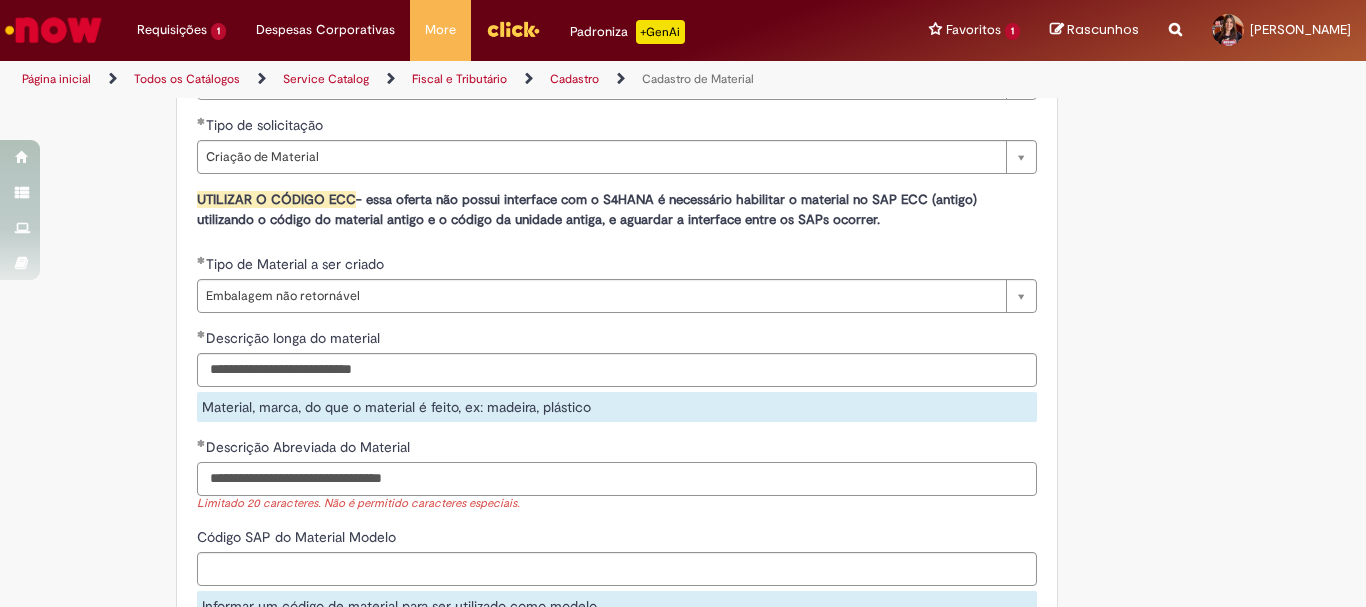 click on "**********" at bounding box center [617, 479] 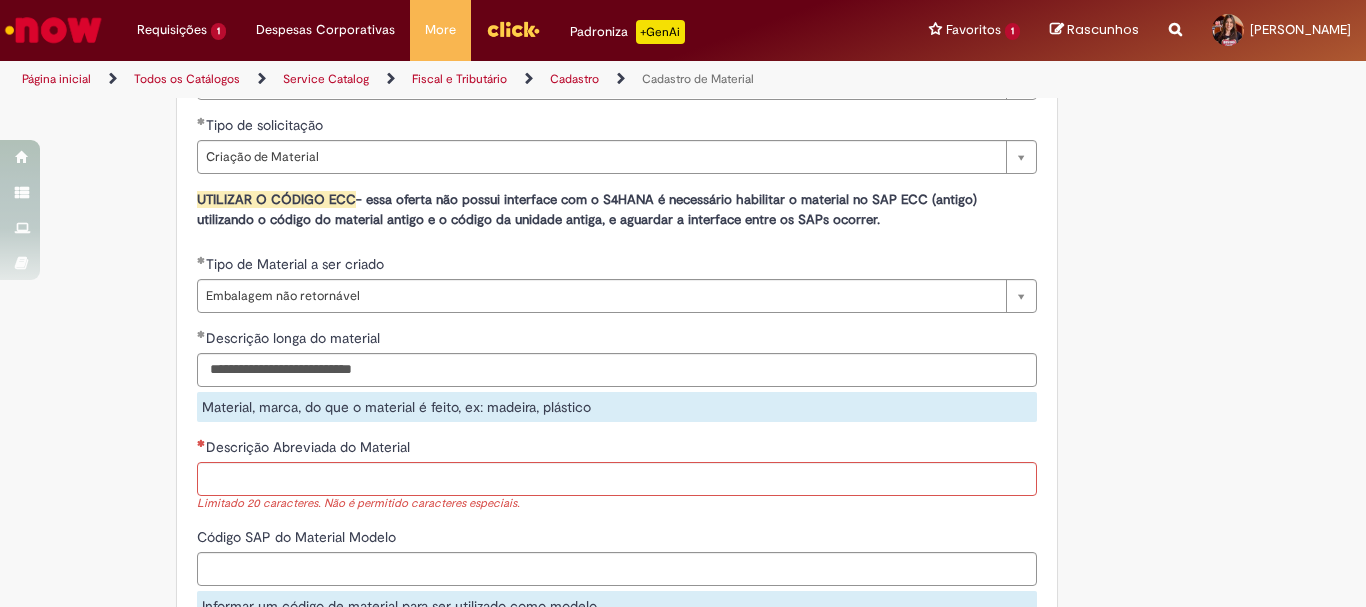click on "Código SAP do Material Modelo" at bounding box center [617, 539] 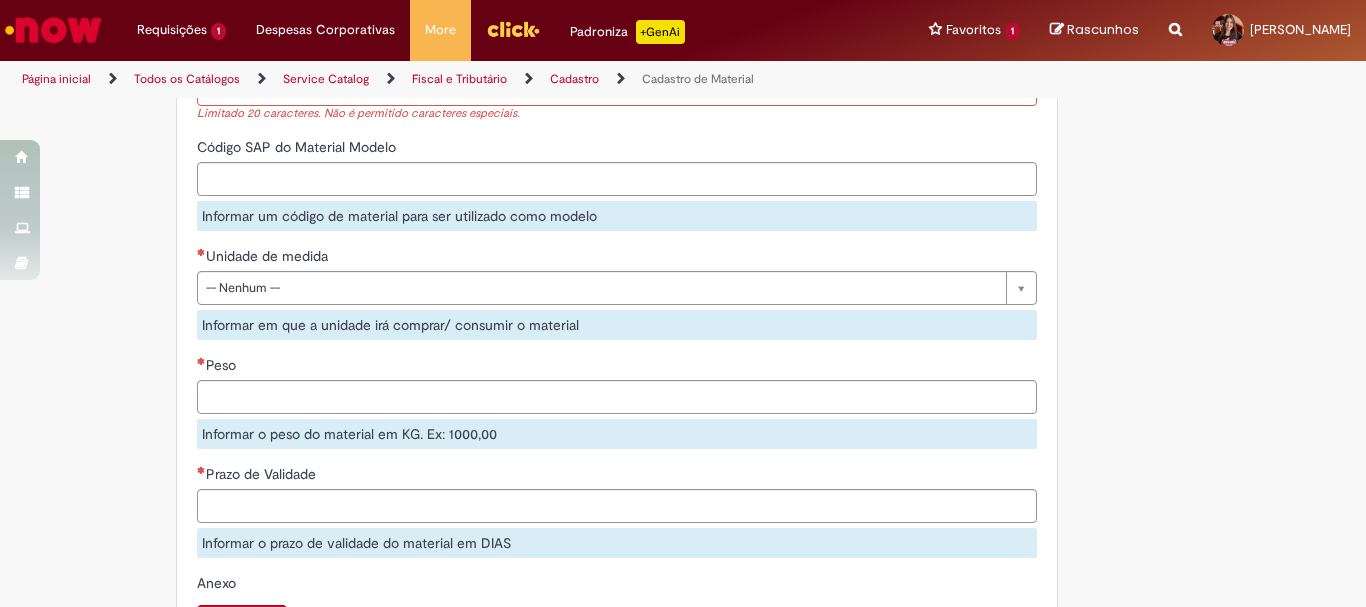 scroll, scrollTop: 1474, scrollLeft: 0, axis: vertical 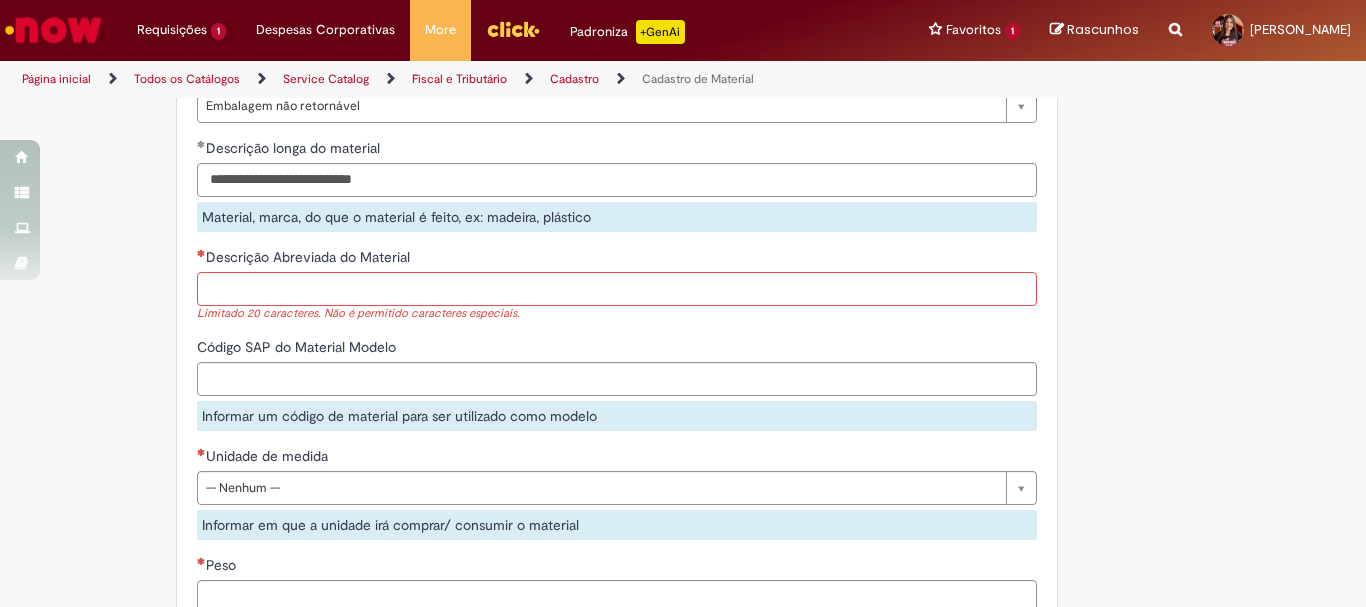 click on "Descrição Abreviada do Material" at bounding box center (617, 289) 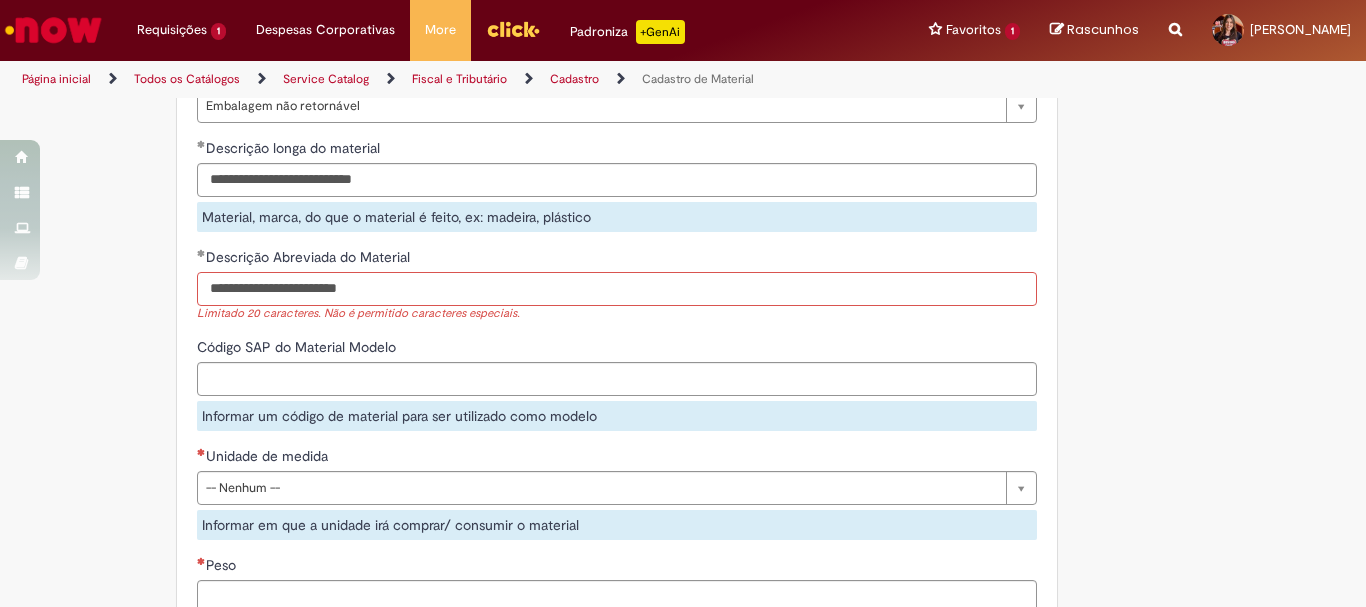 type on "**********" 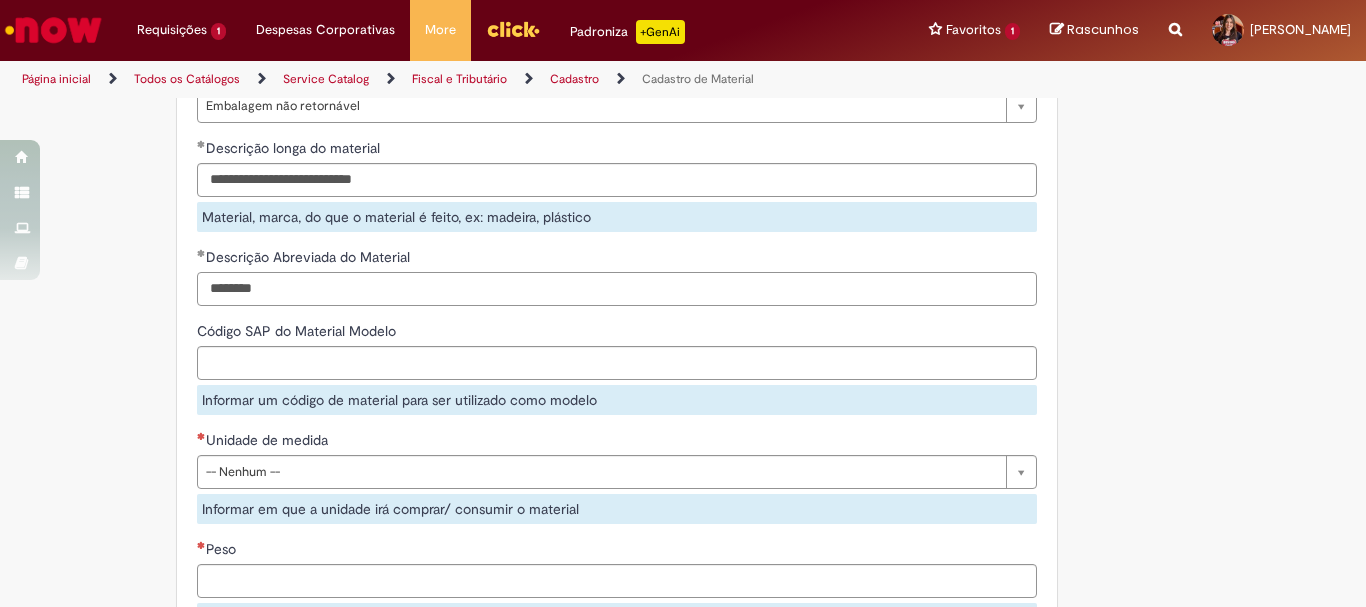 click on "********" at bounding box center [617, 289] 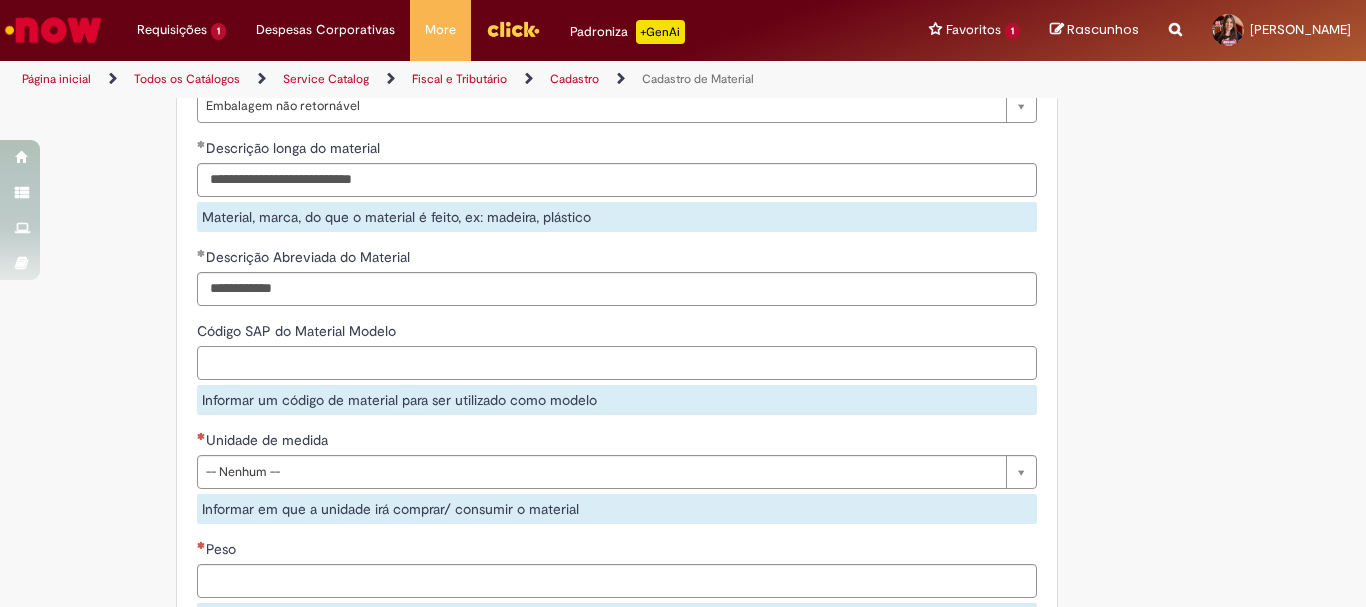 type on "**********" 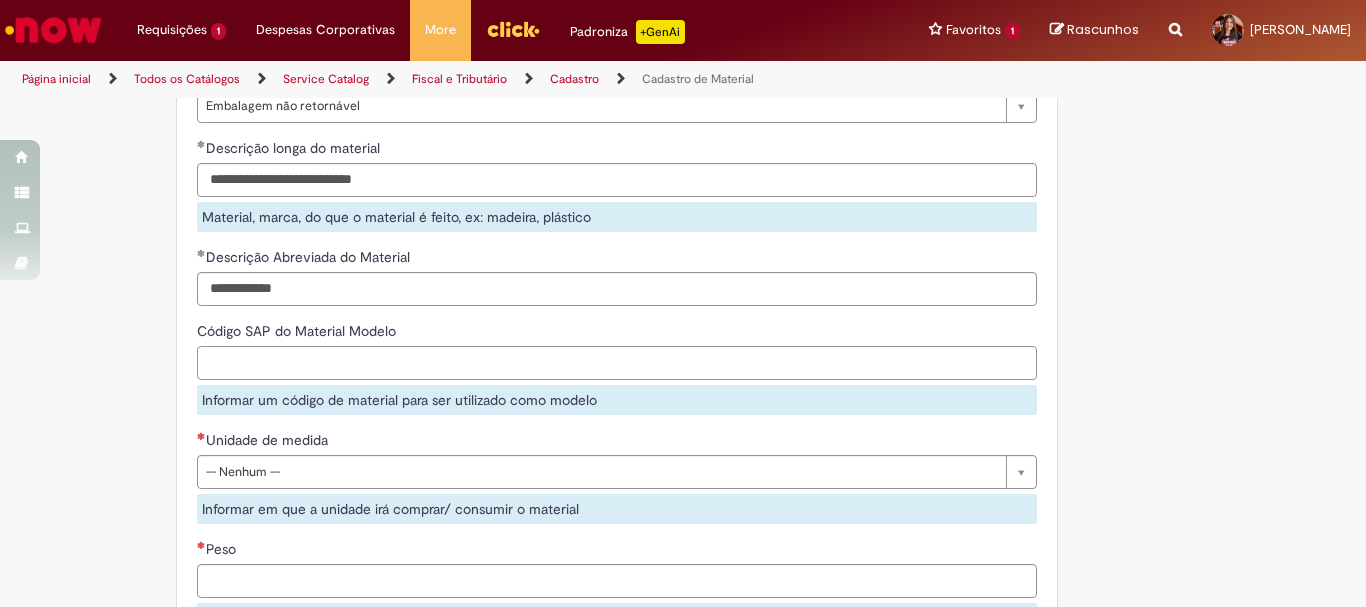 scroll, scrollTop: 1574, scrollLeft: 0, axis: vertical 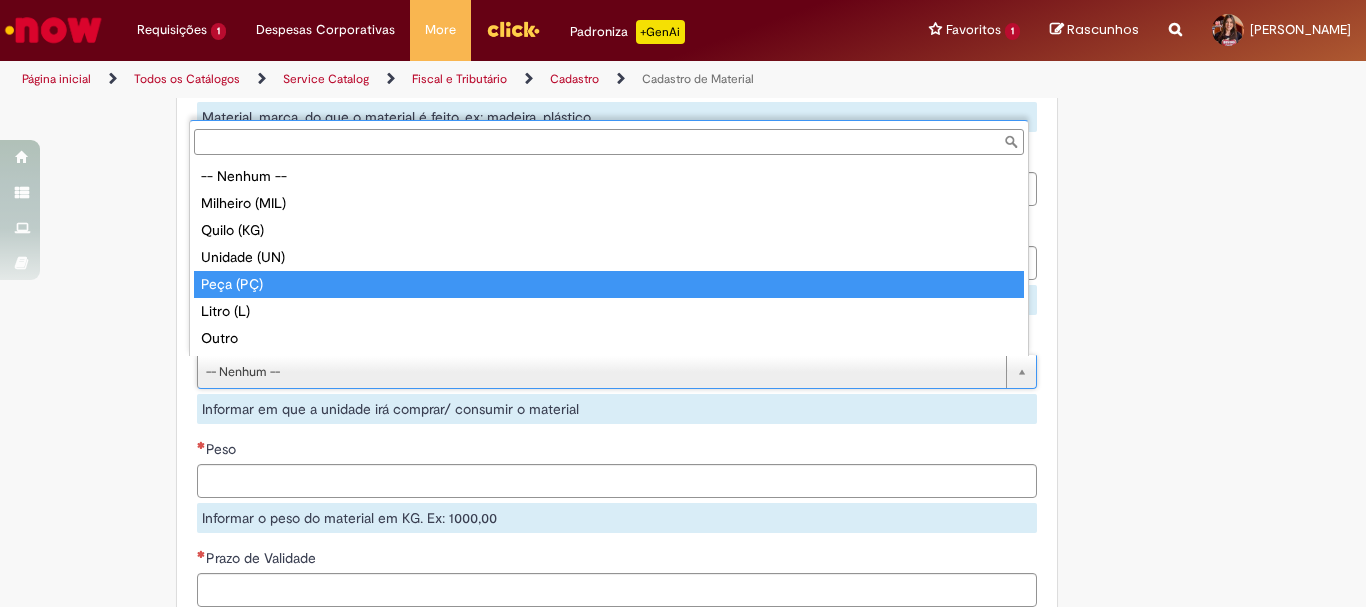 type on "*********" 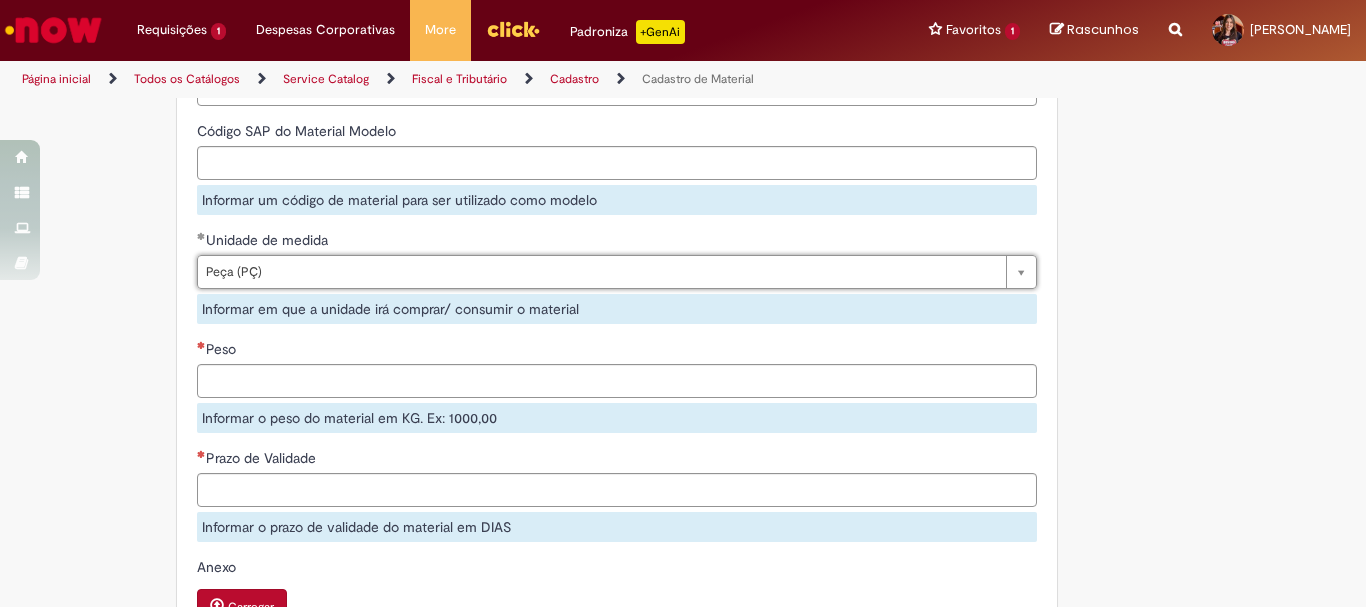 scroll, scrollTop: 1774, scrollLeft: 0, axis: vertical 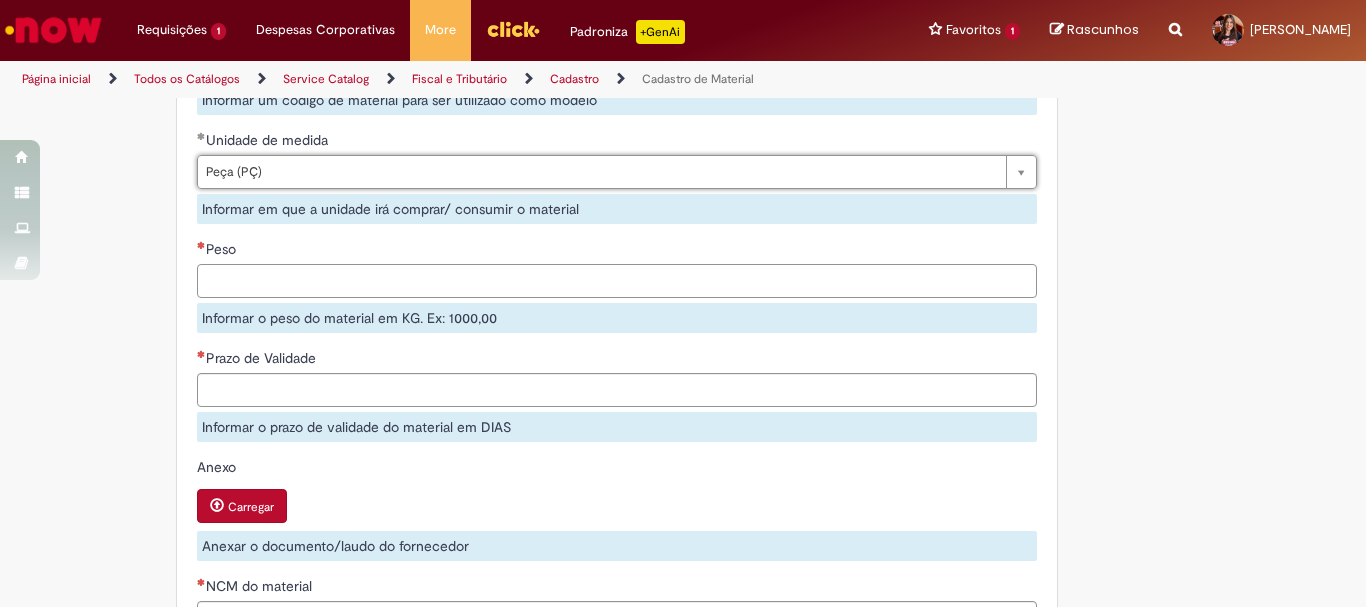 click on "Peso" at bounding box center (617, 281) 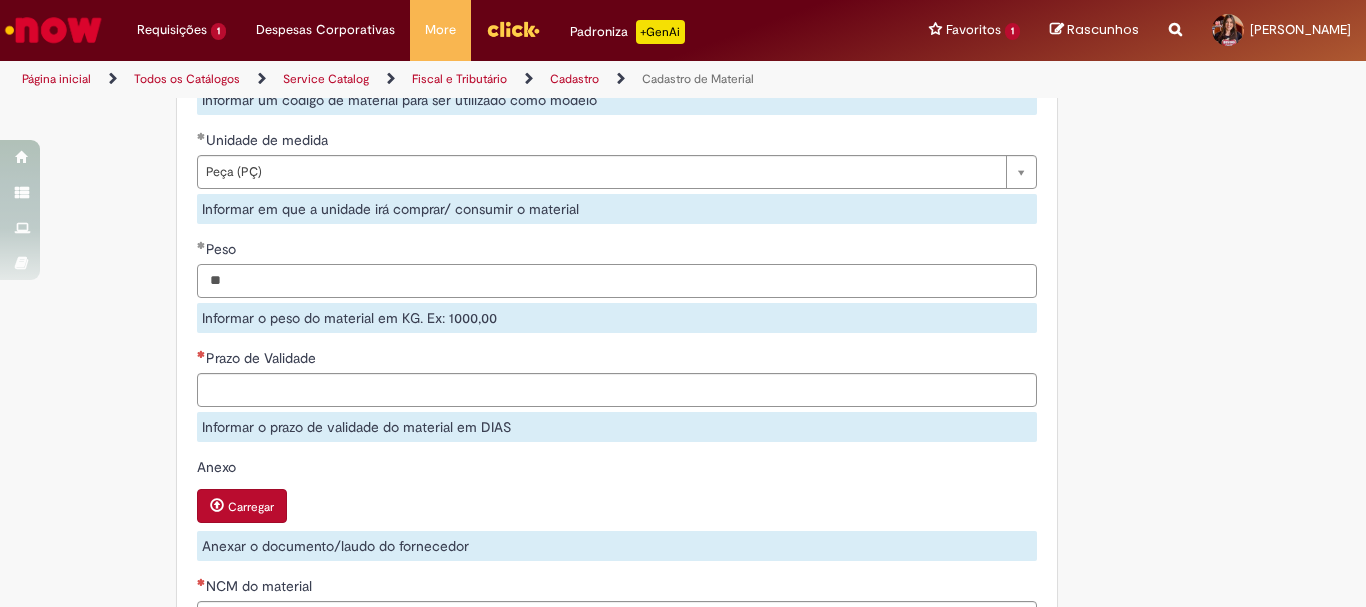 type on "*" 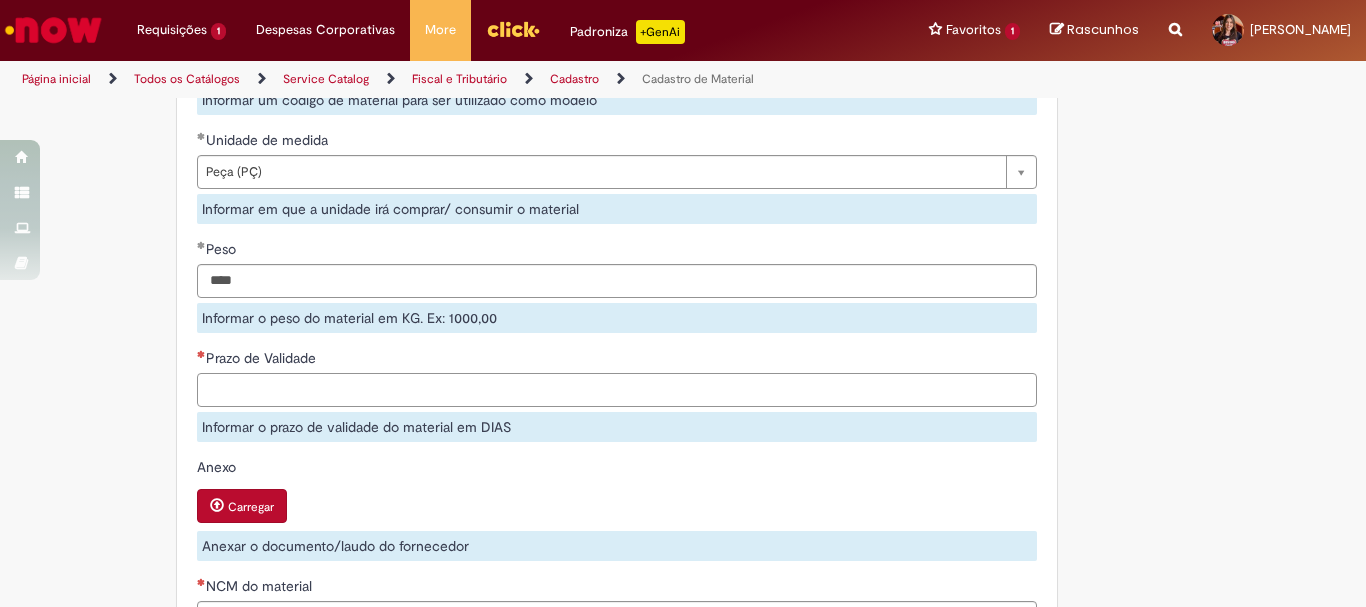 type on "******" 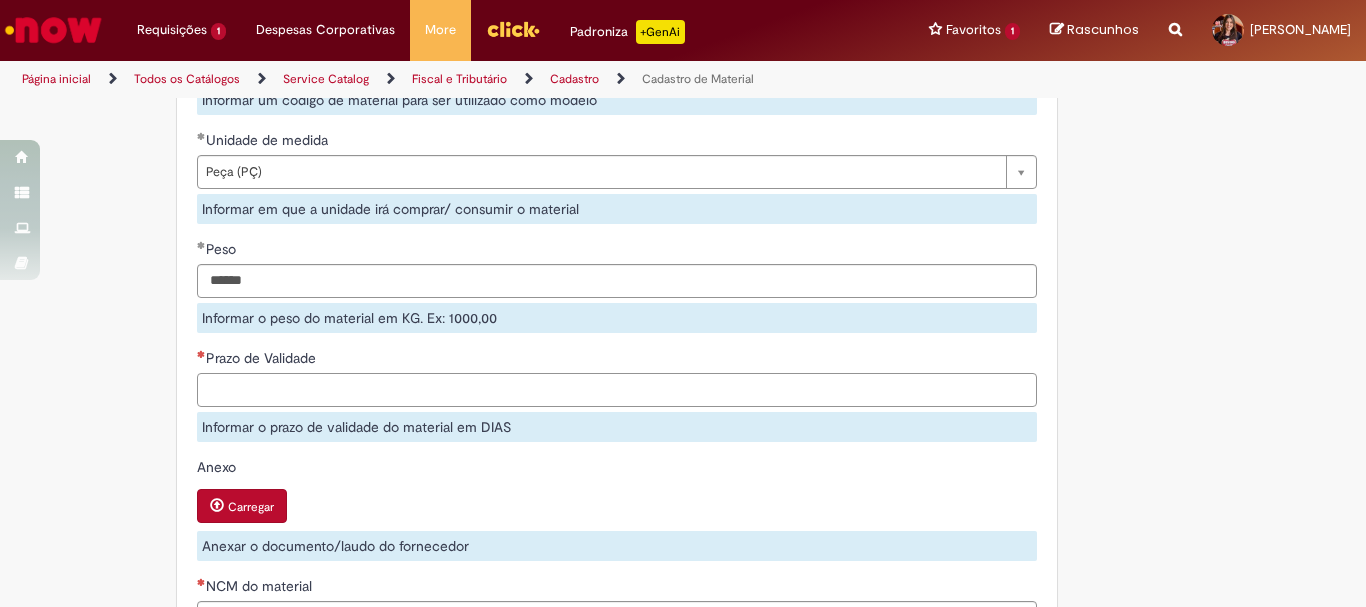 click on "Prazo de Validade" at bounding box center (617, 390) 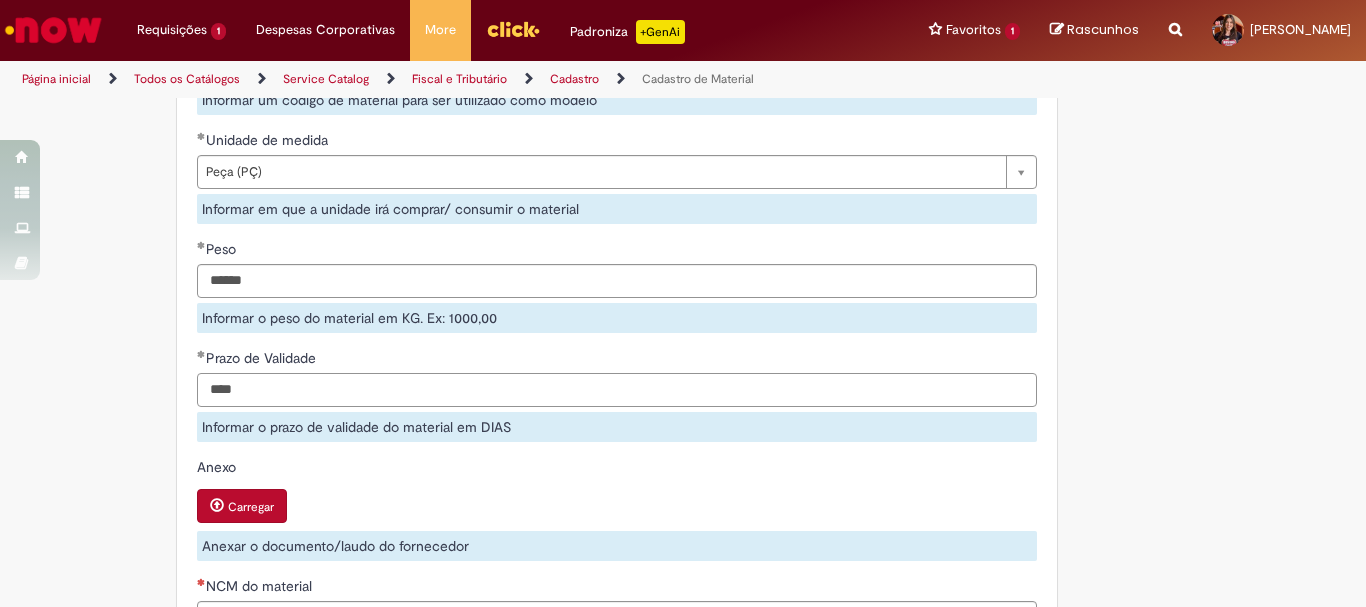 scroll, scrollTop: 1874, scrollLeft: 0, axis: vertical 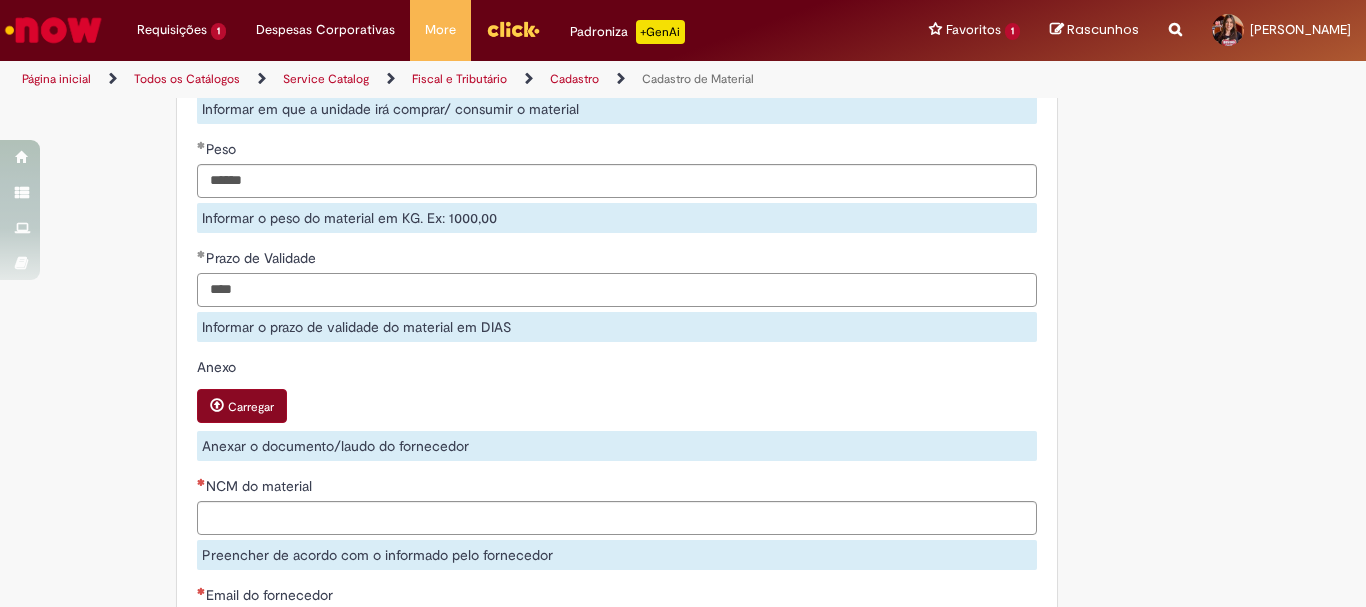 type on "****" 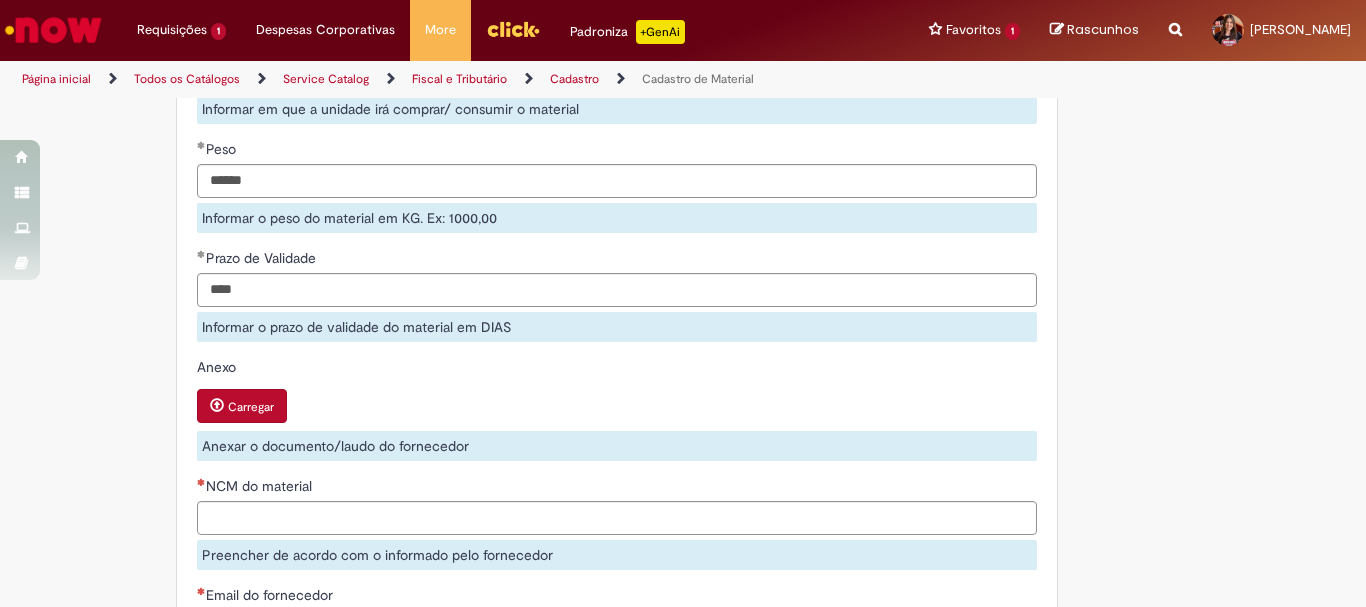 click on "Carregar" at bounding box center [251, 407] 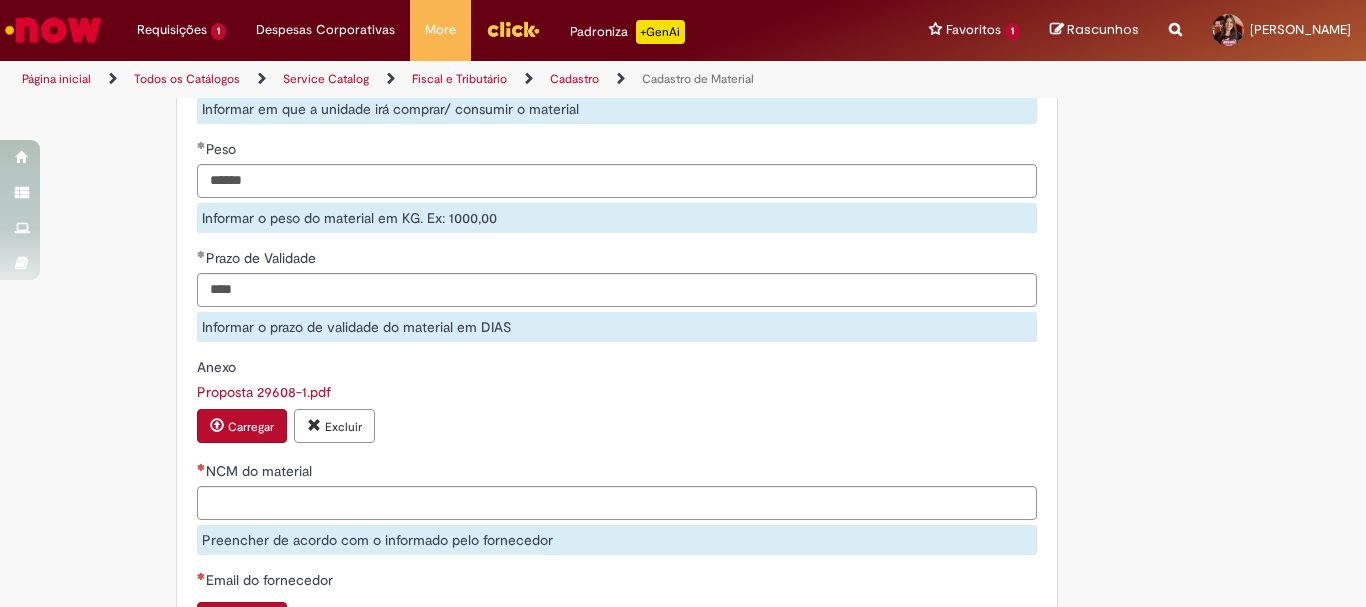 scroll, scrollTop: 2074, scrollLeft: 0, axis: vertical 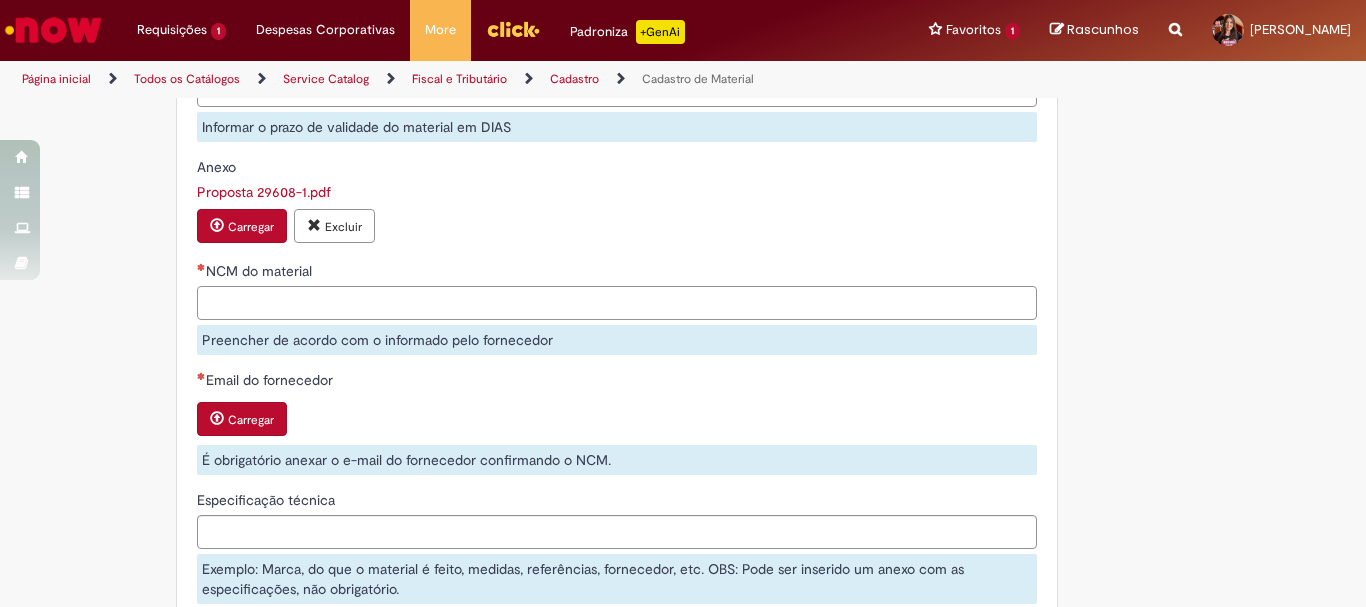 click on "NCM do material" at bounding box center [617, 303] 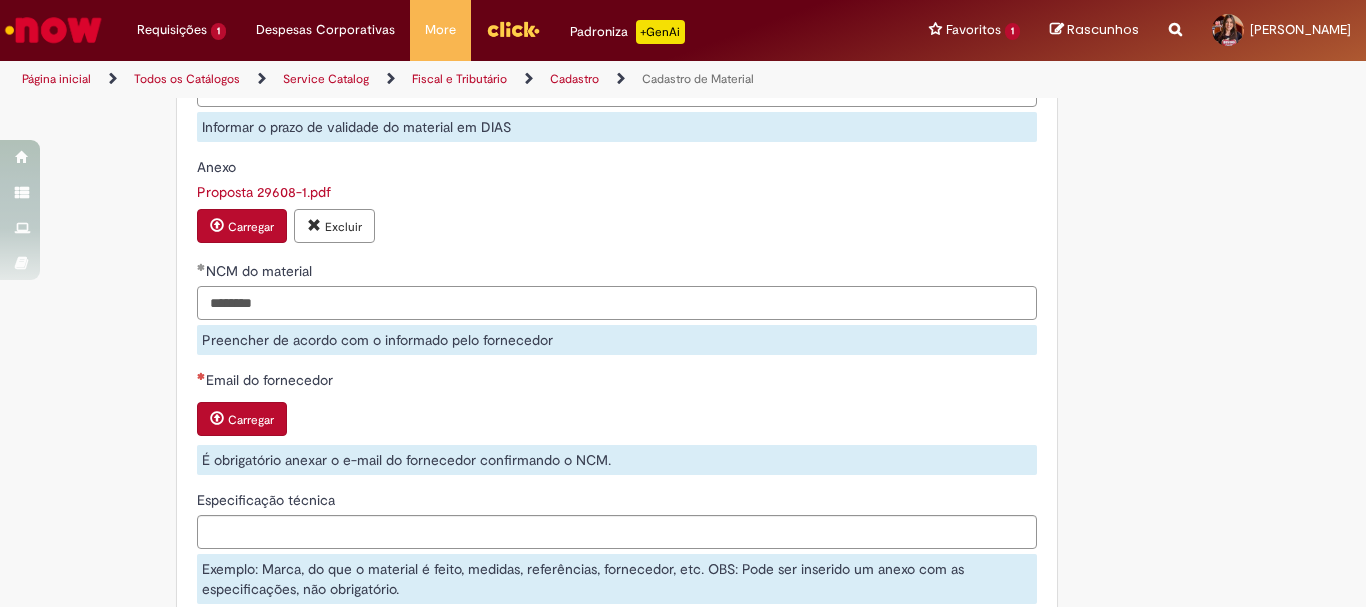 type on "********" 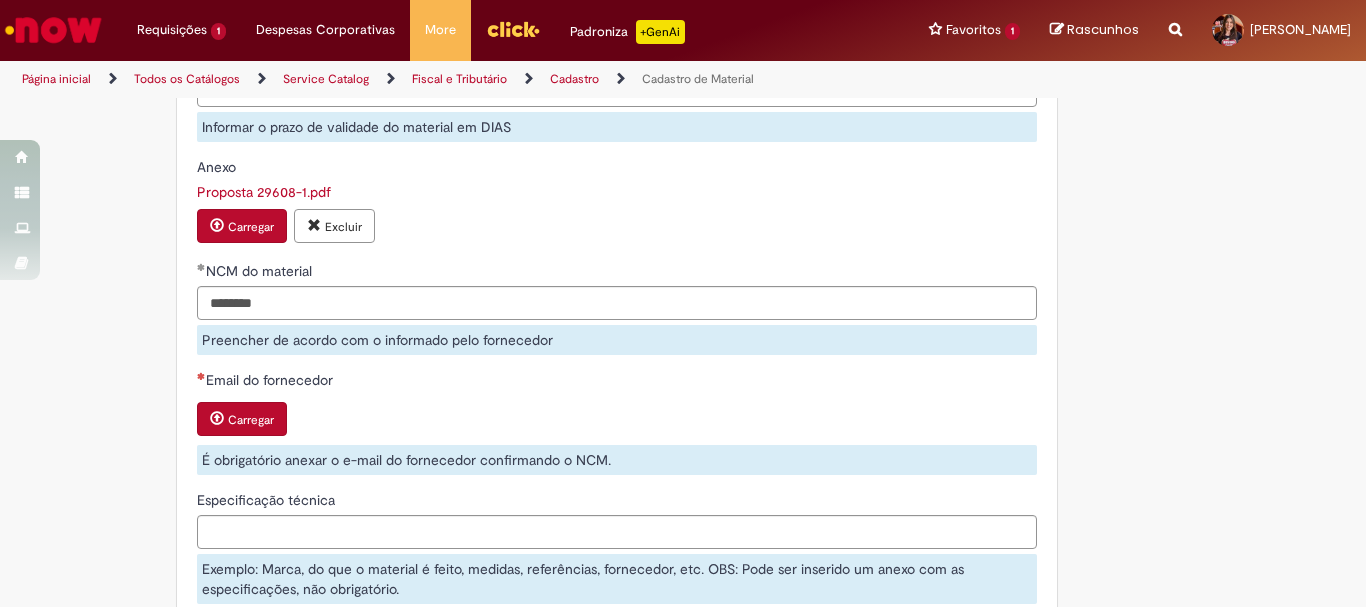 click on "Email do fornecedor
Carregar
É obrigatório anexar o e-mail do fornecedor confirmando o NCM." at bounding box center [617, 422] 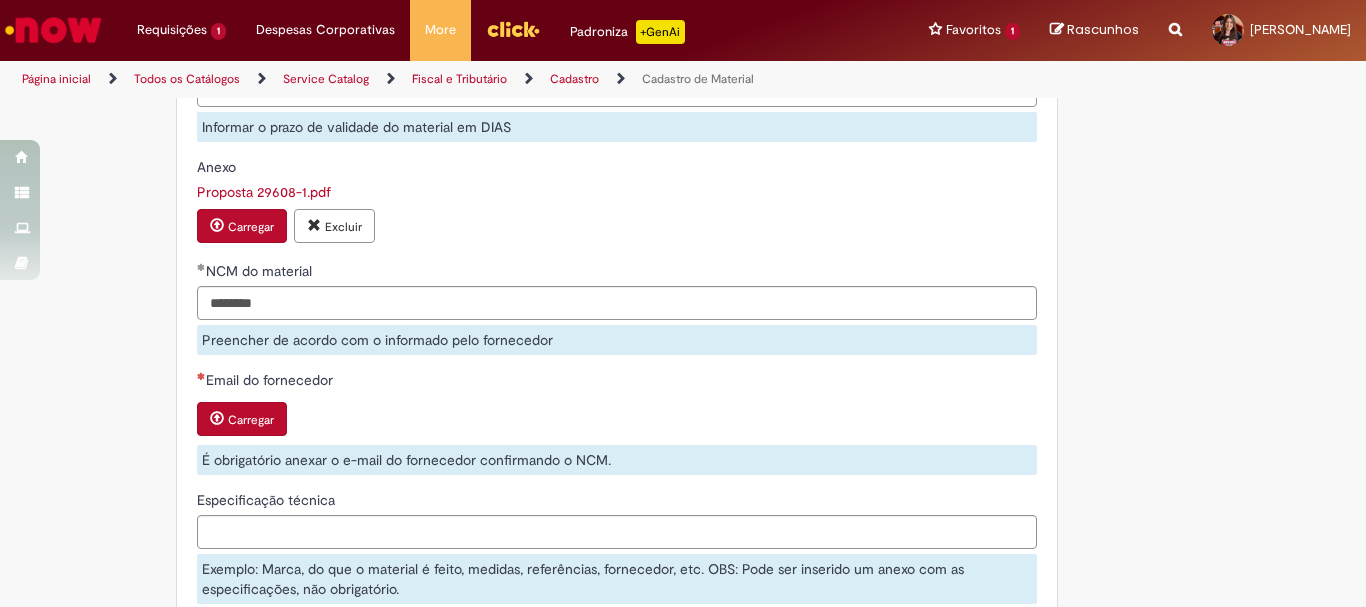 click on "Carregar" at bounding box center [242, 419] 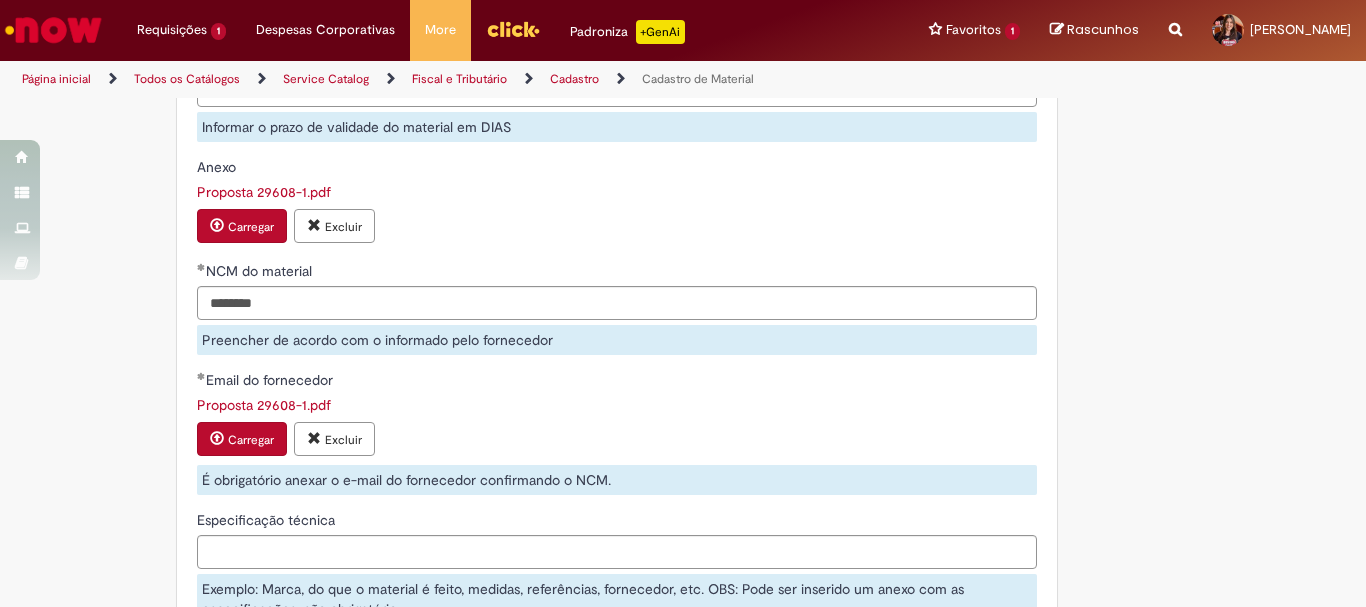 scroll, scrollTop: 2274, scrollLeft: 0, axis: vertical 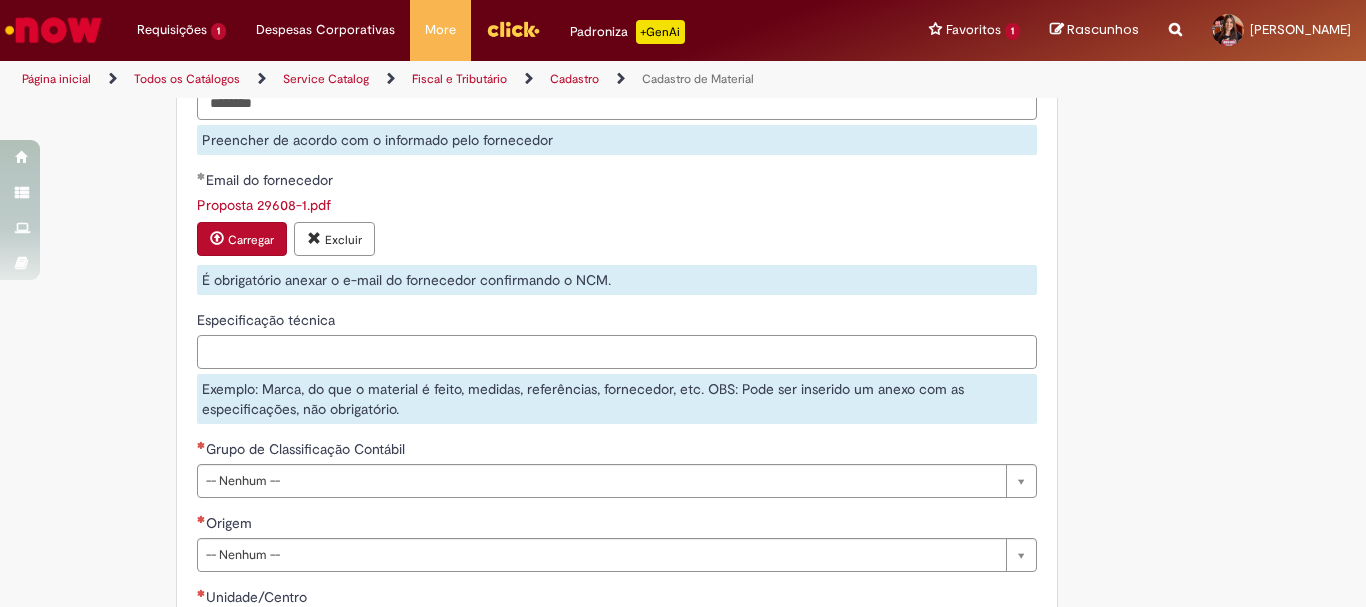 click on "Especificação técnica" at bounding box center (617, 352) 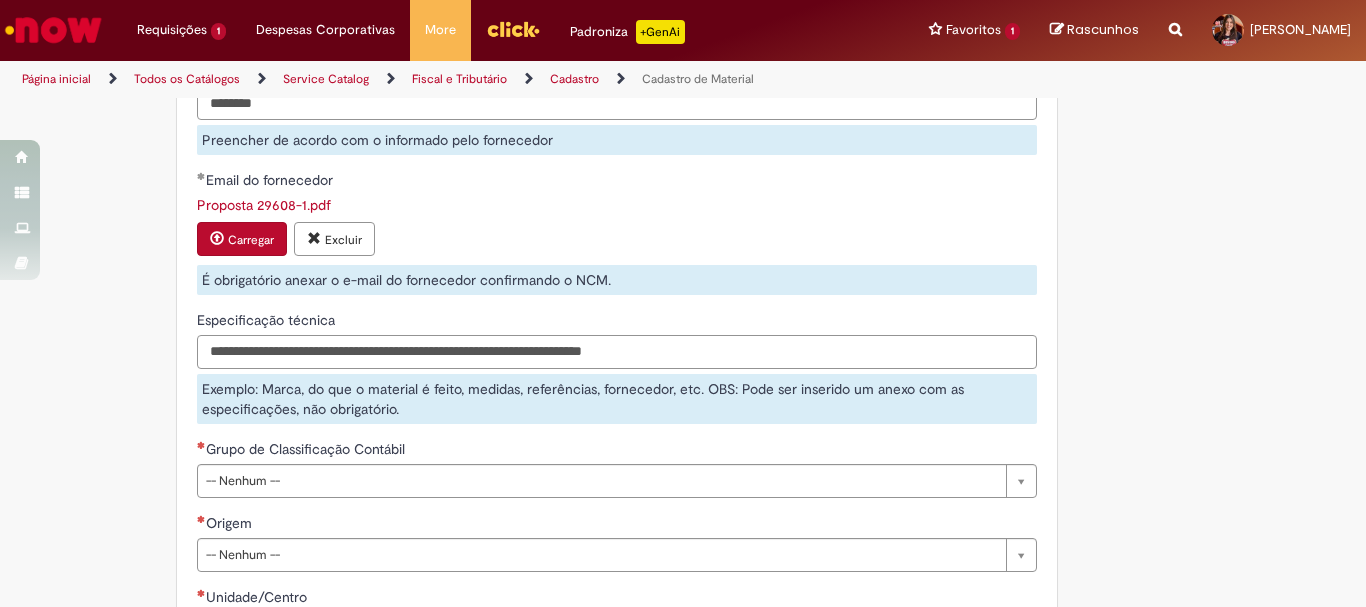 type on "**********" 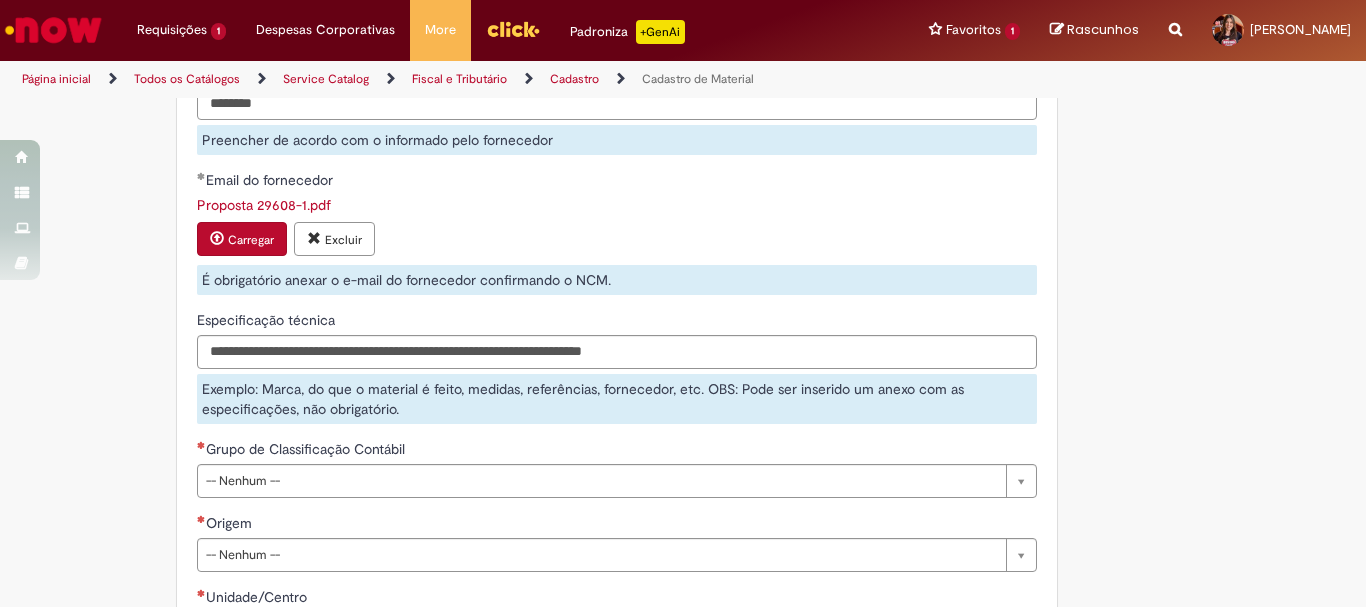type 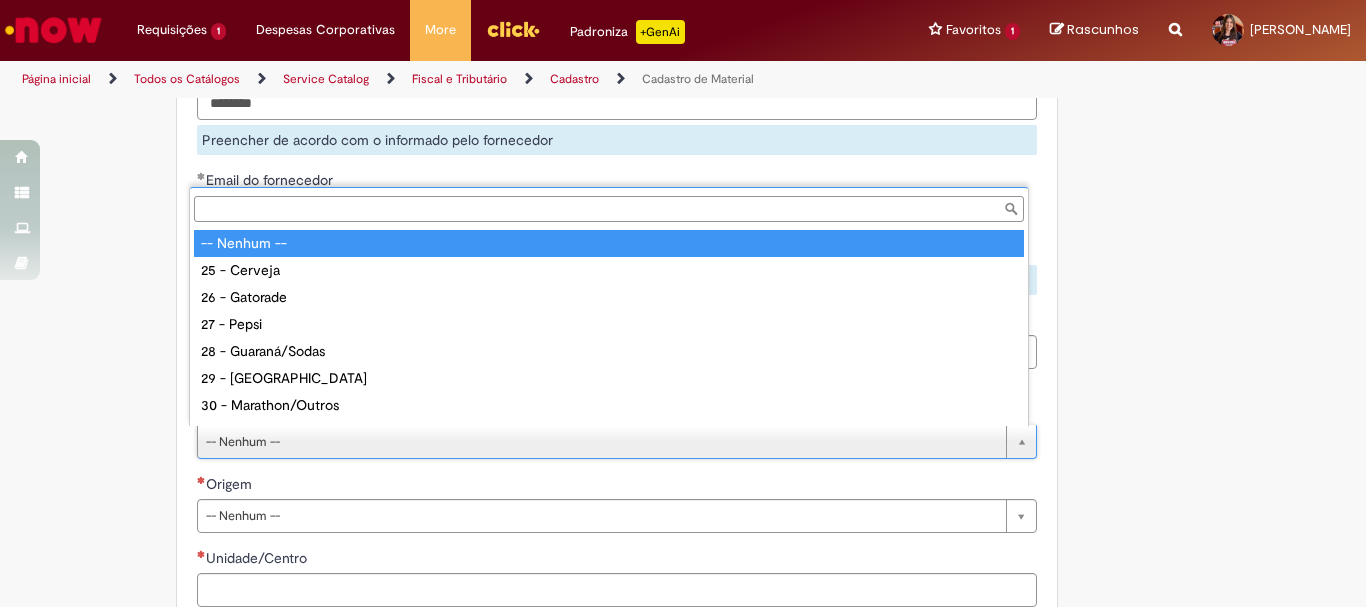 scroll, scrollTop: 16, scrollLeft: 0, axis: vertical 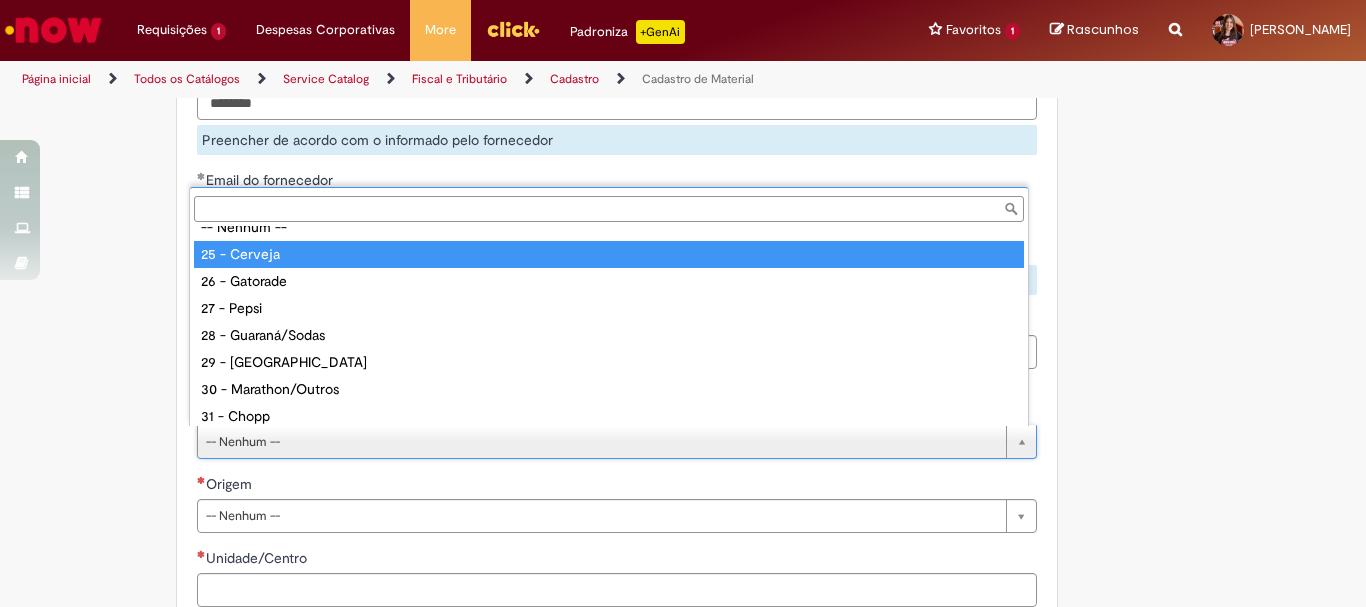 type on "**********" 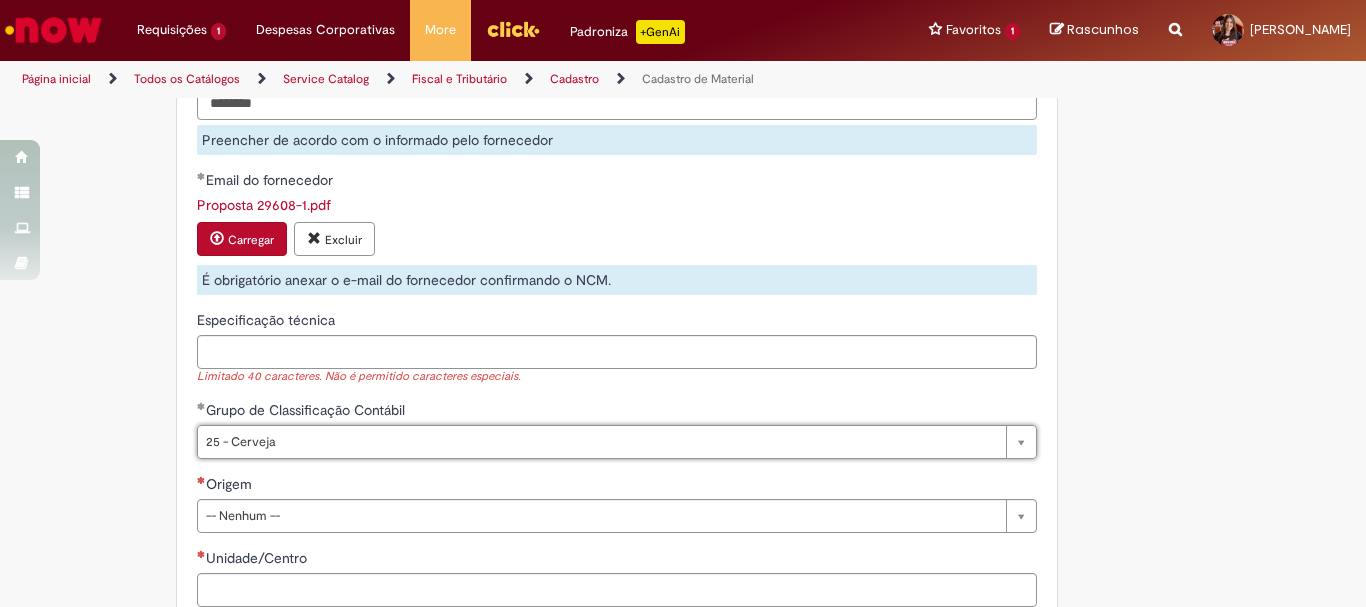 click on "Adicionar a Favoritos
Cadastro de Material
Oferta destinada à solicitações relacionadas ao cadastro de materiais.
Criação de Material  – Tipo de Solicitação destinada para criação de novos códigos dos materiais abaixo:       1.1 – Embalagem Retornável (Ativo de Giro)       1.2 – Embalagem Não Retornável        1.3 – Matéria prima       1.4 – Marketing       1.5 – Cadastro de Protótipo CIT (Cadastro exclusivo do CIT)
Habilitação  – Tipo de Solicitação destinada a Habilitação dos Materiais       2.1 – Habilitação de Material       2.2 - Habilitar Tipo de Avaliação New & Especiais
ATENÇÃO CÓDIGO ECC!   Para solicitação de  HABILITAÇÃO DE MATERIAL  É NECESSÁRIO INFORMAR O CÓDIGO DO  MATERIAL E UNIDADE DO  ECC
NÃO  ocorre.
ATENÇÃO INTERFACE!
Modificação" at bounding box center (585, -513) 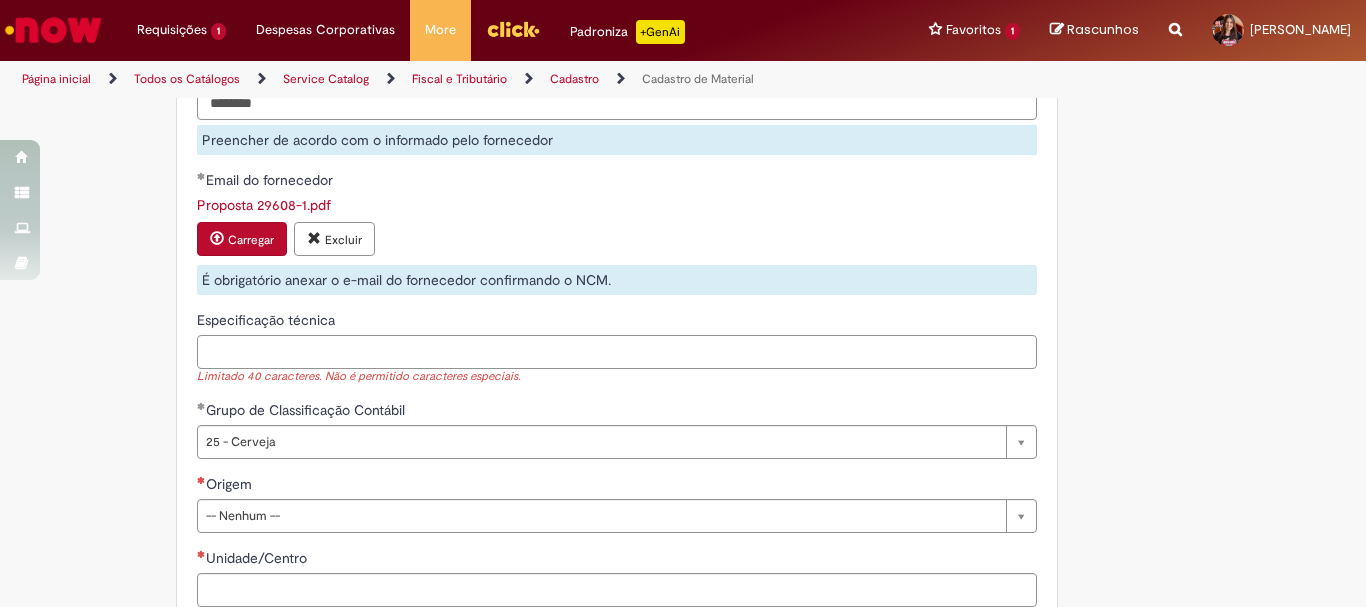 click on "Especificação técnica" at bounding box center (617, 352) 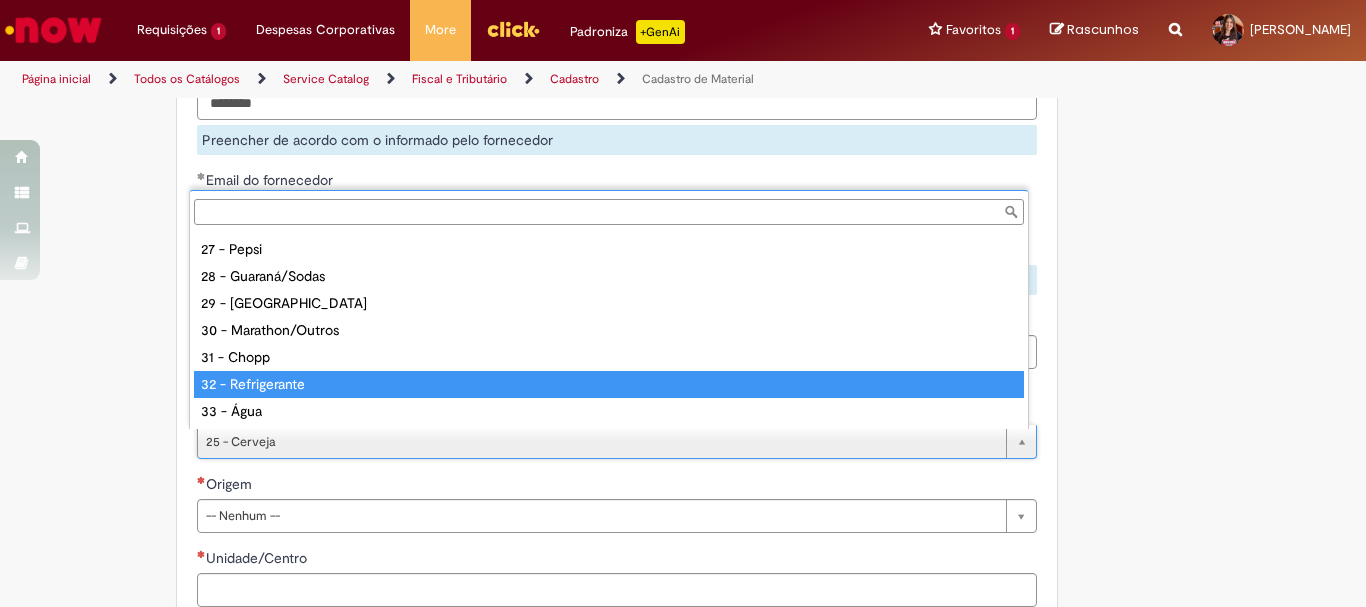 scroll, scrollTop: 0, scrollLeft: 0, axis: both 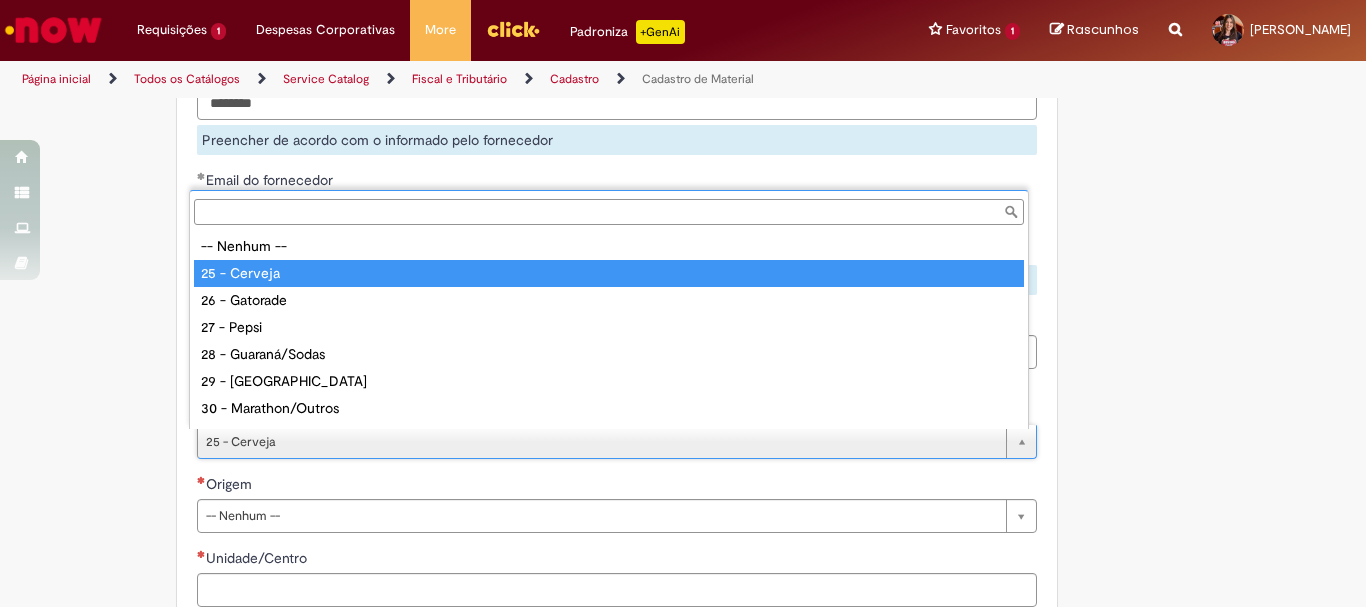 type on "**********" 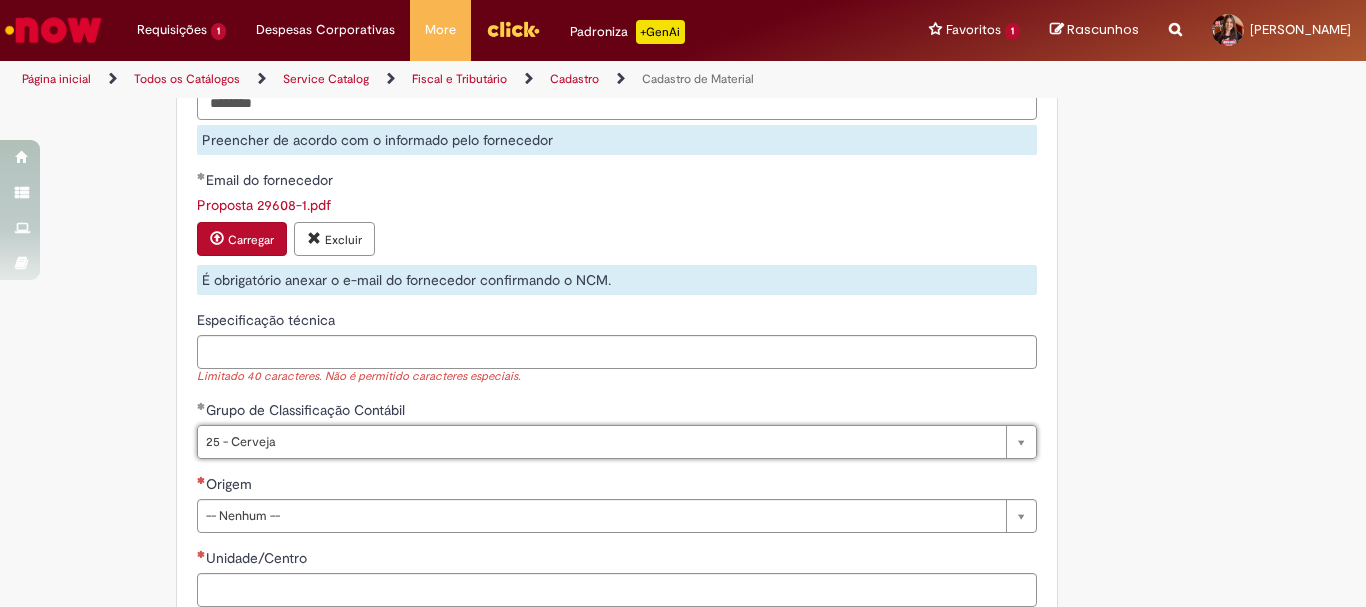 scroll, scrollTop: 0, scrollLeft: 76, axis: horizontal 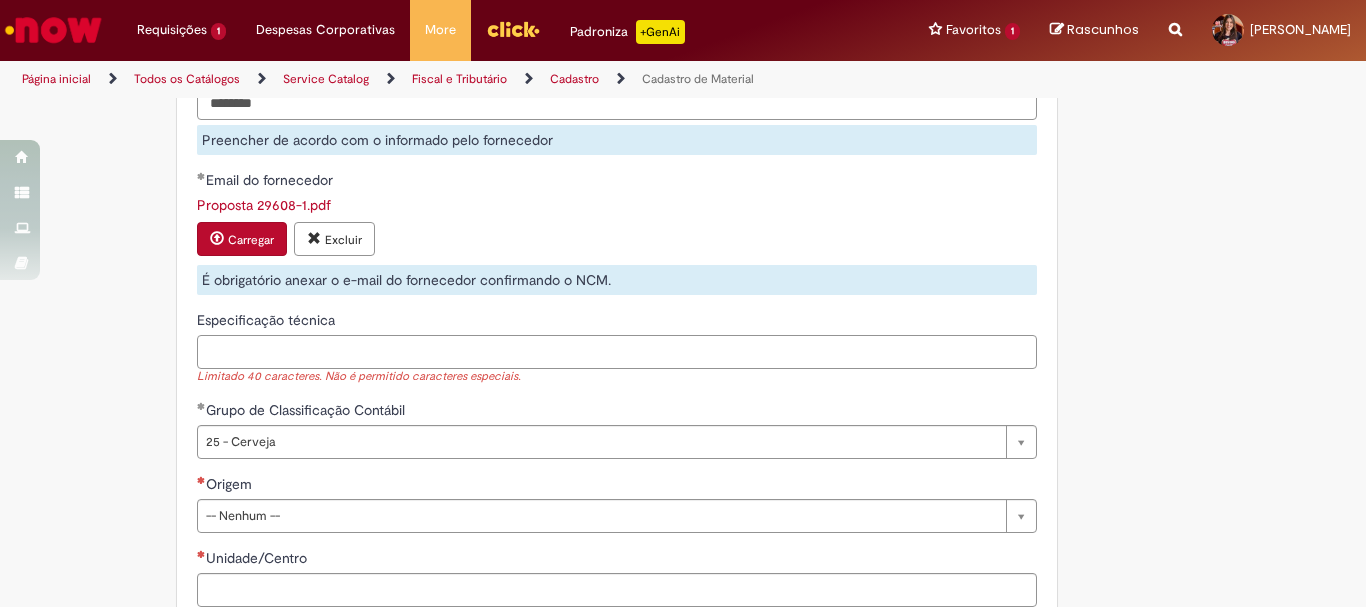 click on "Especificação técnica" at bounding box center (617, 352) 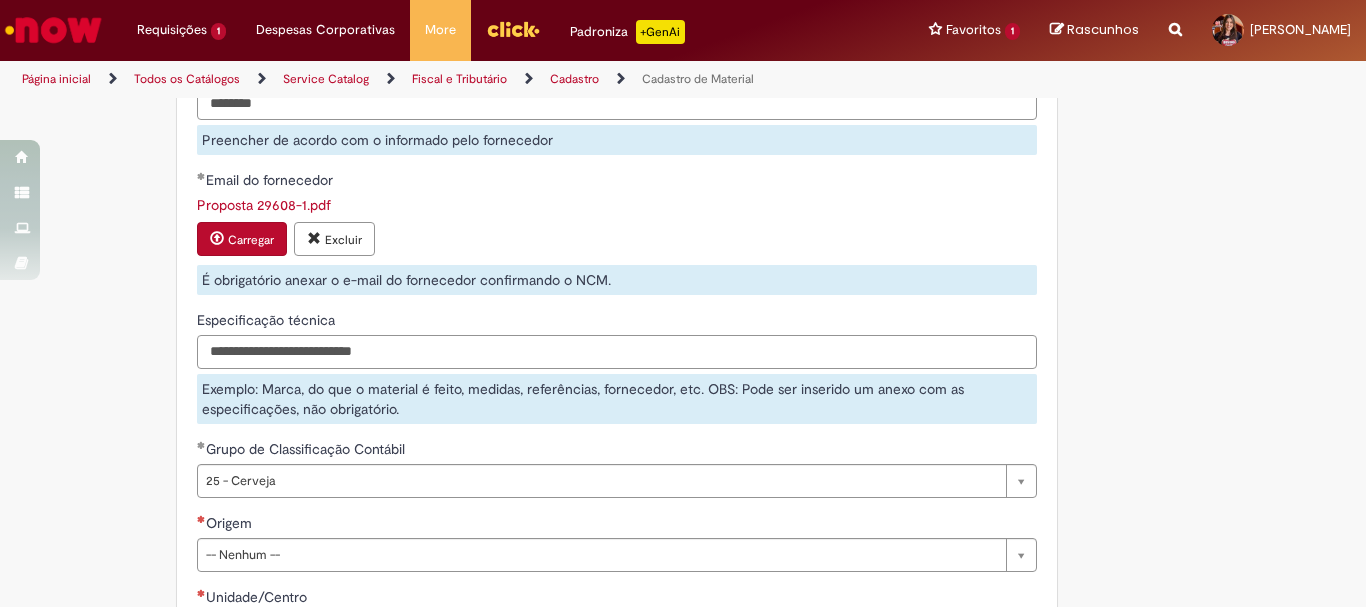 scroll, scrollTop: 2474, scrollLeft: 0, axis: vertical 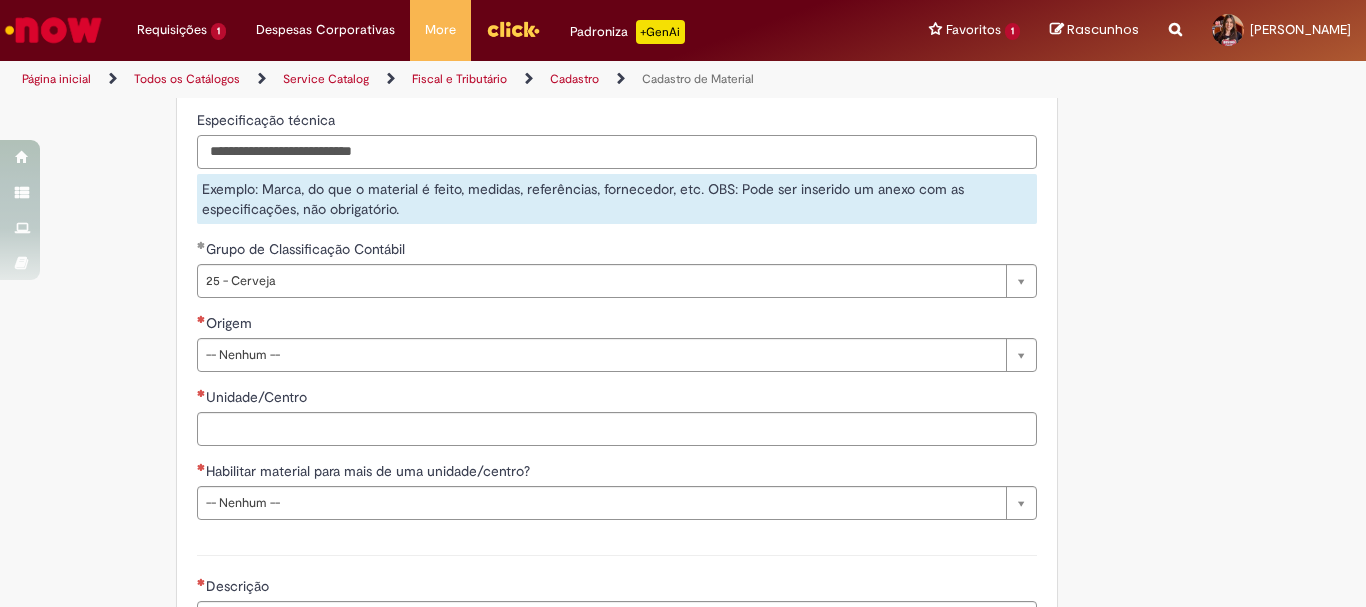 type on "**********" 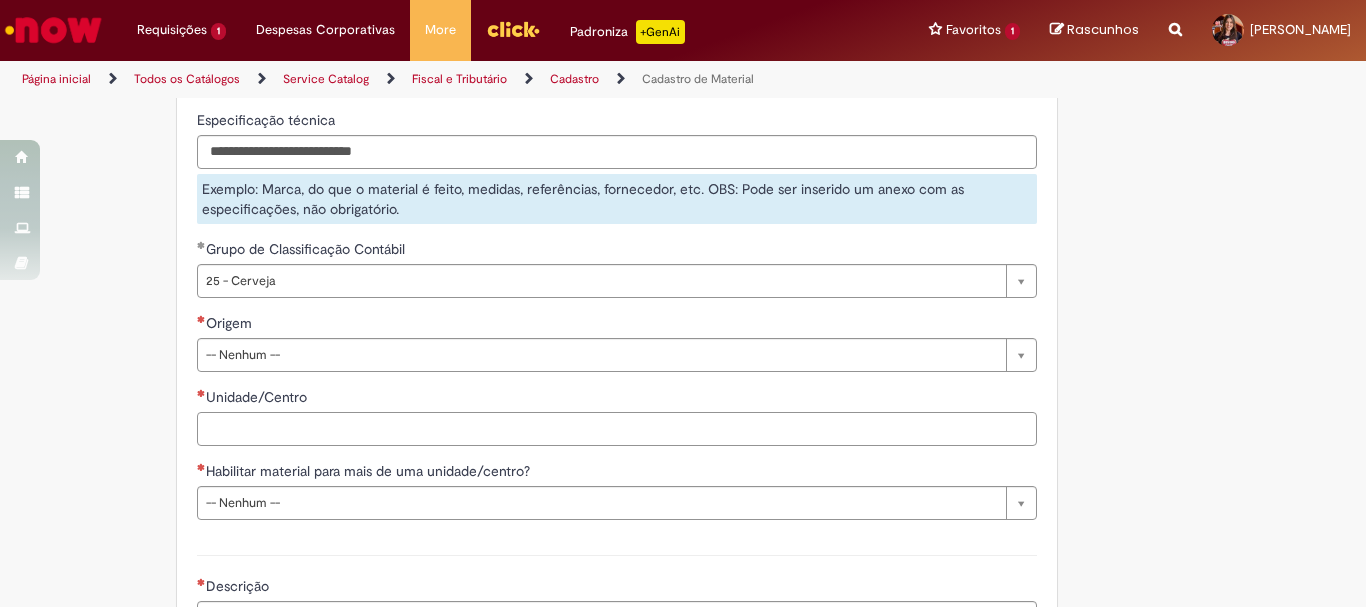 click on "Unidade/Centro" at bounding box center [617, 429] 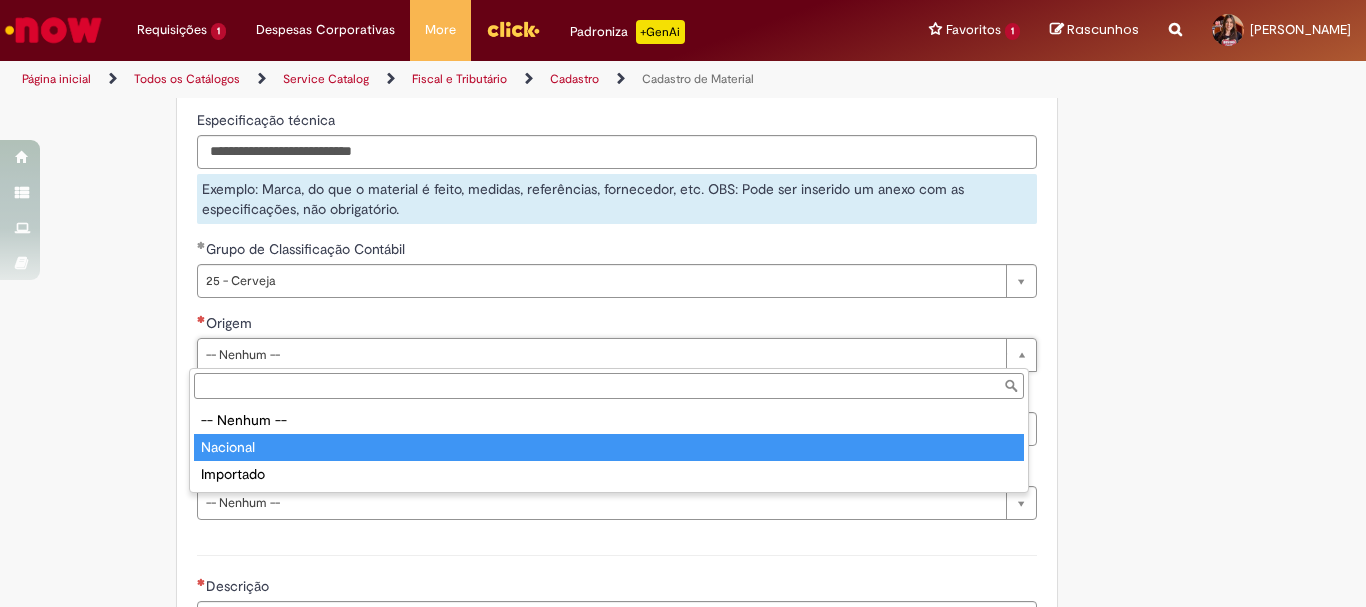 type on "********" 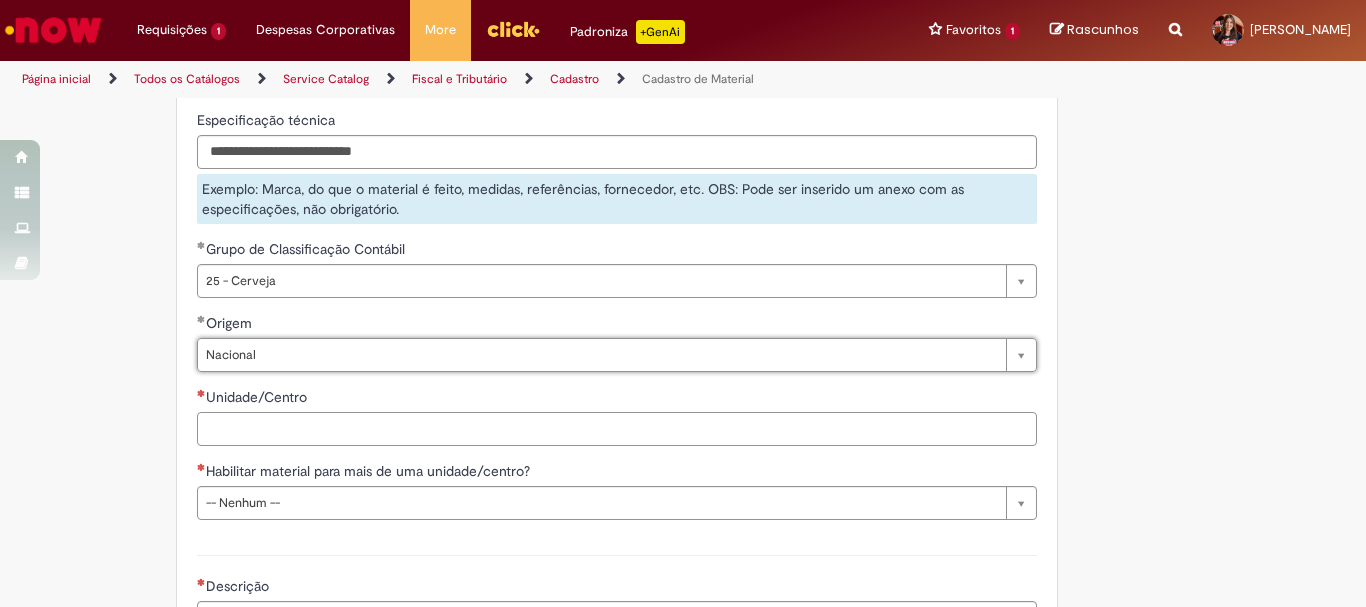 click on "Unidade/Centro" at bounding box center (617, 429) 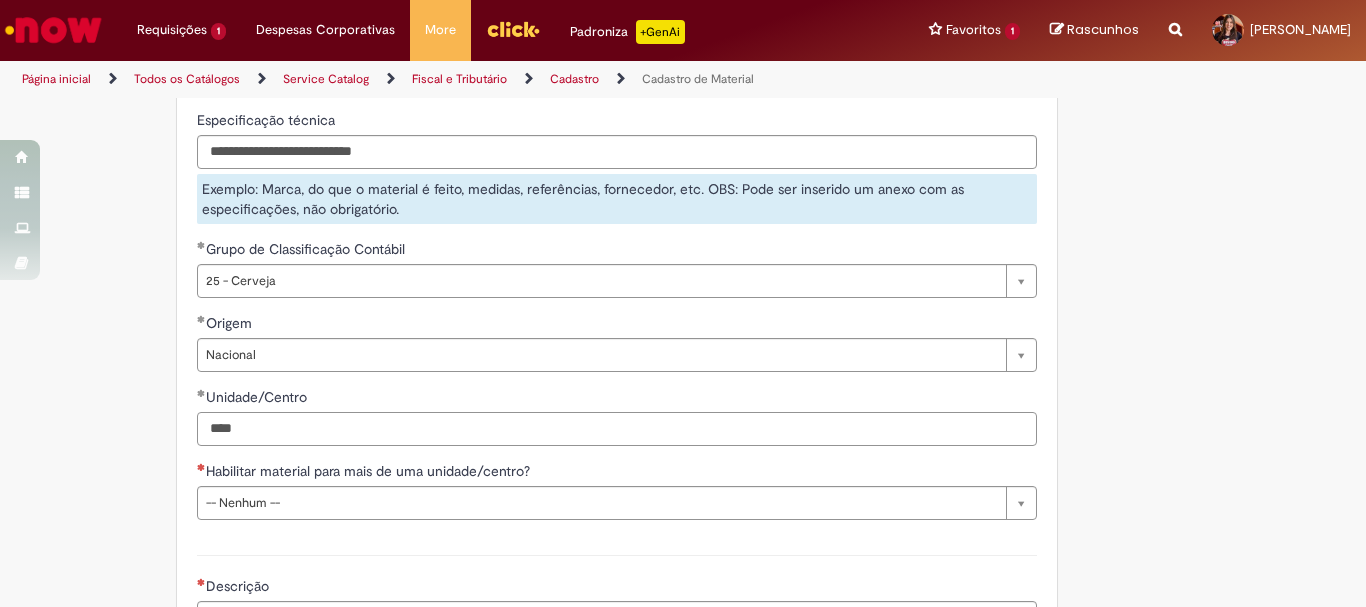 click on "****" at bounding box center (617, 429) 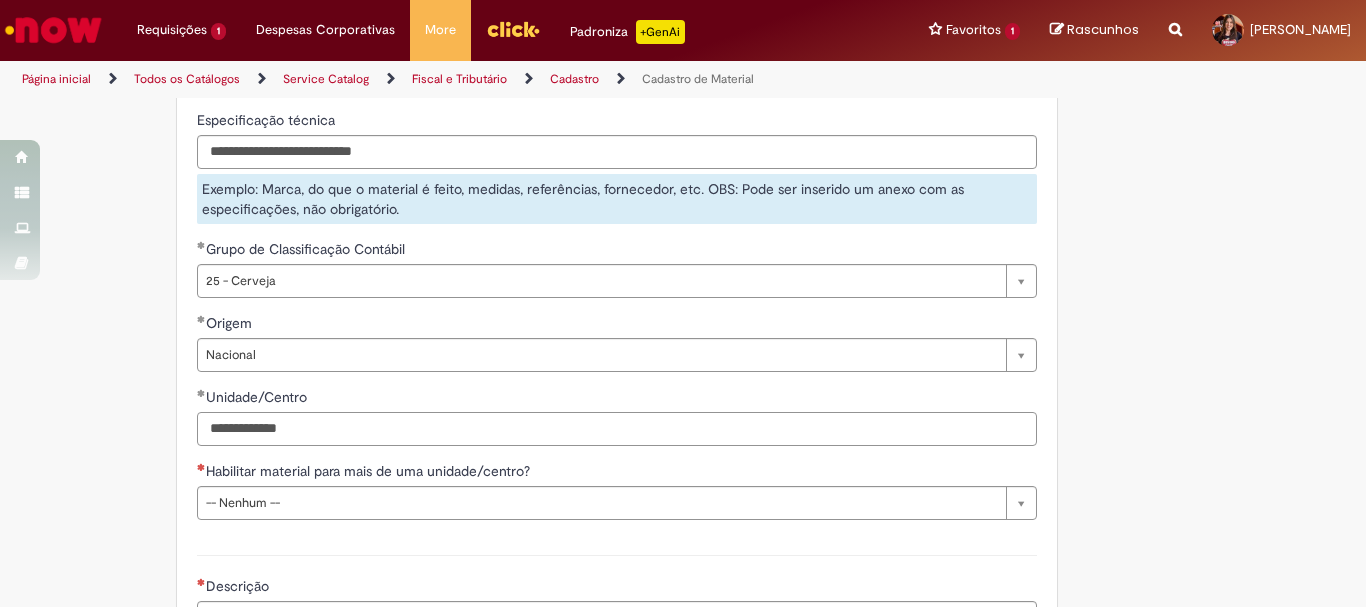 click on "**********" at bounding box center [617, 429] 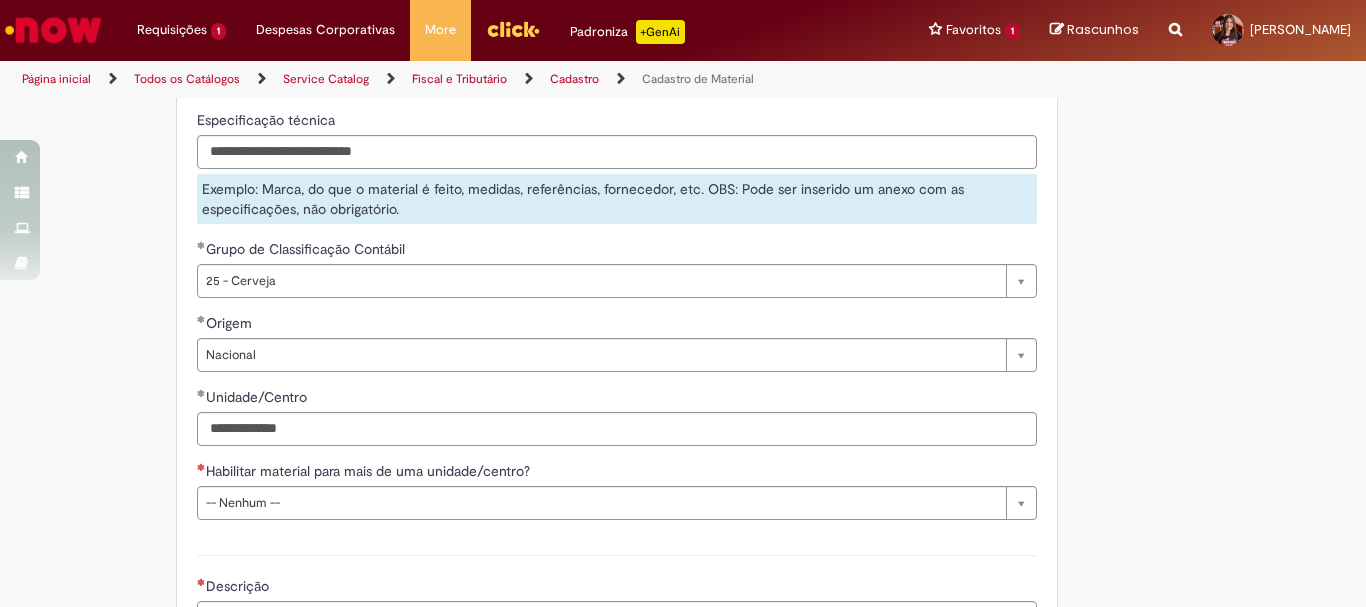 type 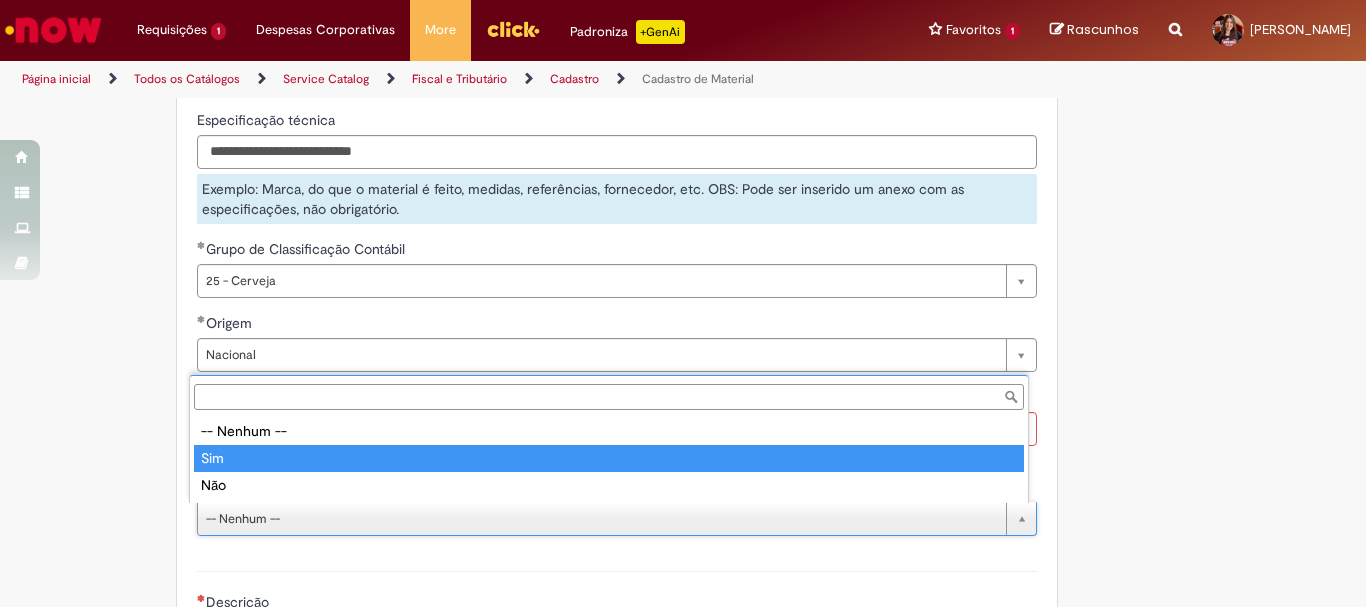 type on "***" 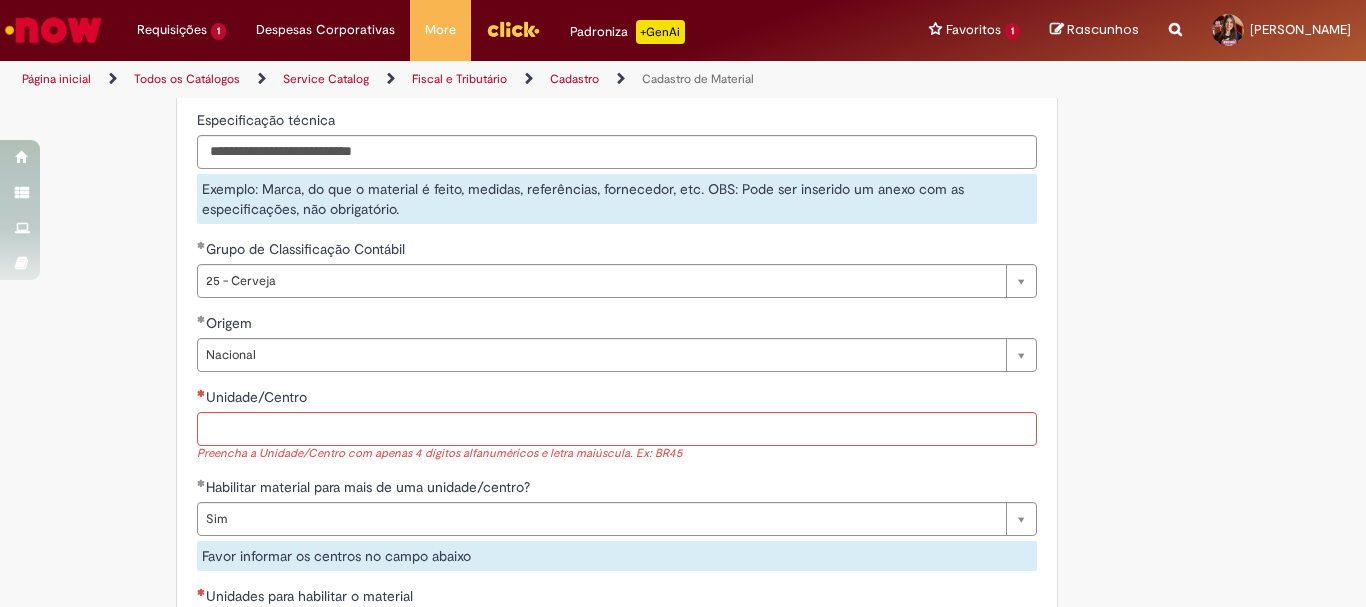 click on "Tire dúvidas com LupiAssist    +GenAI
Oi! Eu sou LupiAssist, uma Inteligência Artificial Generativa em constante aprendizado   Meu conteúdo é monitorado para trazer uma melhor experiência
Dúvidas comuns:
Só mais um instante, estou consultando nossas bases de conhecimento  e escrevendo a melhor resposta pra você!
Title
Lorem ipsum dolor sit amet    Fazer uma nova pergunta
Gerei esta resposta utilizando IA Generativa em conjunto com os nossos padrões. Em caso de divergência, os documentos oficiais prevalecerão.
Saiba mais em:
Ou ligue para:
E aí, te ajudei?
Sim, obrigado!" at bounding box center (683, -603) 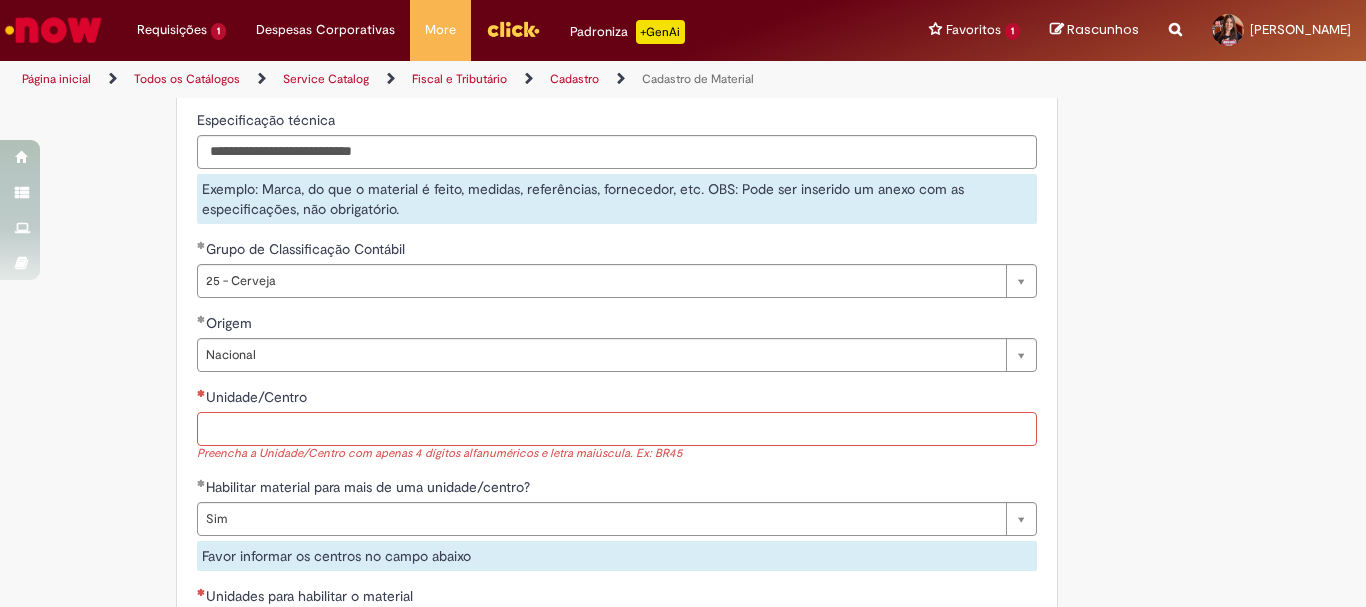 click on "Unidade/Centro" at bounding box center (617, 429) 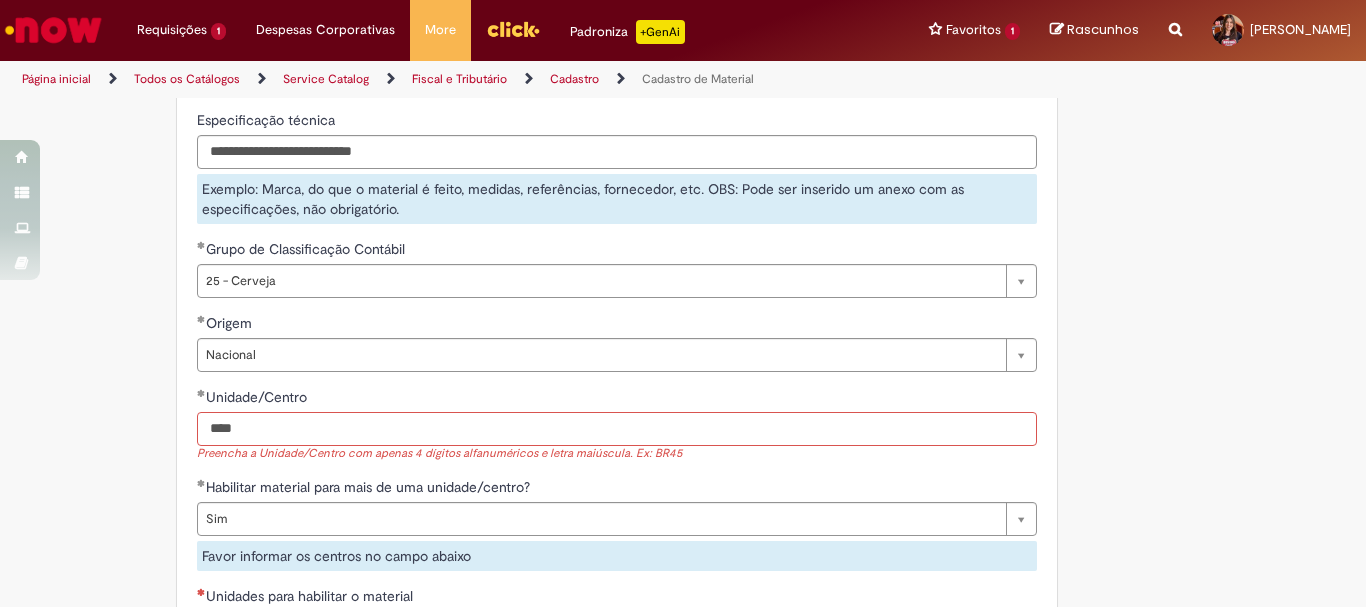 type on "****" 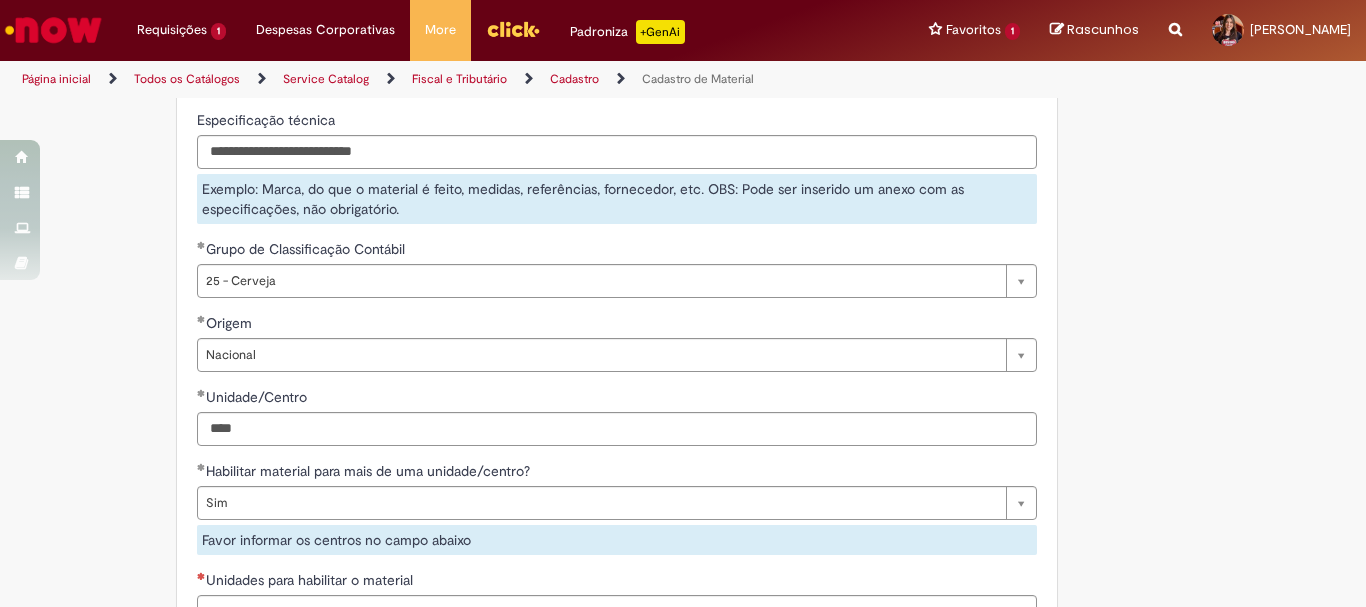click on "Adicionar a Favoritos
Cadastro de Material
Oferta destinada à solicitações relacionadas ao cadastro de materiais.
Criação de Material  – Tipo de Solicitação destinada para criação de novos códigos dos materiais abaixo:       1.1 – Embalagem Retornável (Ativo de Giro)       1.2 – Embalagem Não Retornável        1.3 – Matéria prima       1.4 – Marketing       1.5 – Cadastro de Protótipo CIT (Cadastro exclusivo do CIT)
Habilitação  – Tipo de Solicitação destinada a Habilitação dos Materiais       2.1 – Habilitação de Material       2.2 - Habilitar Tipo de Avaliação New & Especiais
ATENÇÃO CÓDIGO ECC!   Para solicitação de  HABILITAÇÃO DE MATERIAL  É NECESSÁRIO INFORMAR O CÓDIGO DO  MATERIAL E UNIDADE DO  ECC
NÃO  ocorre.
ATENÇÃO INTERFACE!
Modificação" at bounding box center (585, -611) 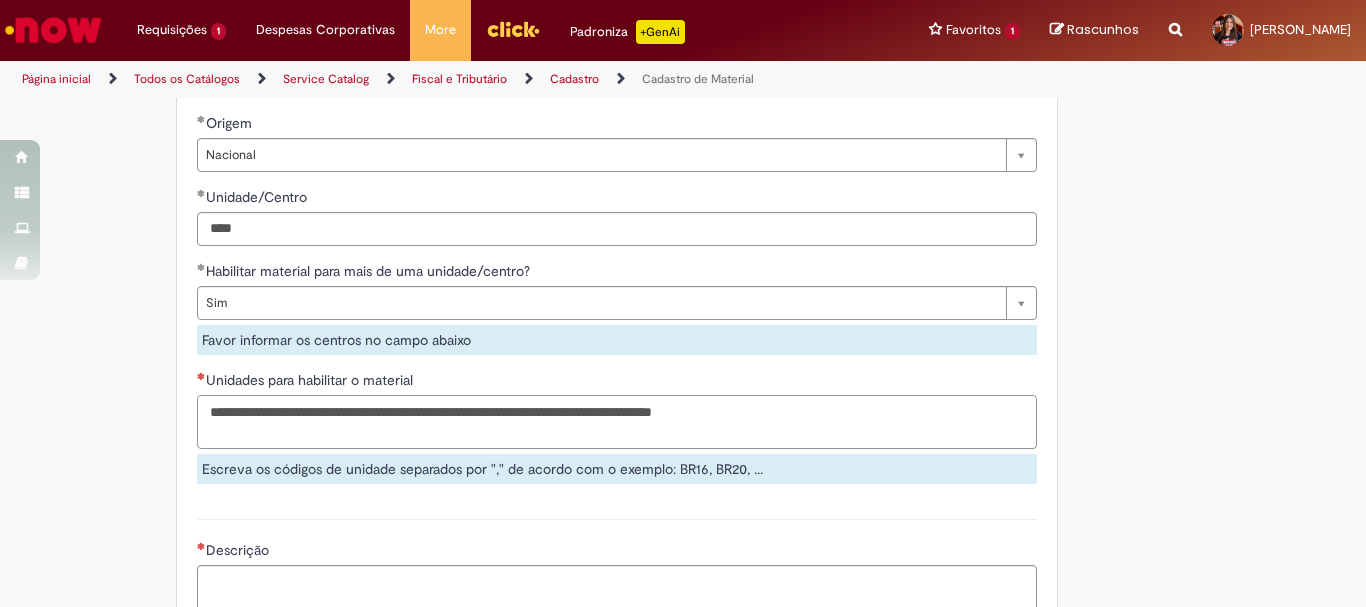 click on "Unidades para habilitar o material" at bounding box center (617, 422) 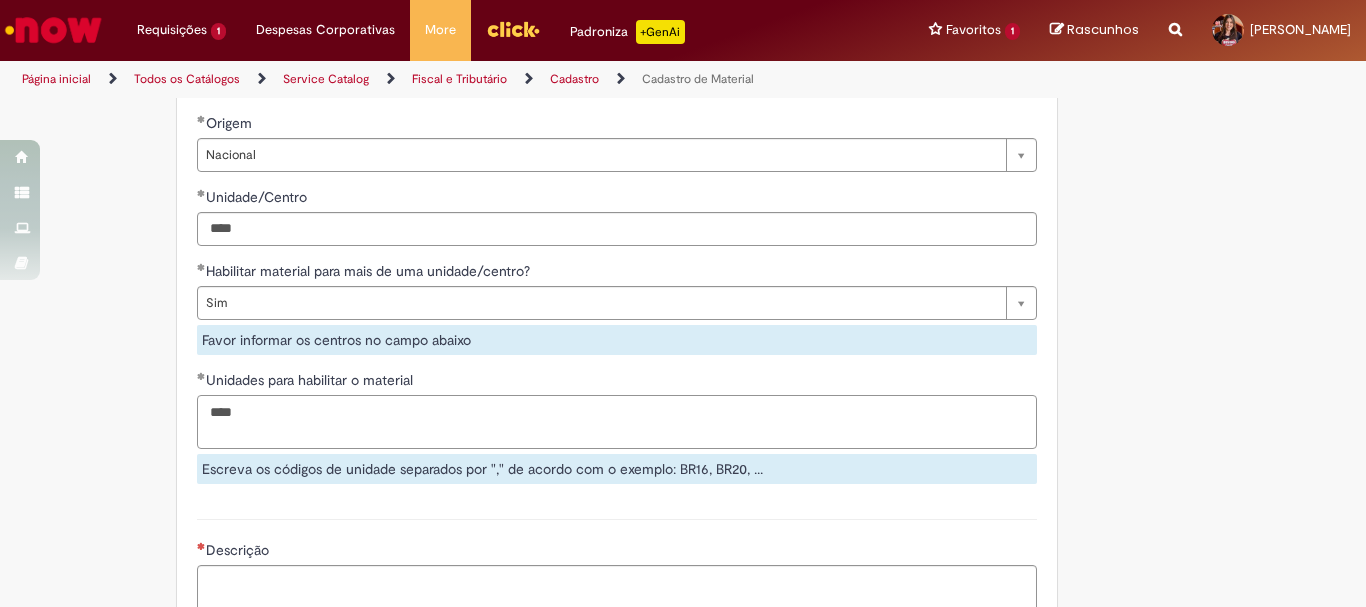 scroll, scrollTop: 2774, scrollLeft: 0, axis: vertical 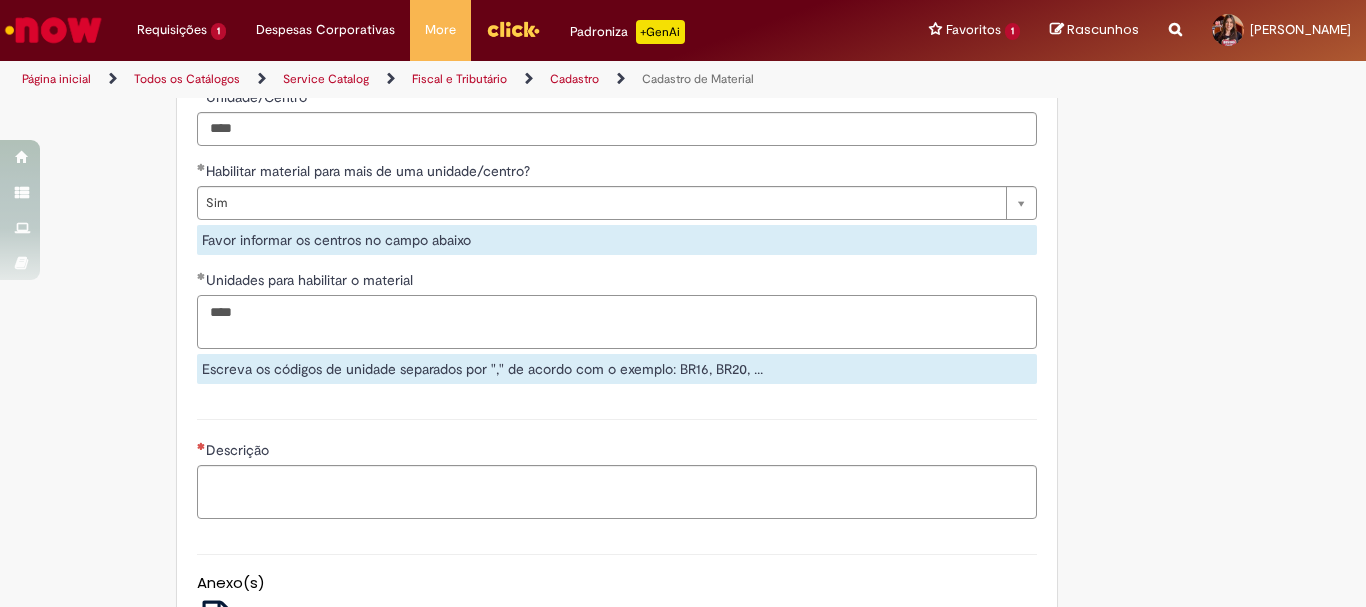 type on "****" 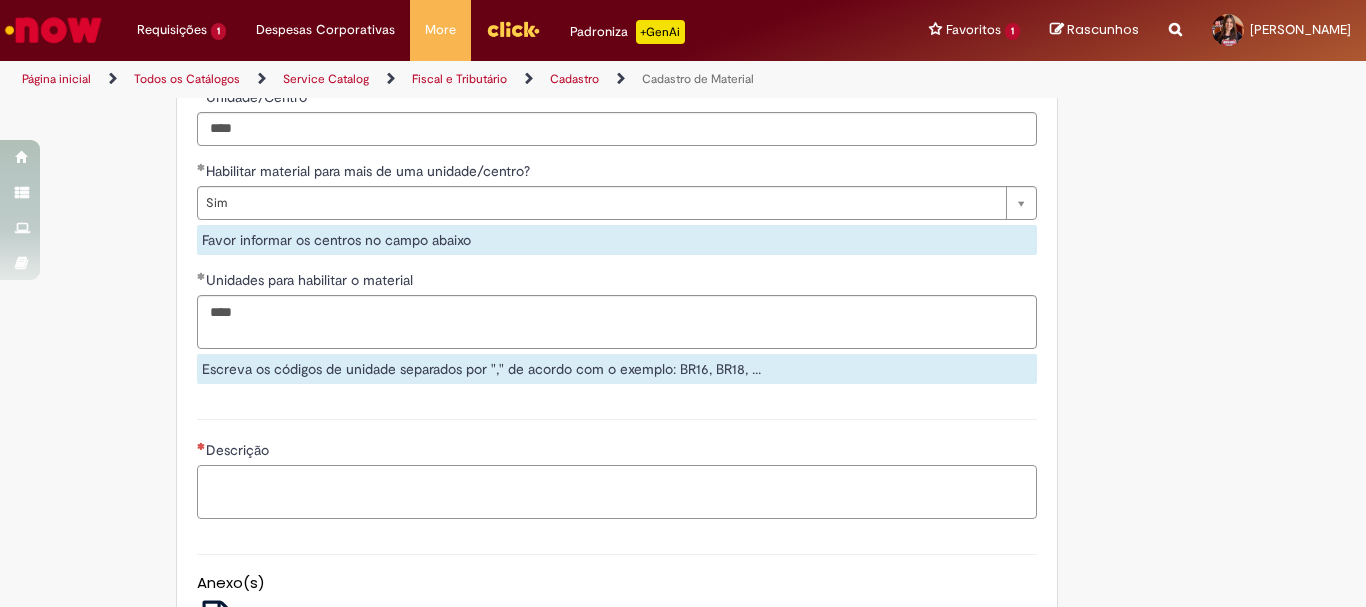 click on "Descrição" at bounding box center [617, 492] 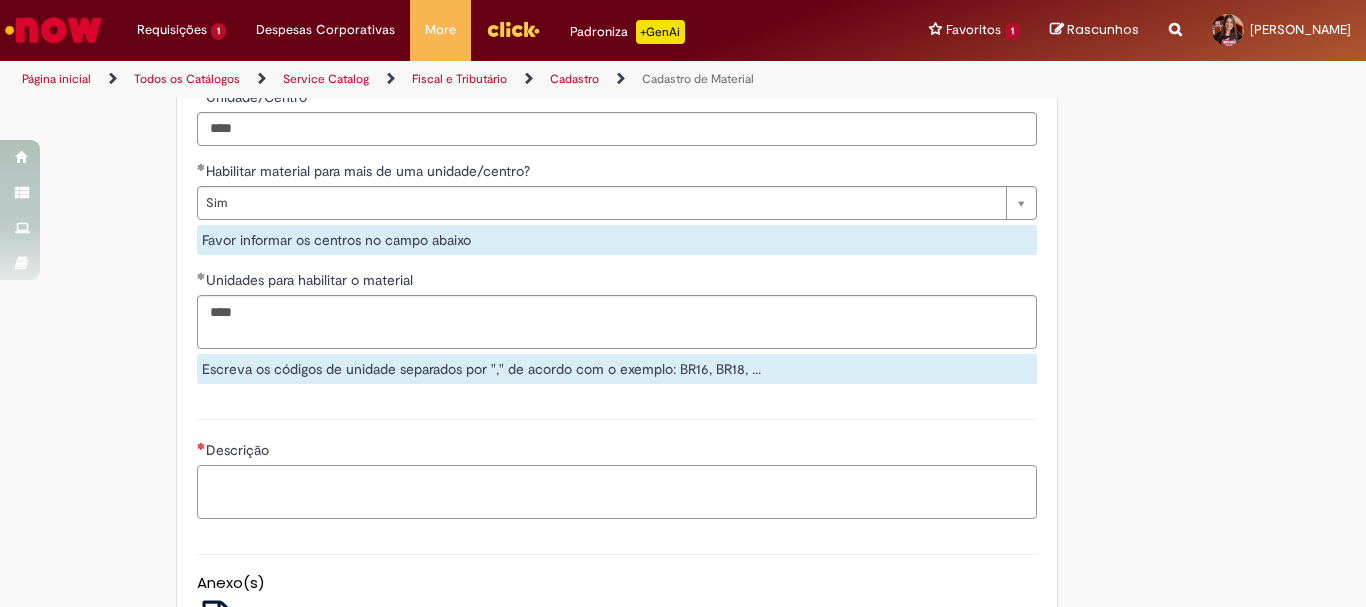 paste on "**********" 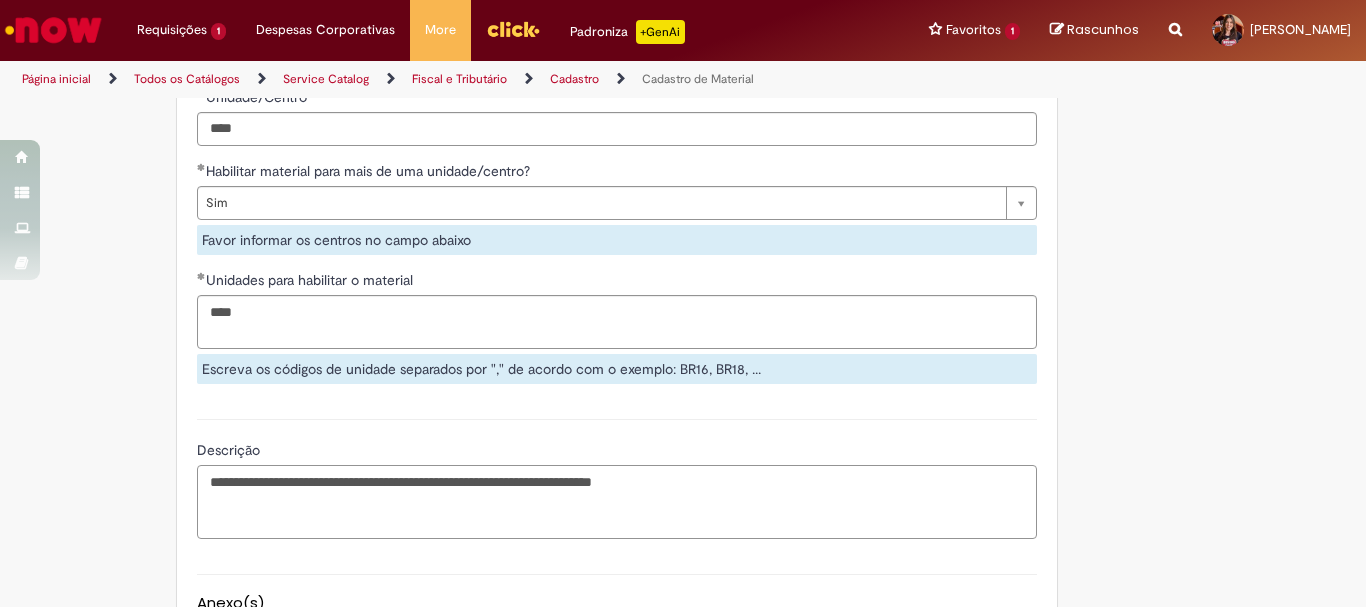 paste on "**********" 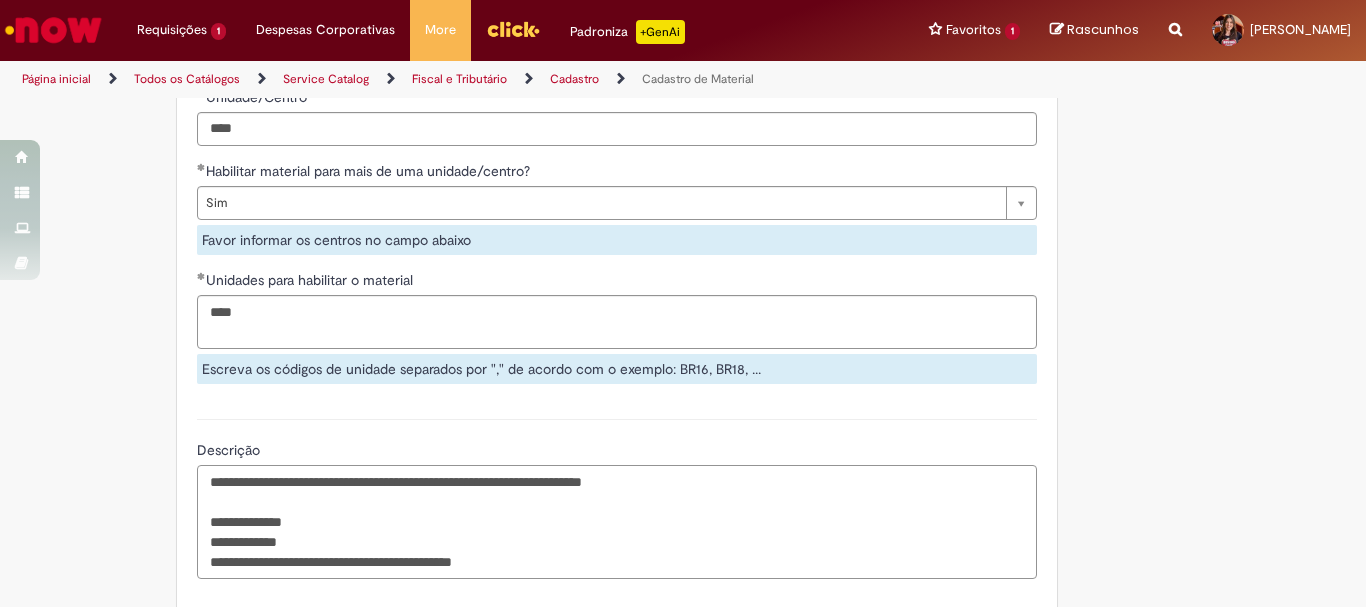 scroll, scrollTop: 3074, scrollLeft: 0, axis: vertical 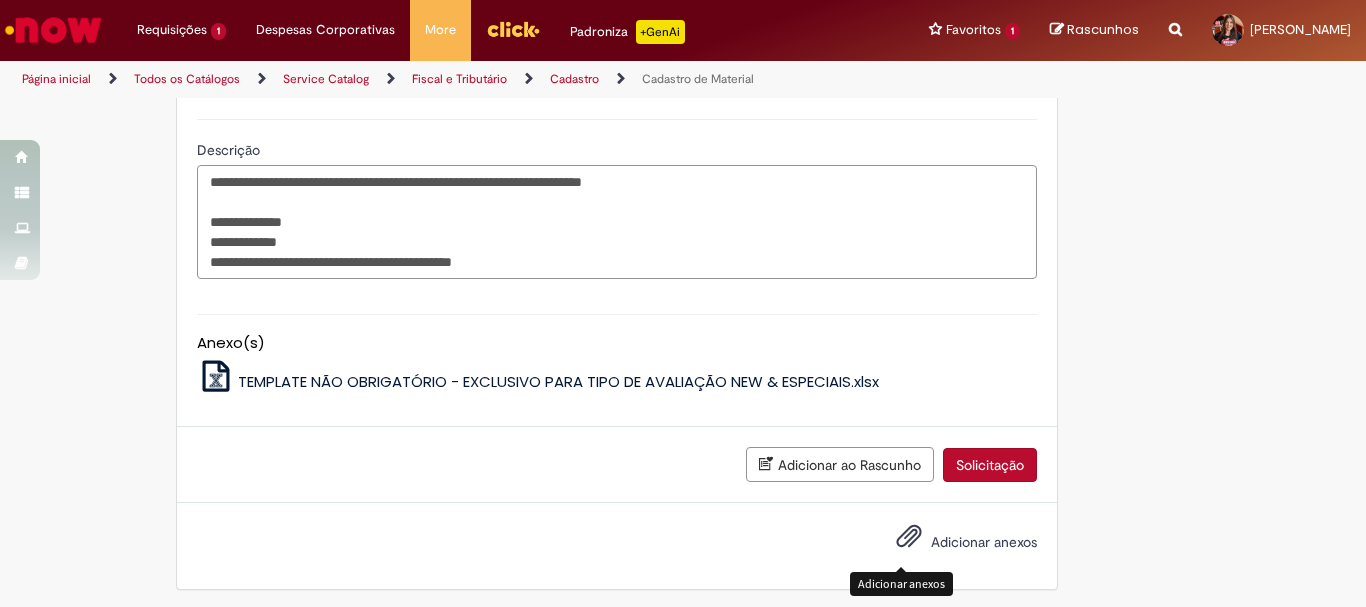 type on "**********" 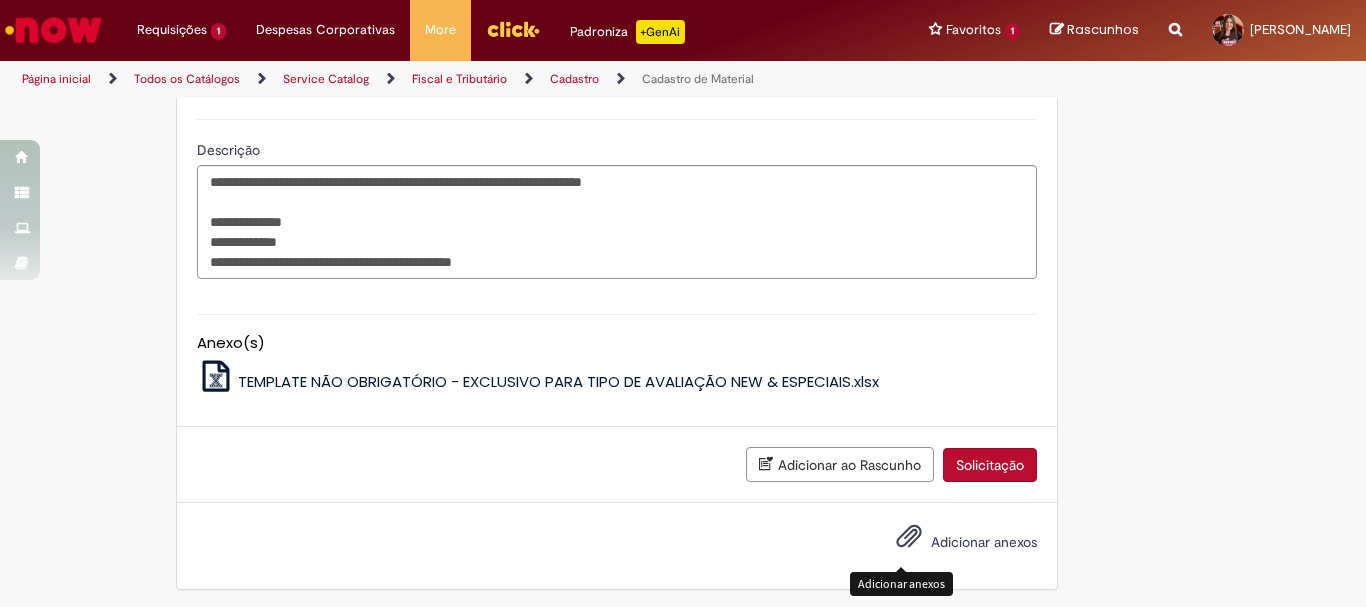 click at bounding box center (909, 537) 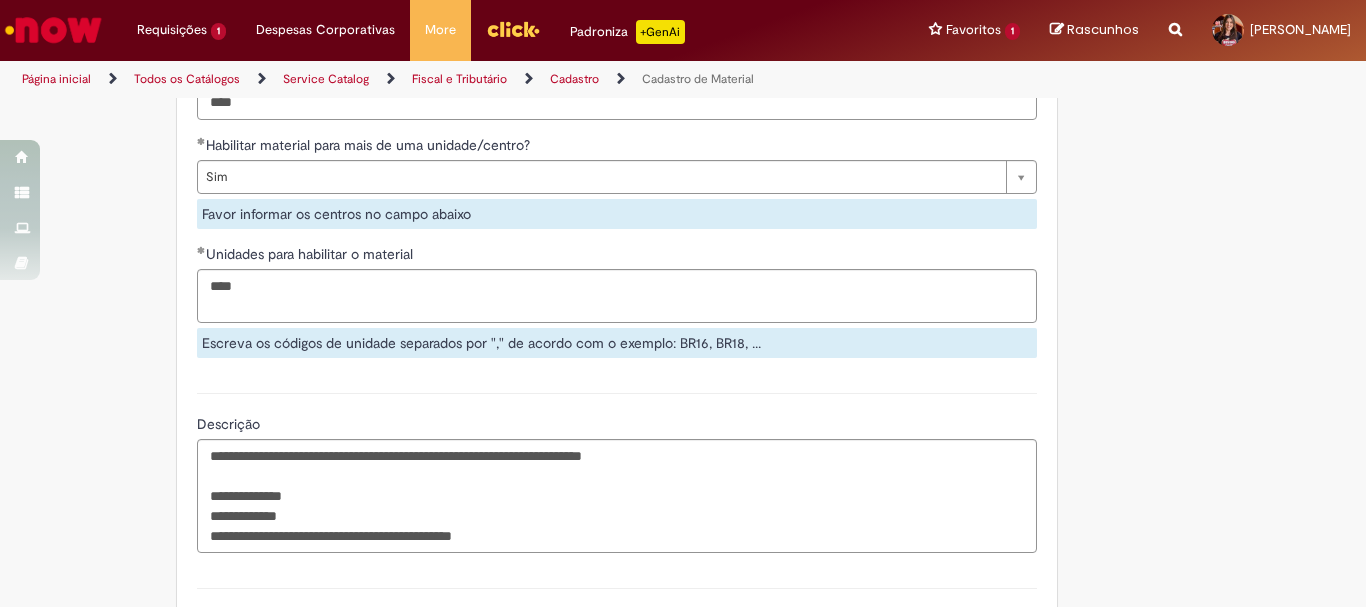 scroll, scrollTop: 3151, scrollLeft: 0, axis: vertical 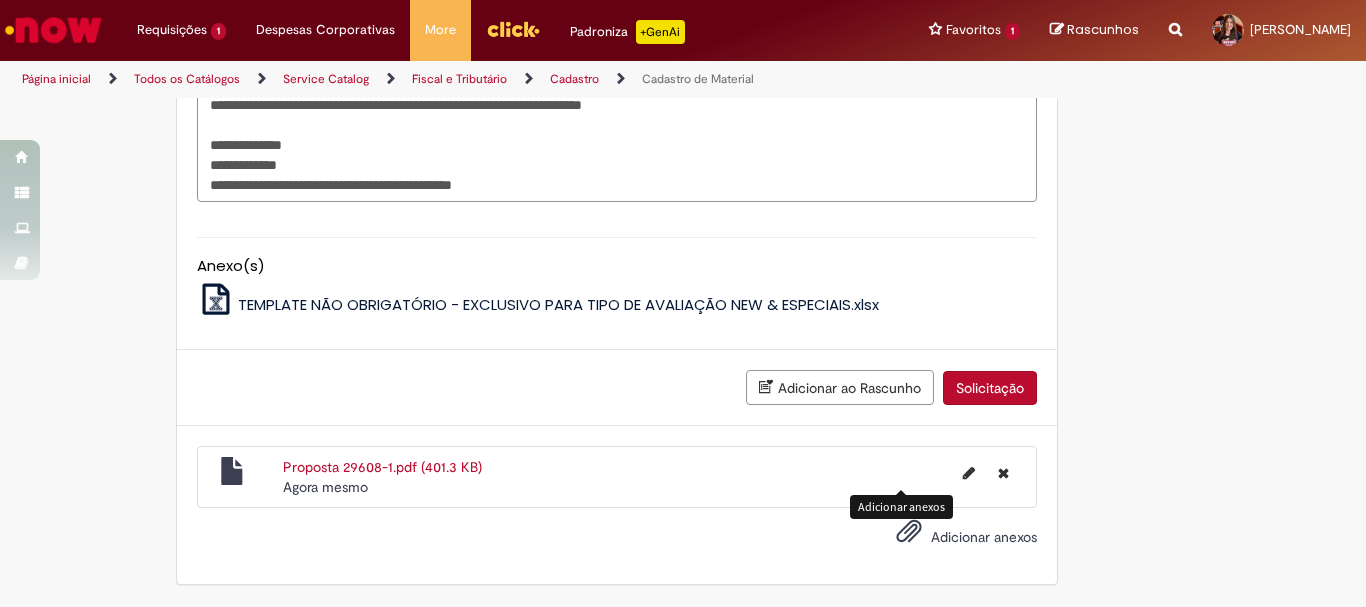 click on "Solicitação" at bounding box center (990, 388) 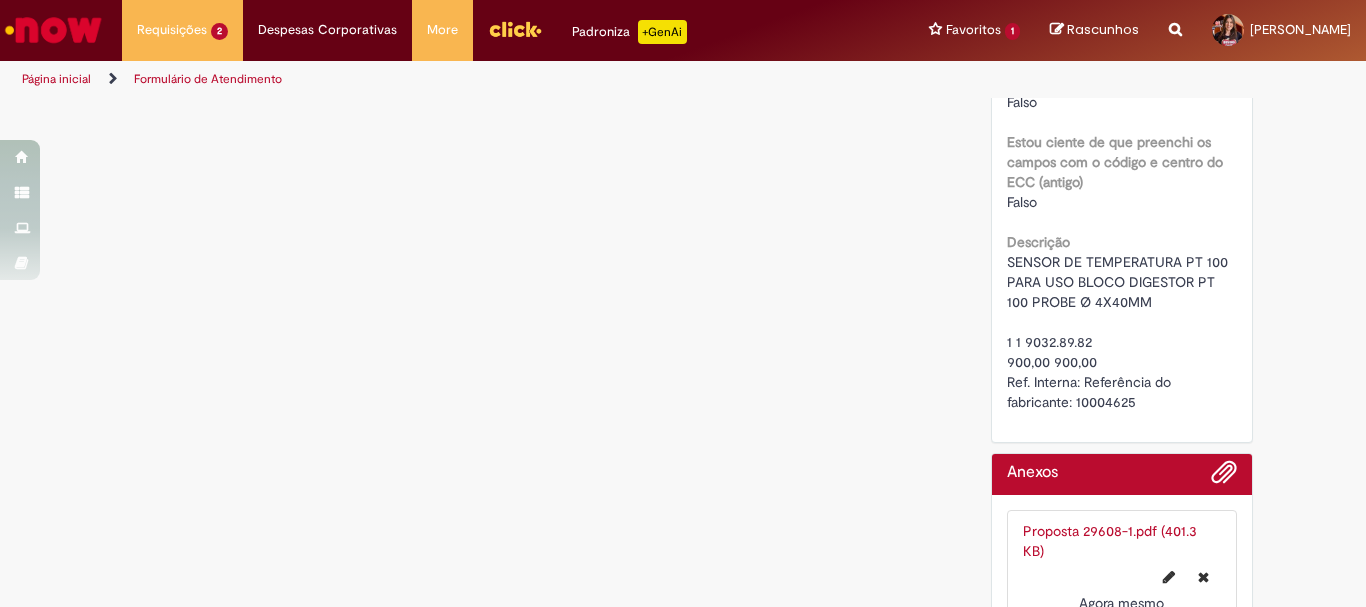 scroll, scrollTop: 0, scrollLeft: 0, axis: both 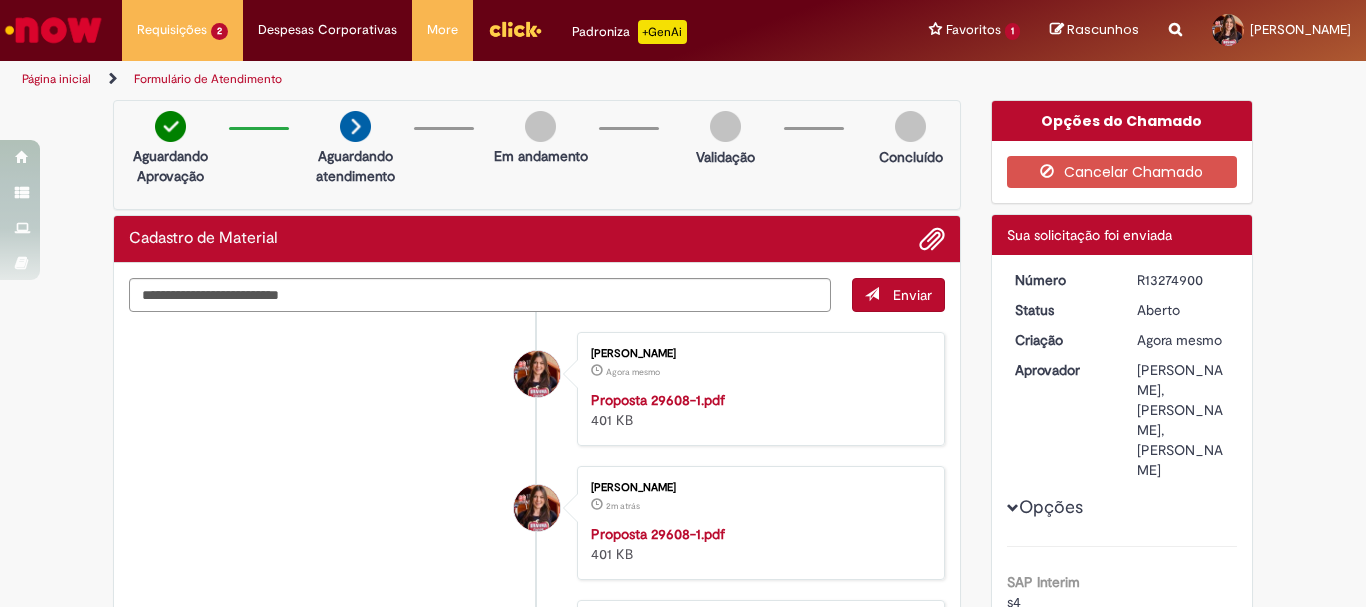 click at bounding box center (53, 30) 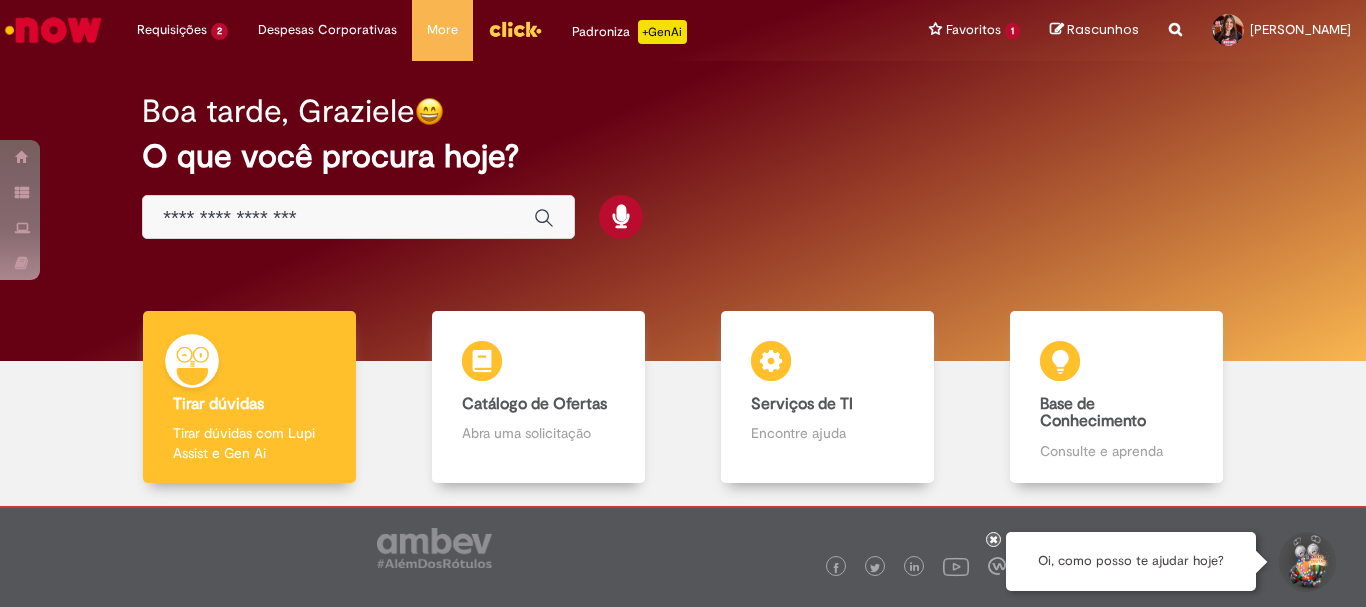 scroll, scrollTop: 0, scrollLeft: 0, axis: both 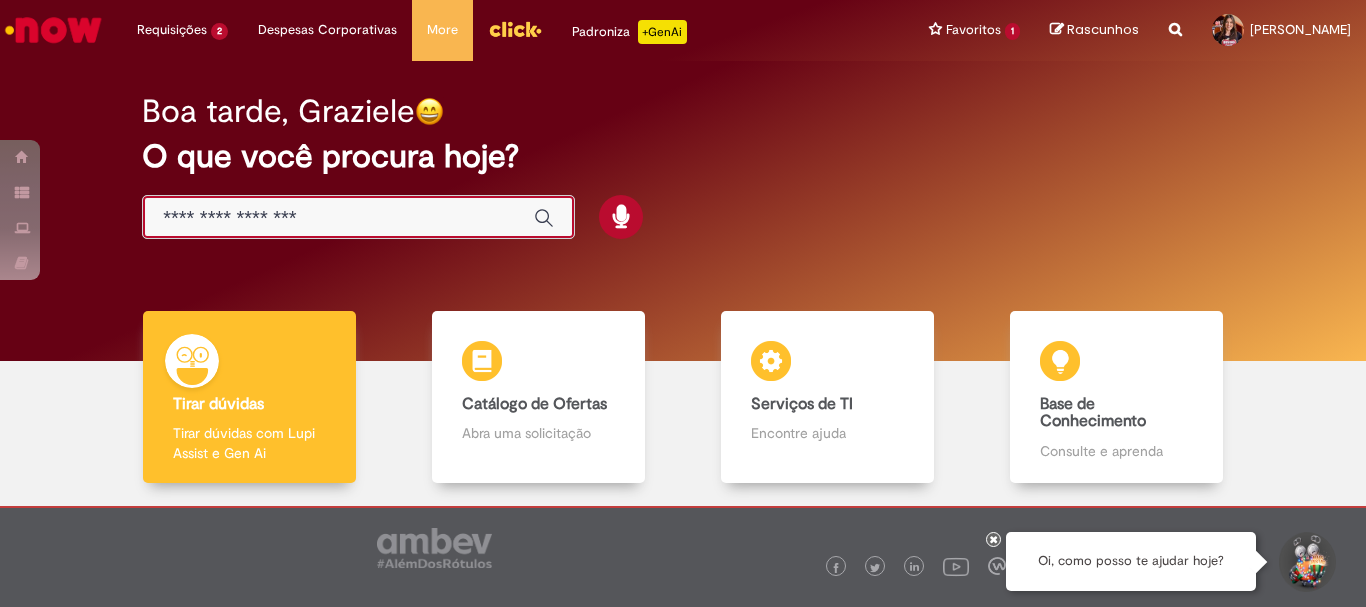 click at bounding box center [338, 218] 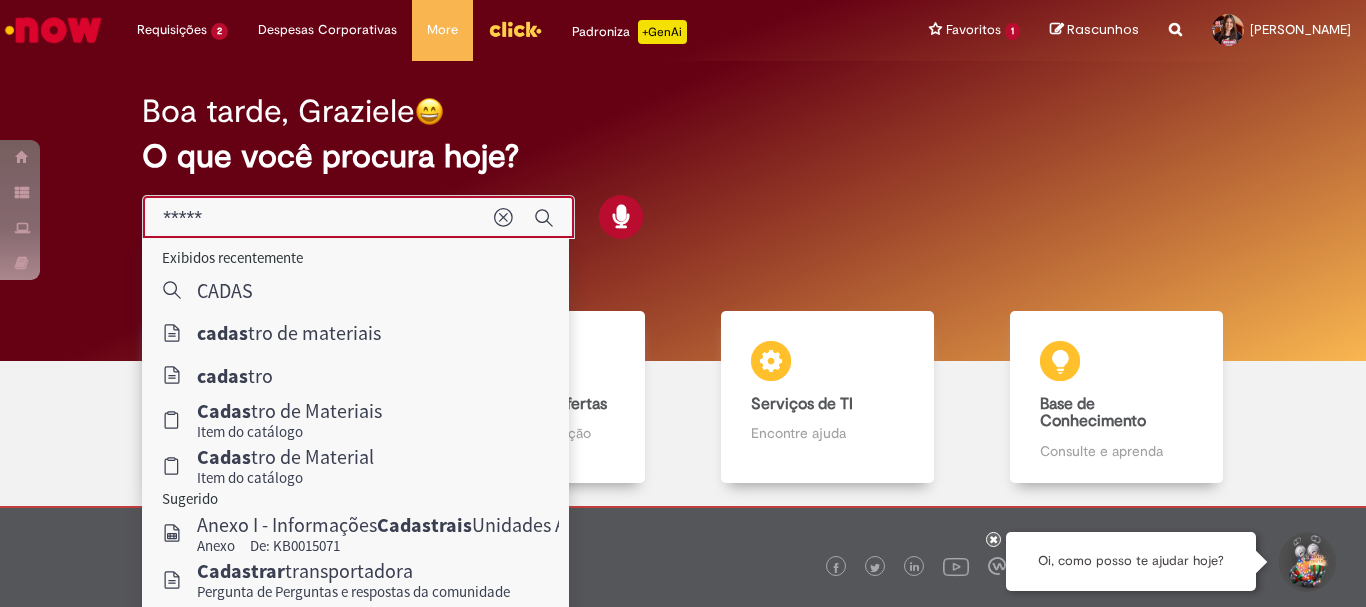 type on "**********" 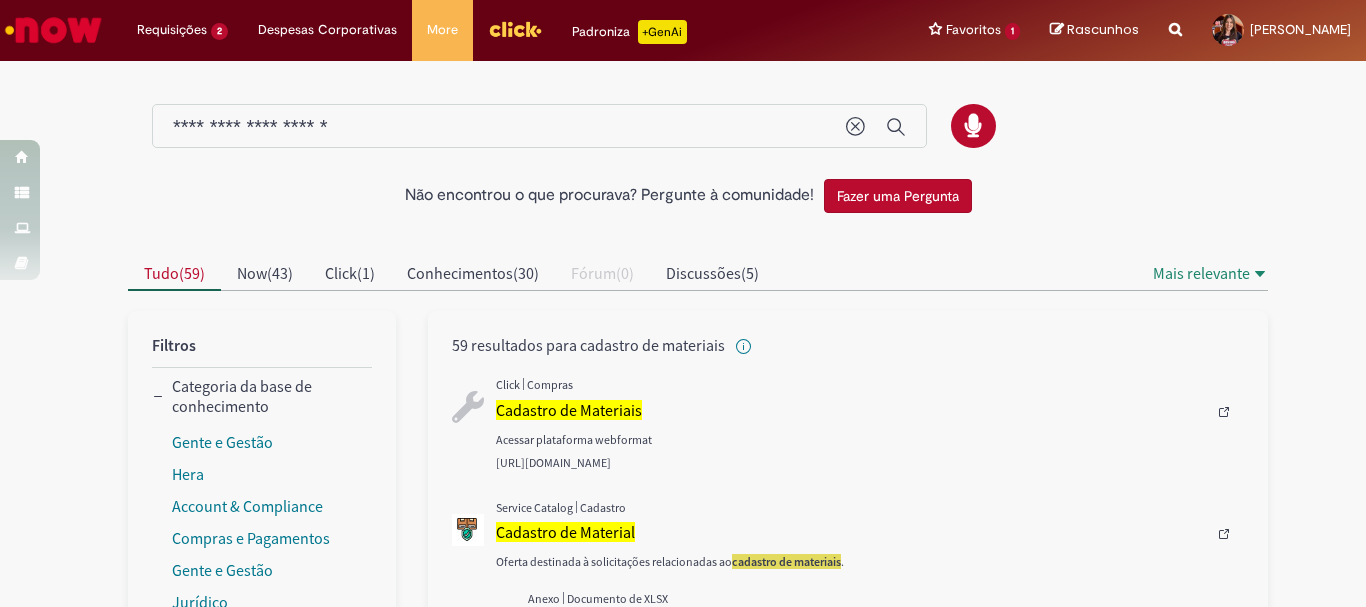scroll, scrollTop: 200, scrollLeft: 0, axis: vertical 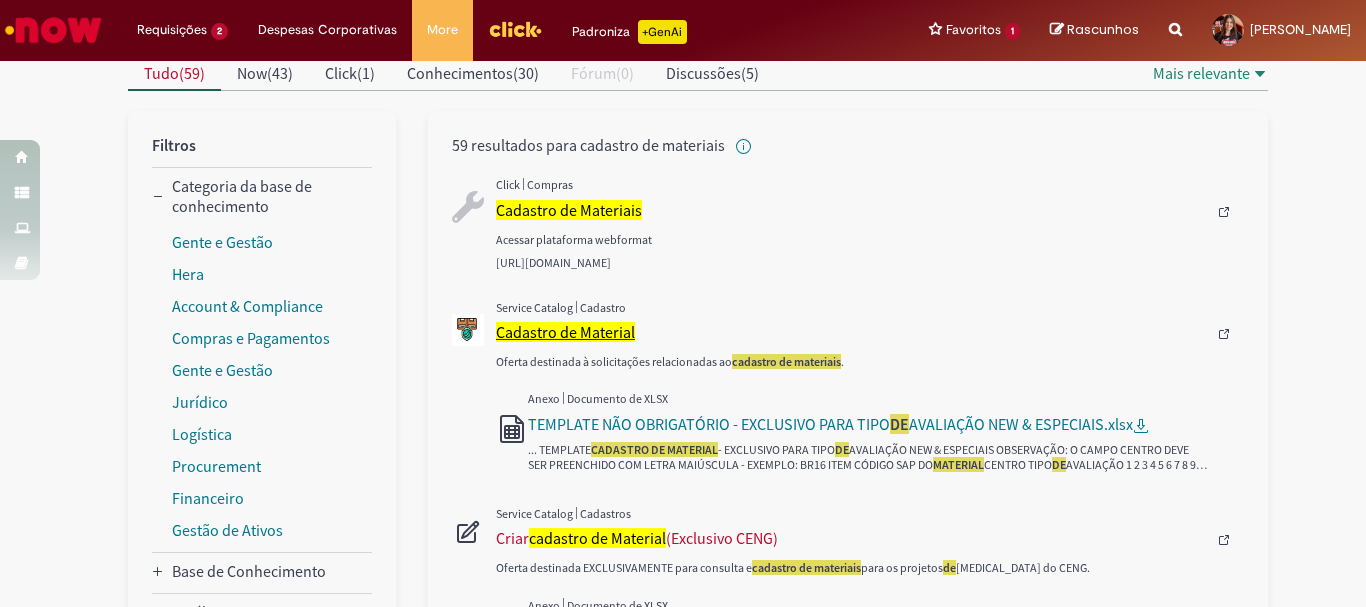 click on "Cadastro de Material" at bounding box center (565, 332) 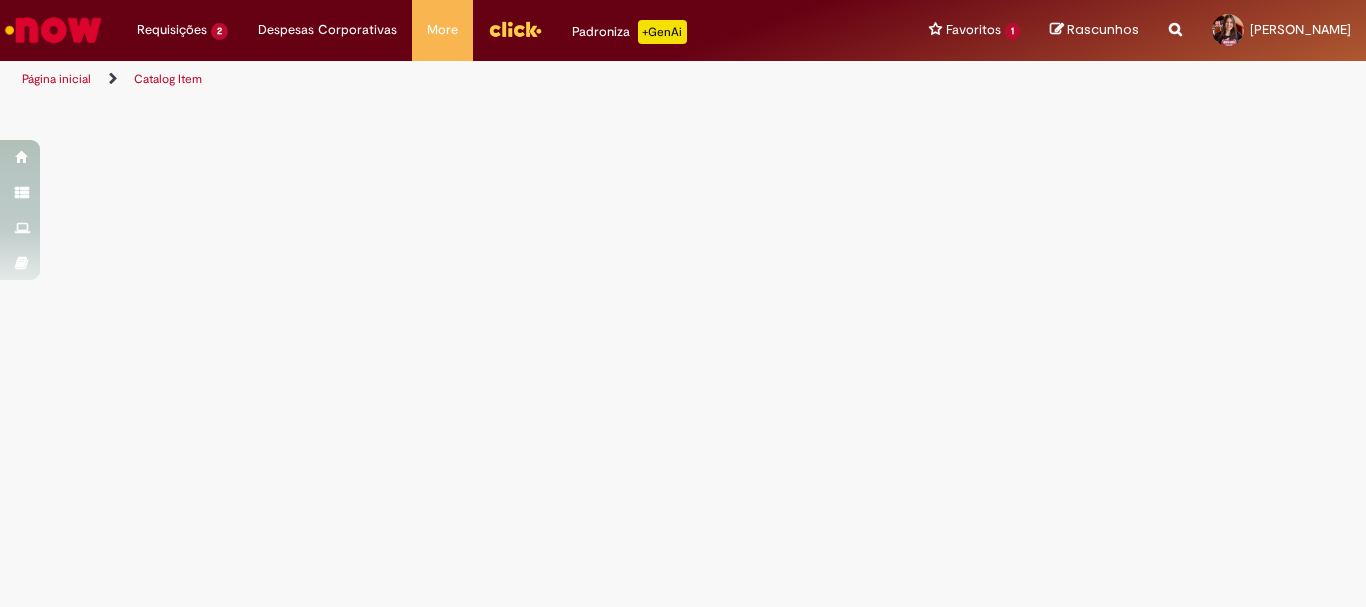 scroll, scrollTop: 0, scrollLeft: 0, axis: both 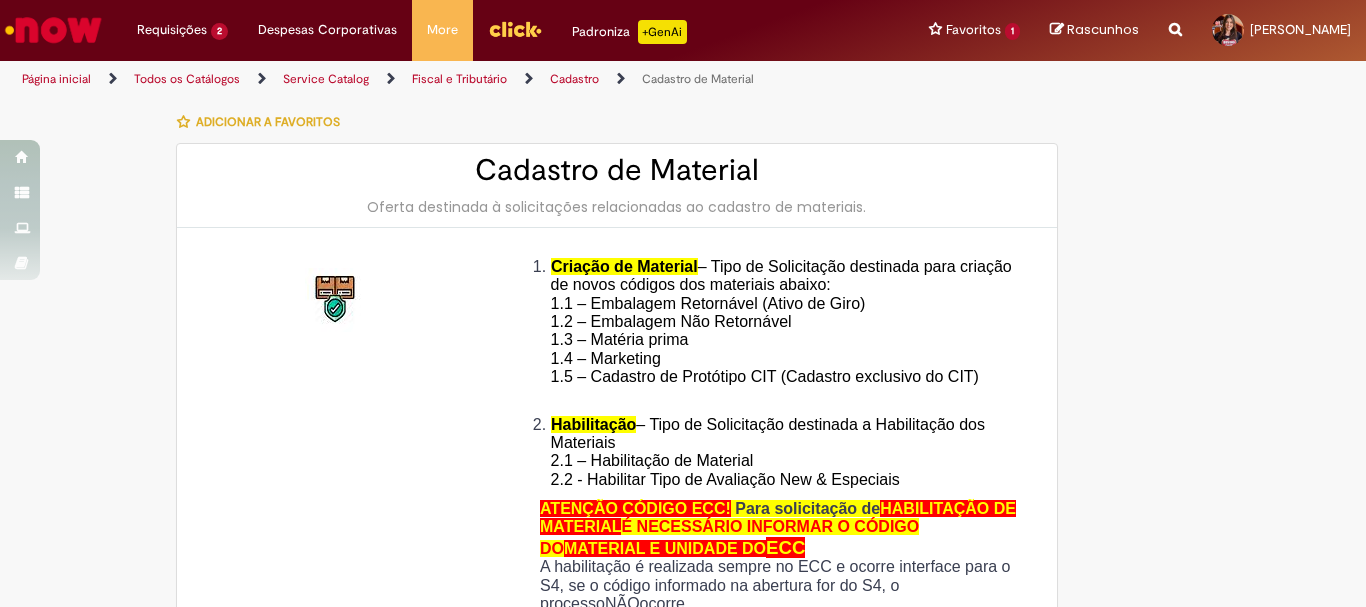 type on "********" 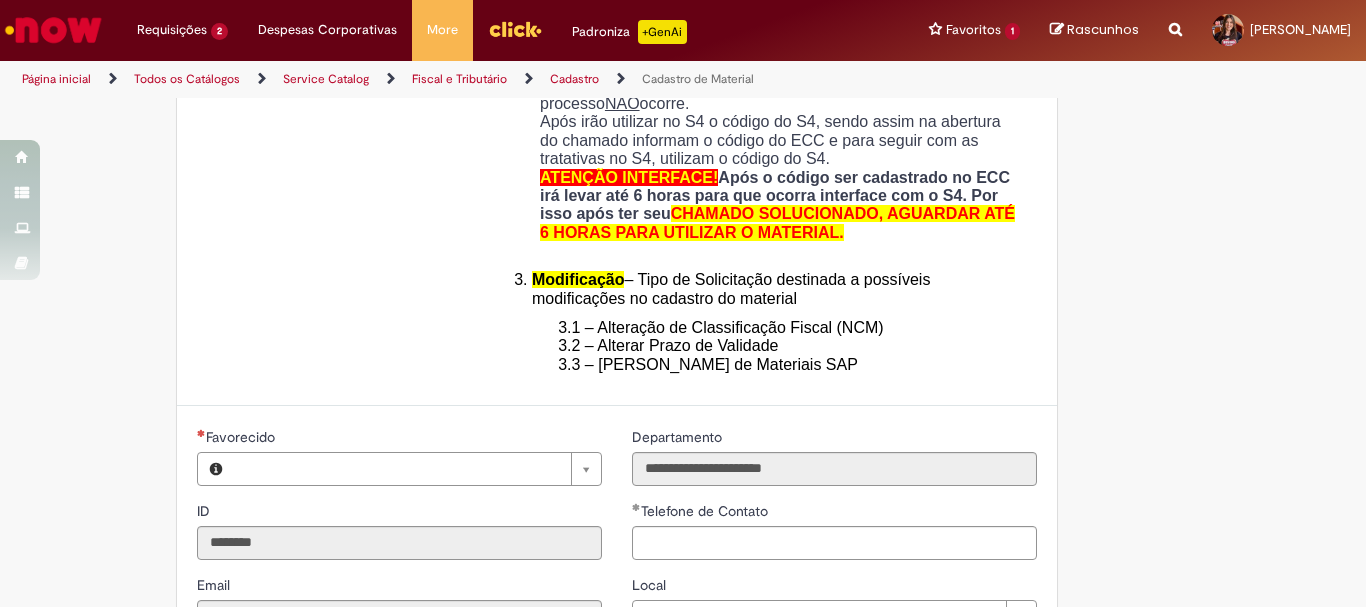 type on "**********" 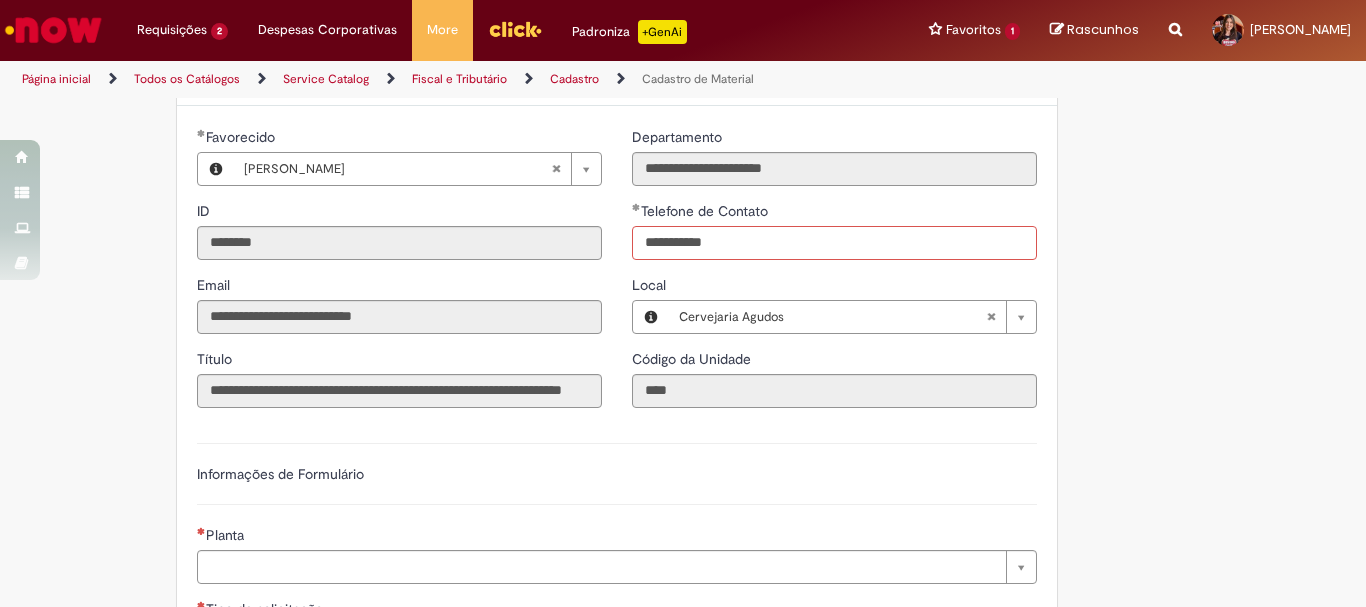 scroll, scrollTop: 1000, scrollLeft: 0, axis: vertical 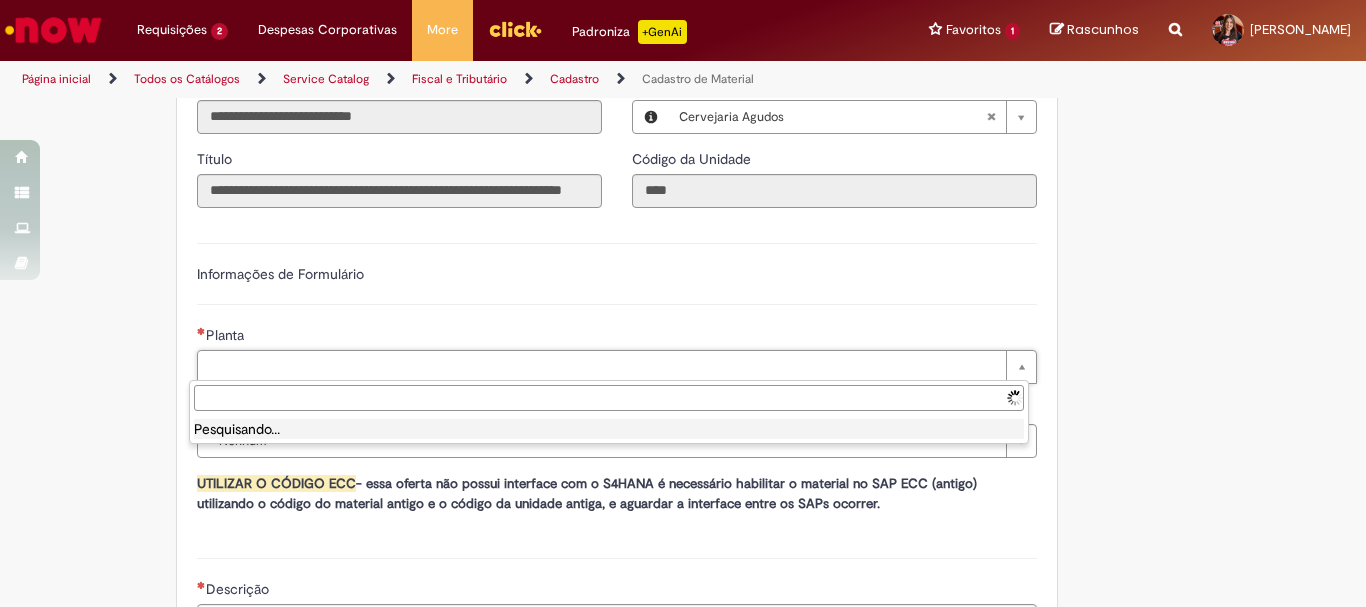 type on "**********" 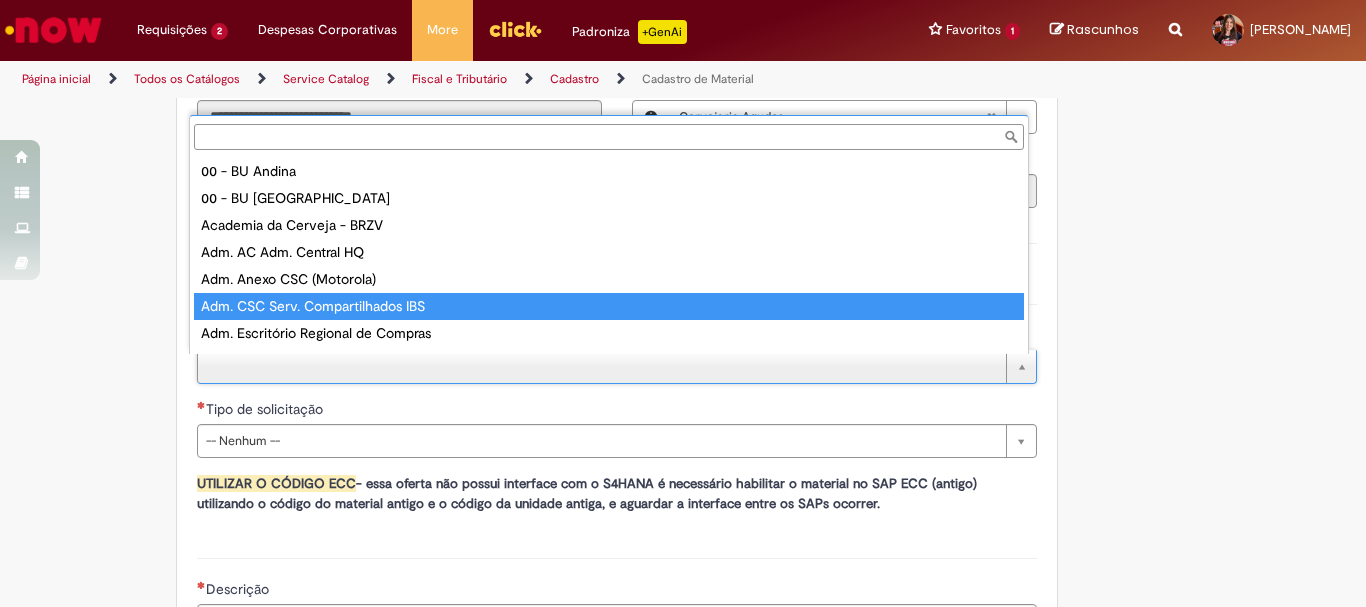 scroll, scrollTop: 16, scrollLeft: 0, axis: vertical 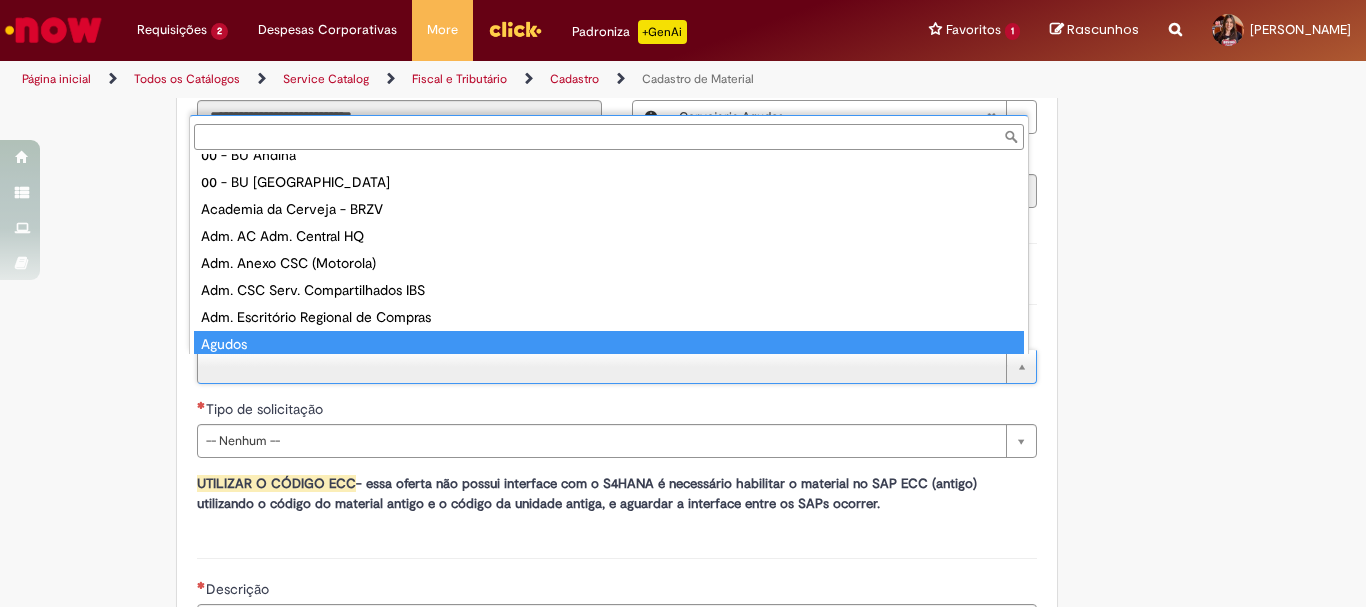 type on "******" 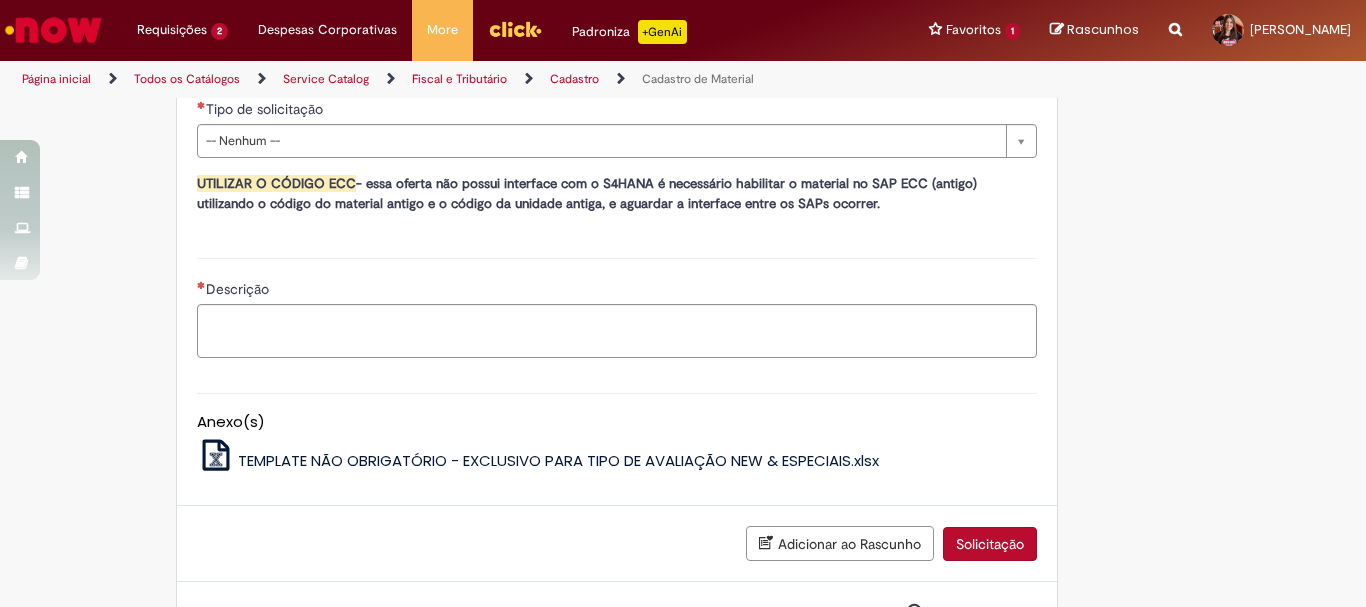 scroll, scrollTop: 1200, scrollLeft: 0, axis: vertical 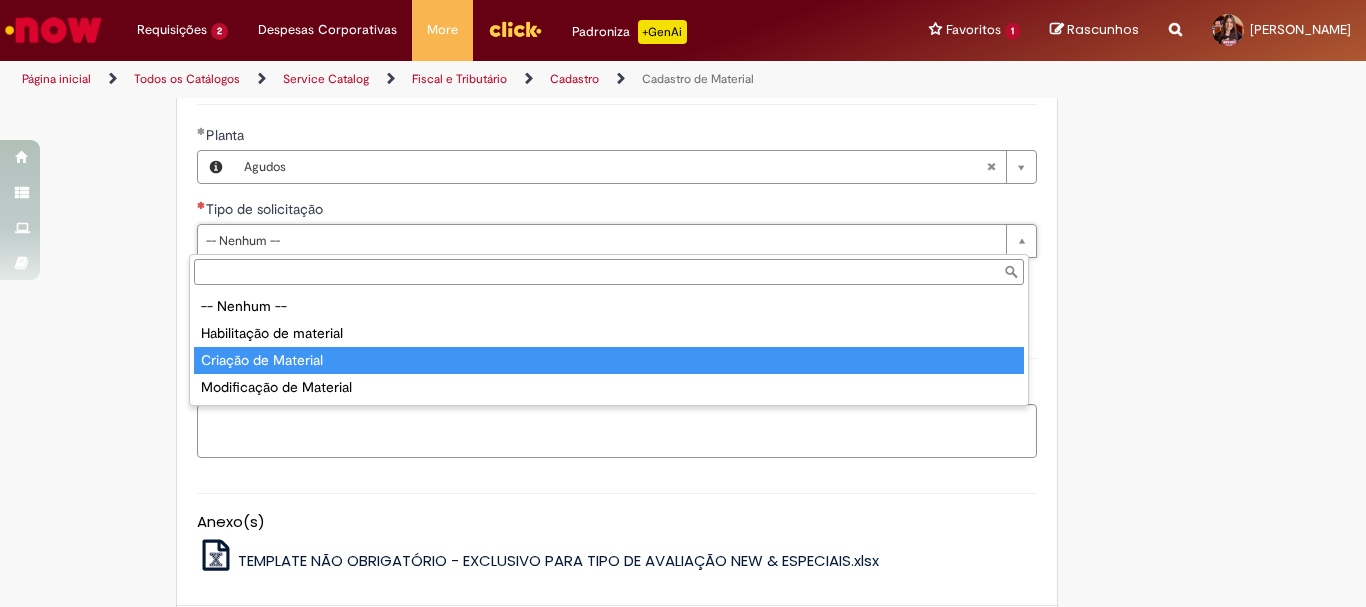 type on "**********" 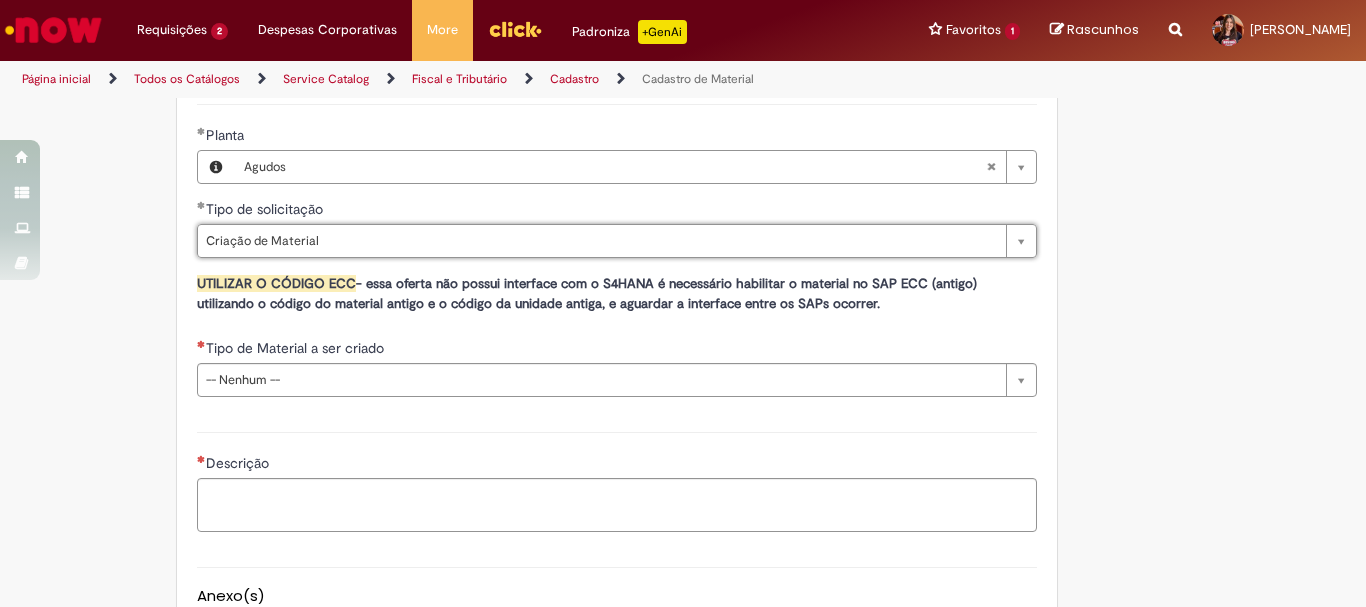 scroll, scrollTop: 1300, scrollLeft: 0, axis: vertical 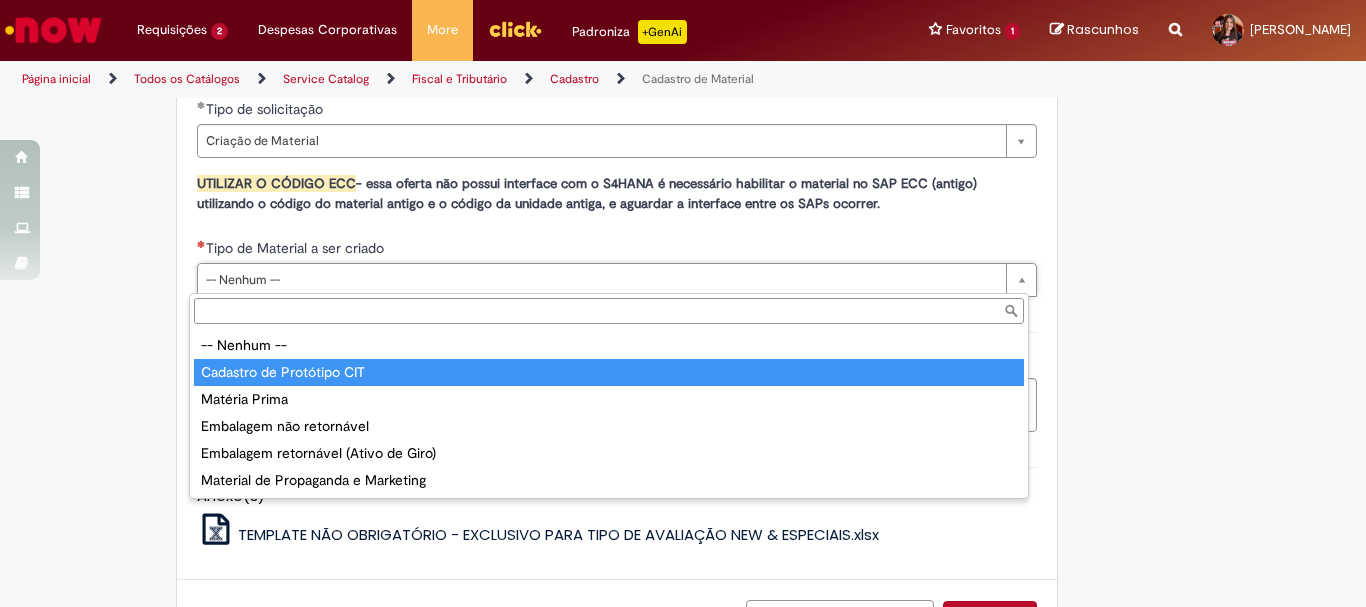 type on "**********" 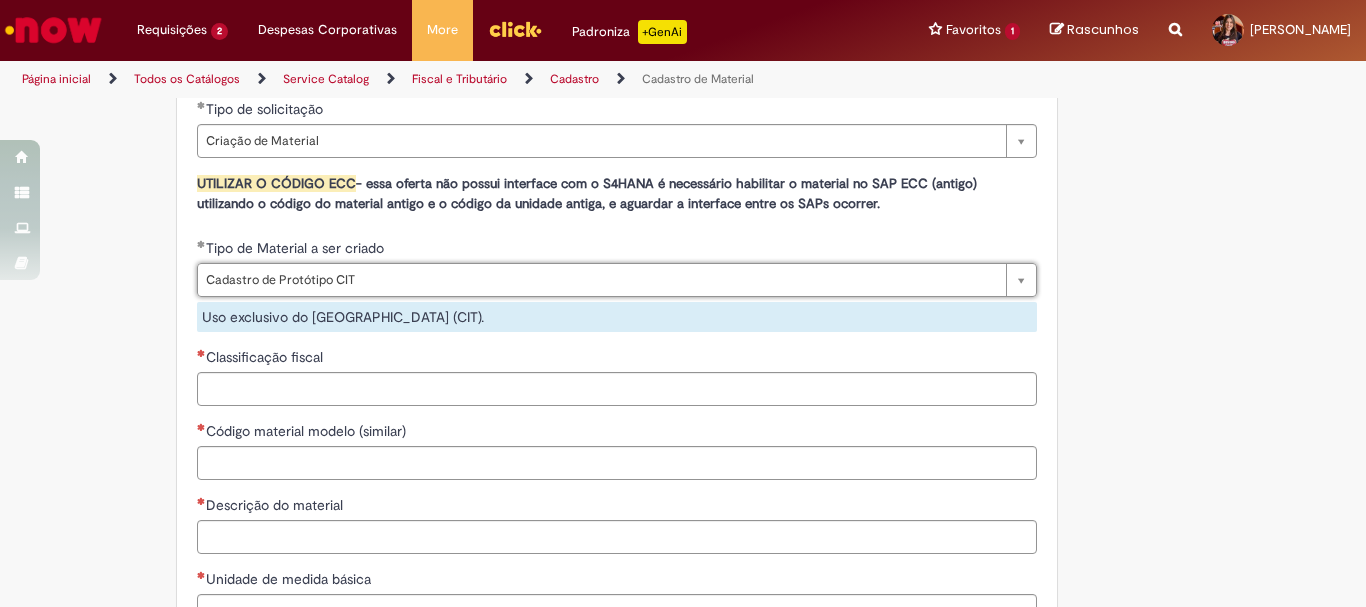 click on "Tire dúvidas com LupiAssist    +GenAI
Oi! Eu sou LupiAssist, uma Inteligência Artificial Generativa em constante aprendizado   Meu conteúdo é monitorado para trazer uma melhor experiência
Dúvidas comuns:
Só mais um instante, estou consultando nossas bases de conhecimento  e escrevendo a melhor resposta pra você!
Title
Lorem ipsum dolor sit amet    Fazer uma nova pergunta
Gerei esta resposta utilizando IA Generativa em conjunto com os nossos padrões. Em caso de divergência, os documentos oficiais prevalecerão.
Saiba mais em:
Ou ligue para:
E aí, te ajudei?
Sim, obrigado!" at bounding box center (683, -15) 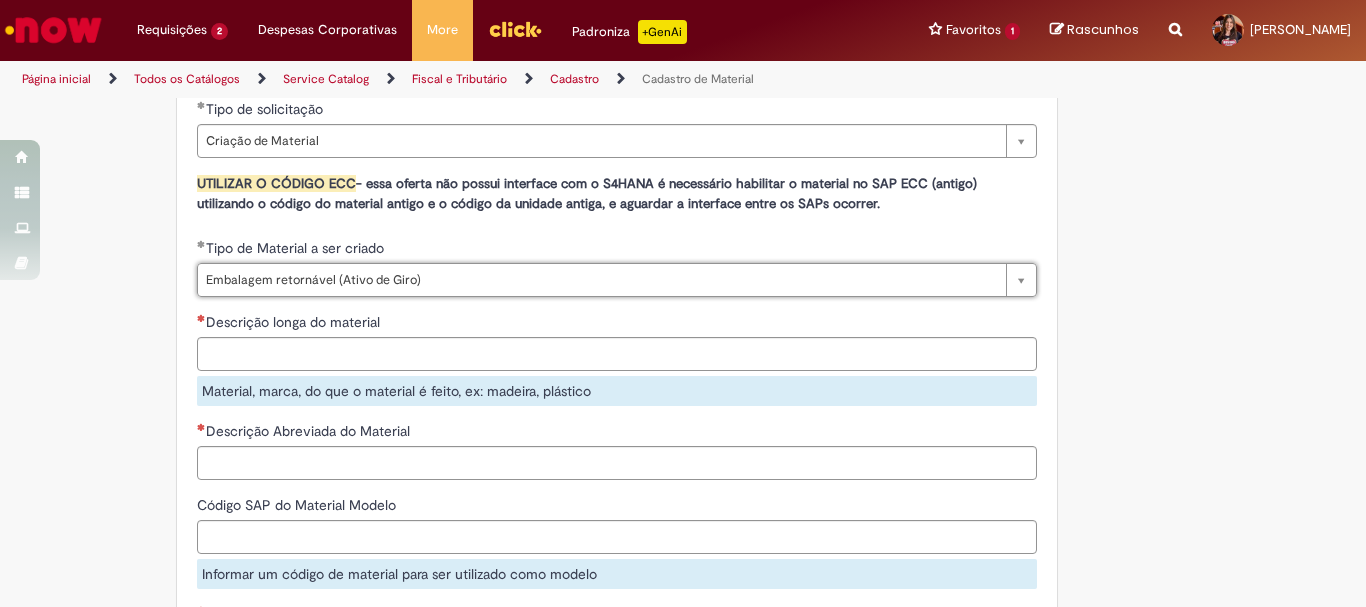 type on "**********" 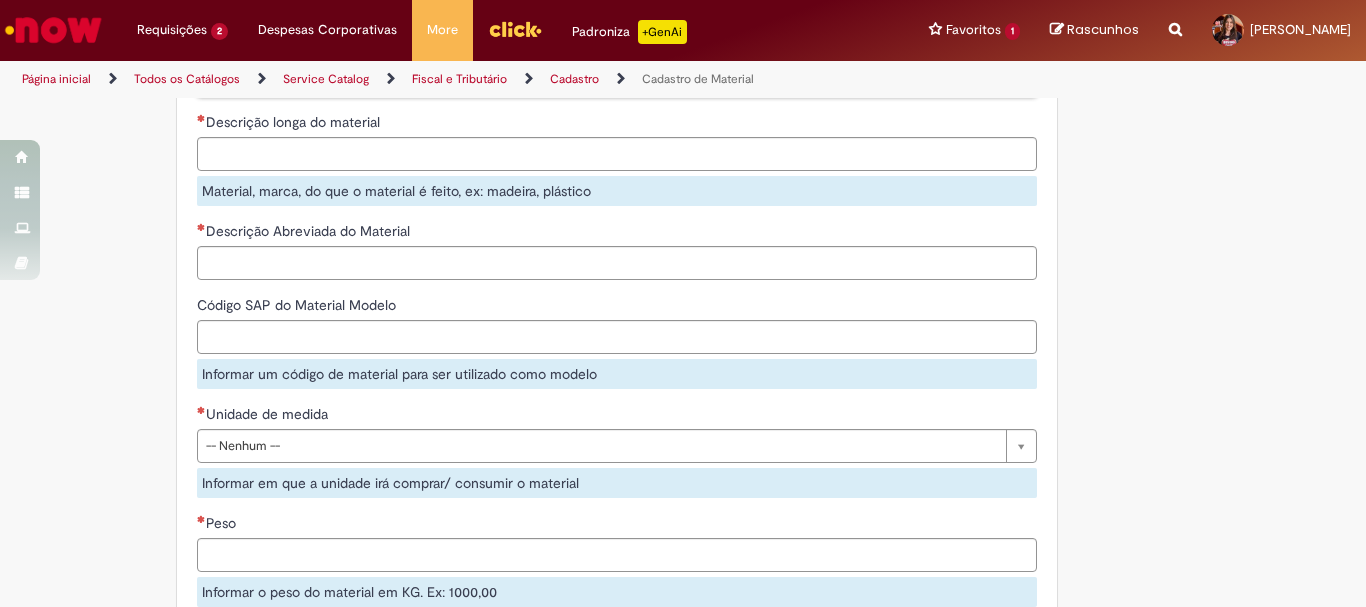 scroll, scrollTop: 1400, scrollLeft: 0, axis: vertical 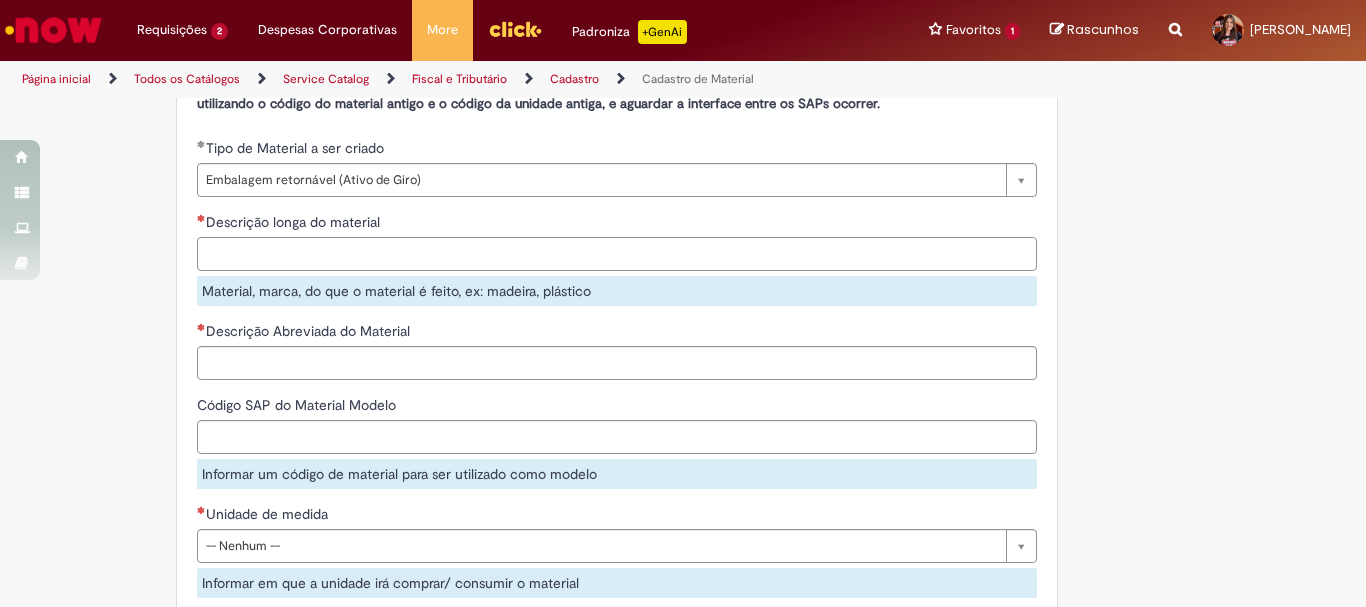 click on "Descrição longa do material" at bounding box center (617, 254) 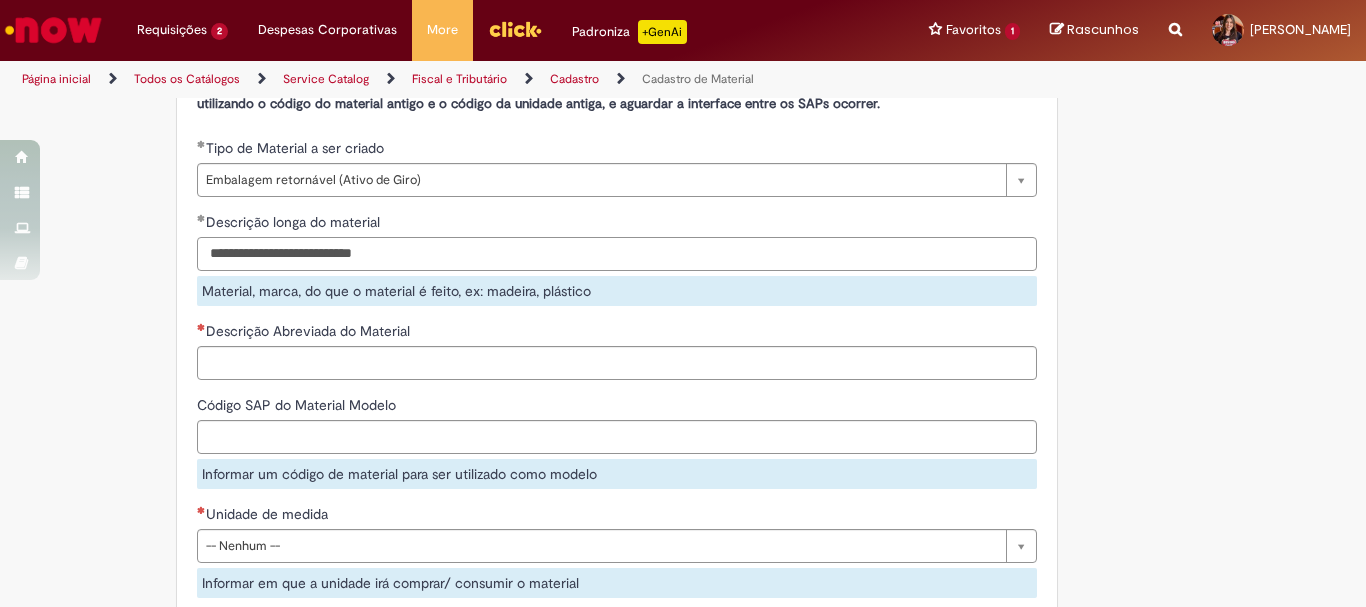 type on "**********" 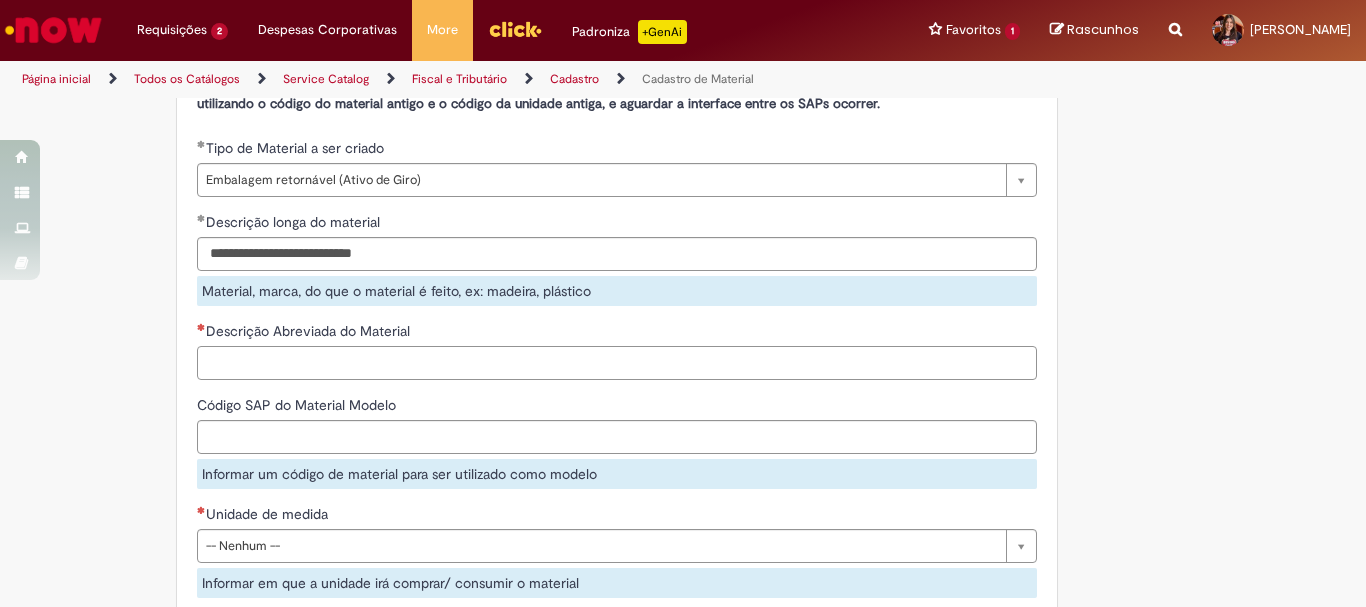 click on "Descrição Abreviada do Material" at bounding box center (617, 363) 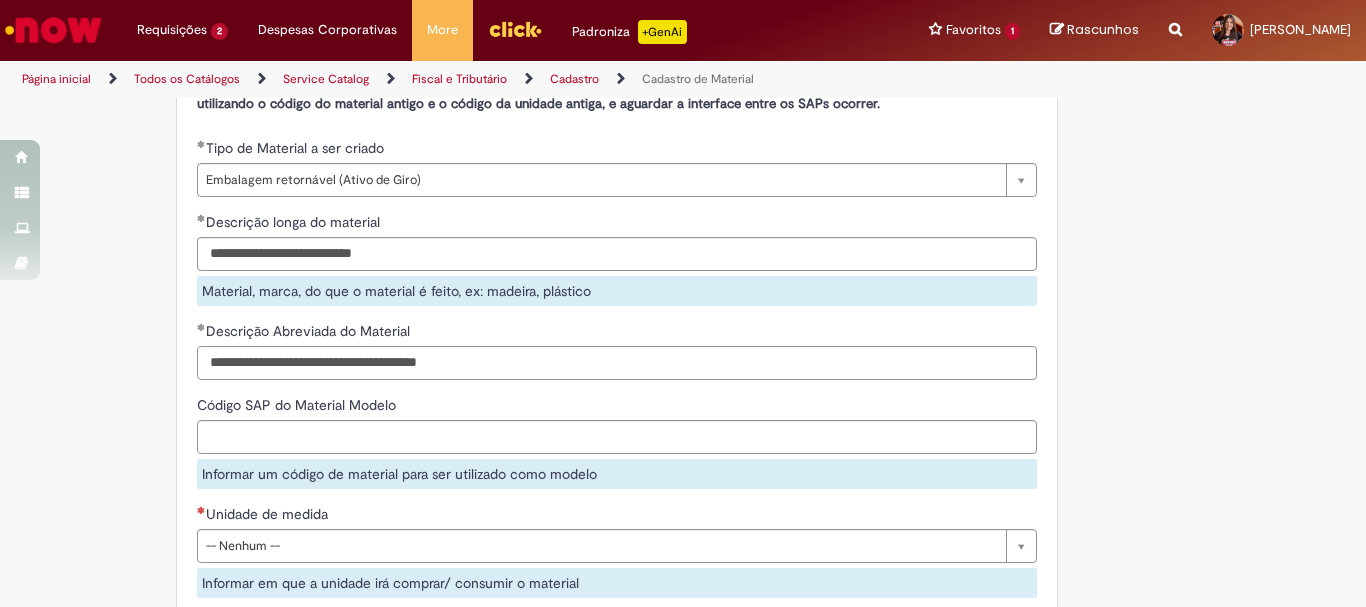 drag, startPoint x: 557, startPoint y: 370, endPoint x: 122, endPoint y: 334, distance: 436.48712 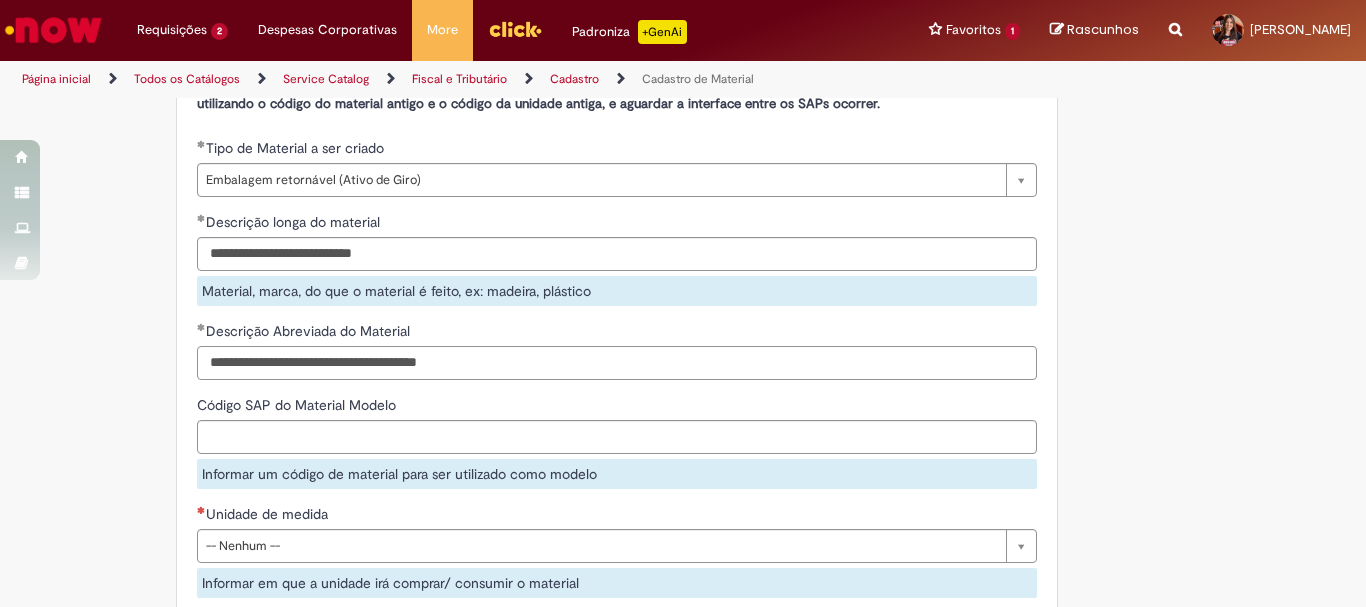 type on "**********" 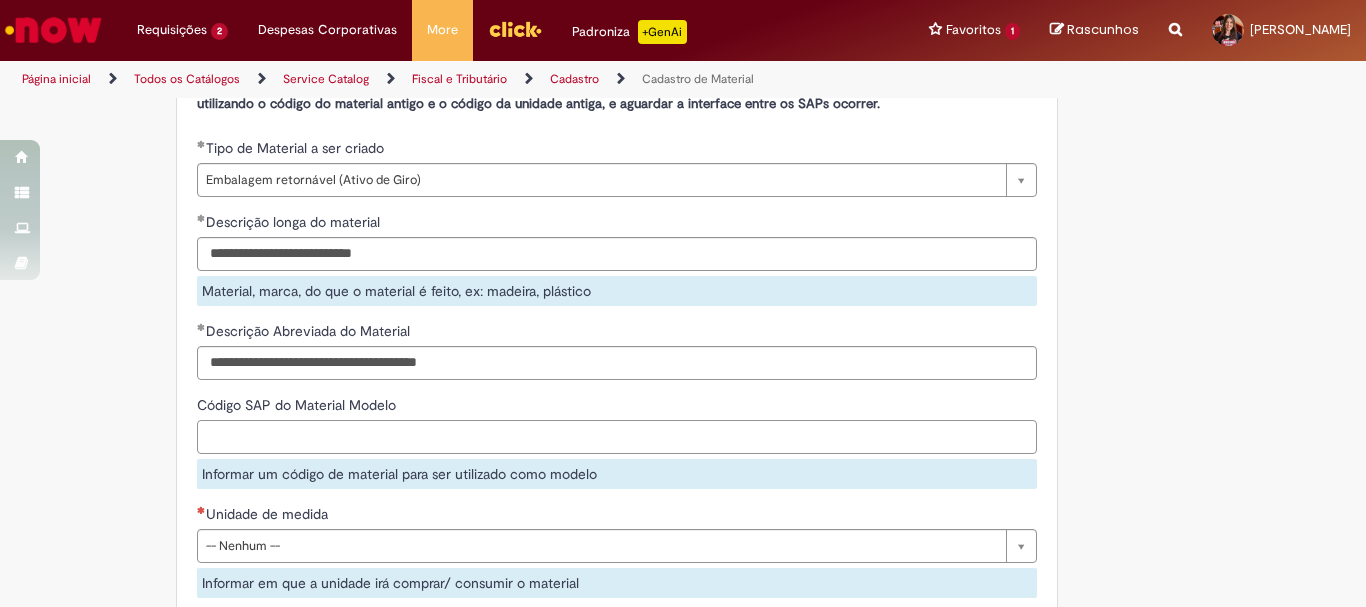 type 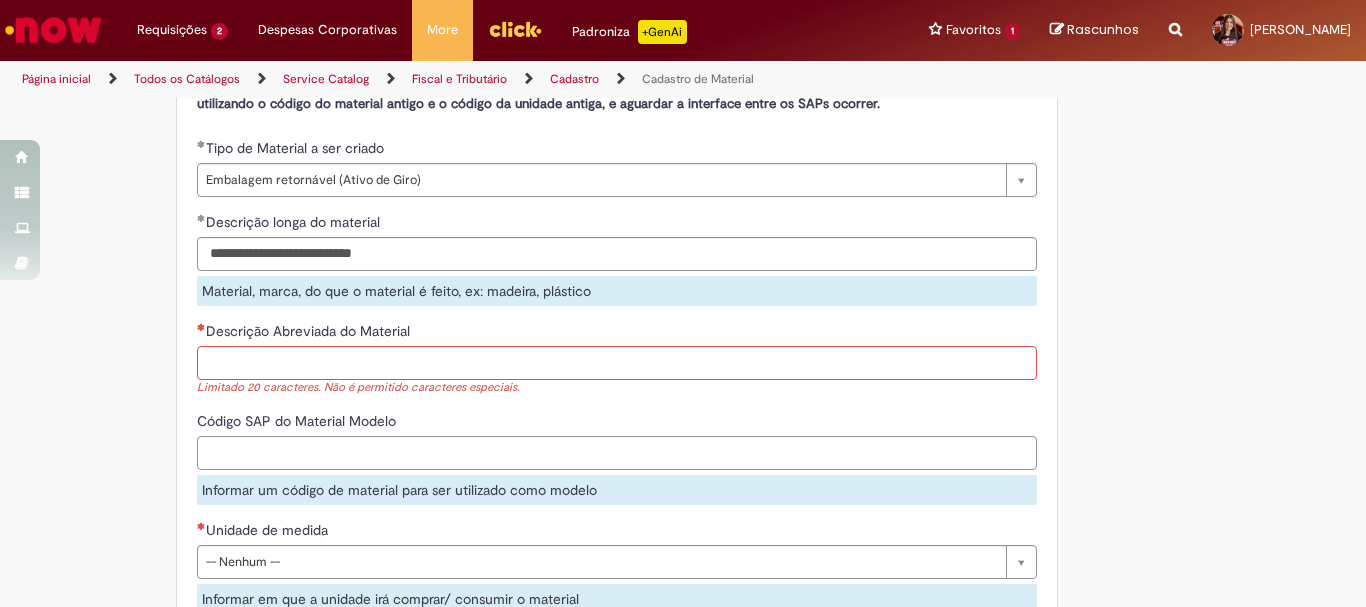 click on "Código SAP do Material Modelo Informar um código de material para ser utilizado como modelo" at bounding box center [617, 458] 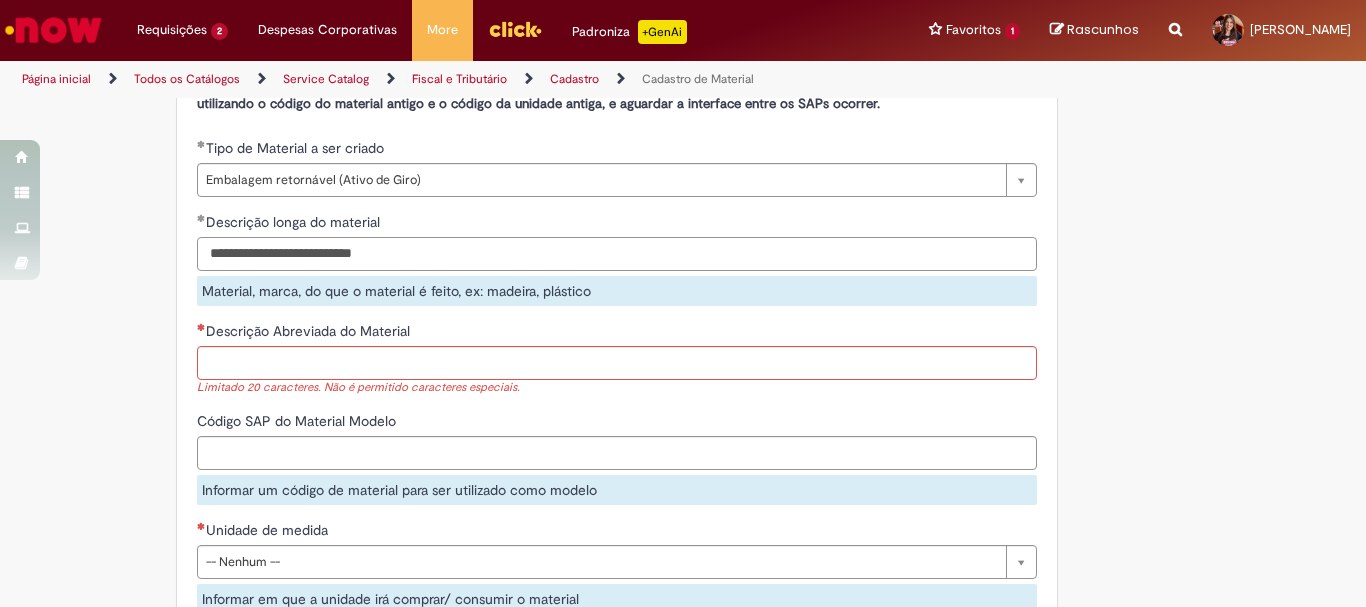 drag, startPoint x: 416, startPoint y: 255, endPoint x: 119, endPoint y: 252, distance: 297.01514 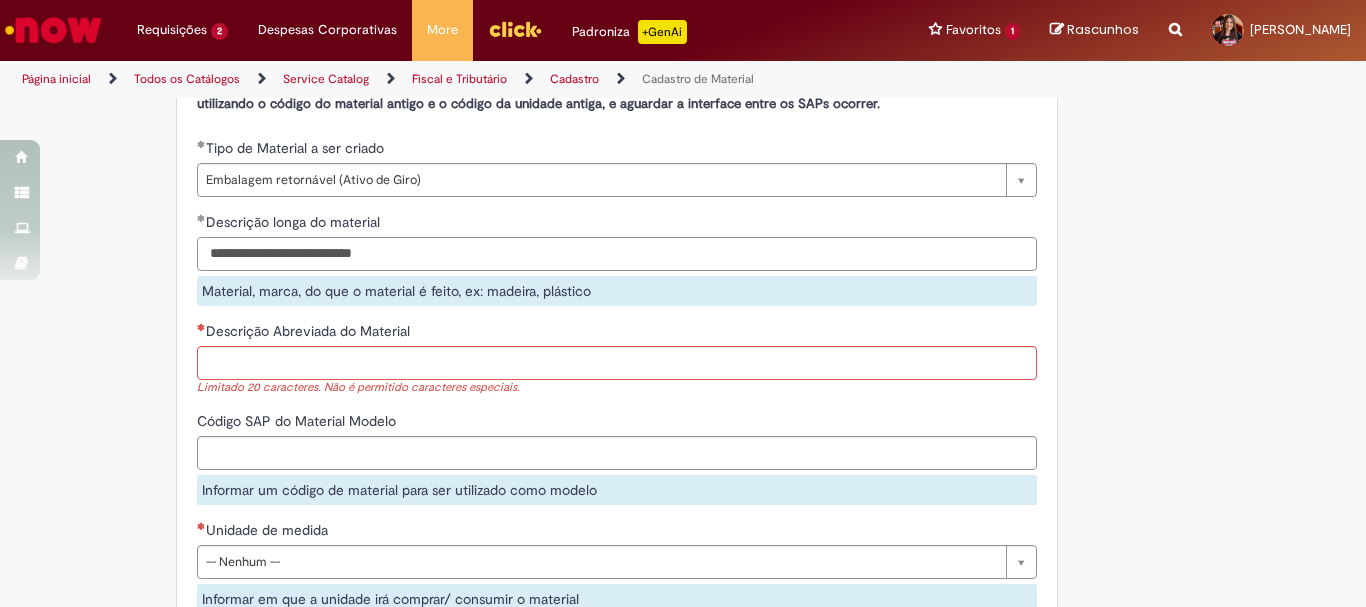 paste on "**********" 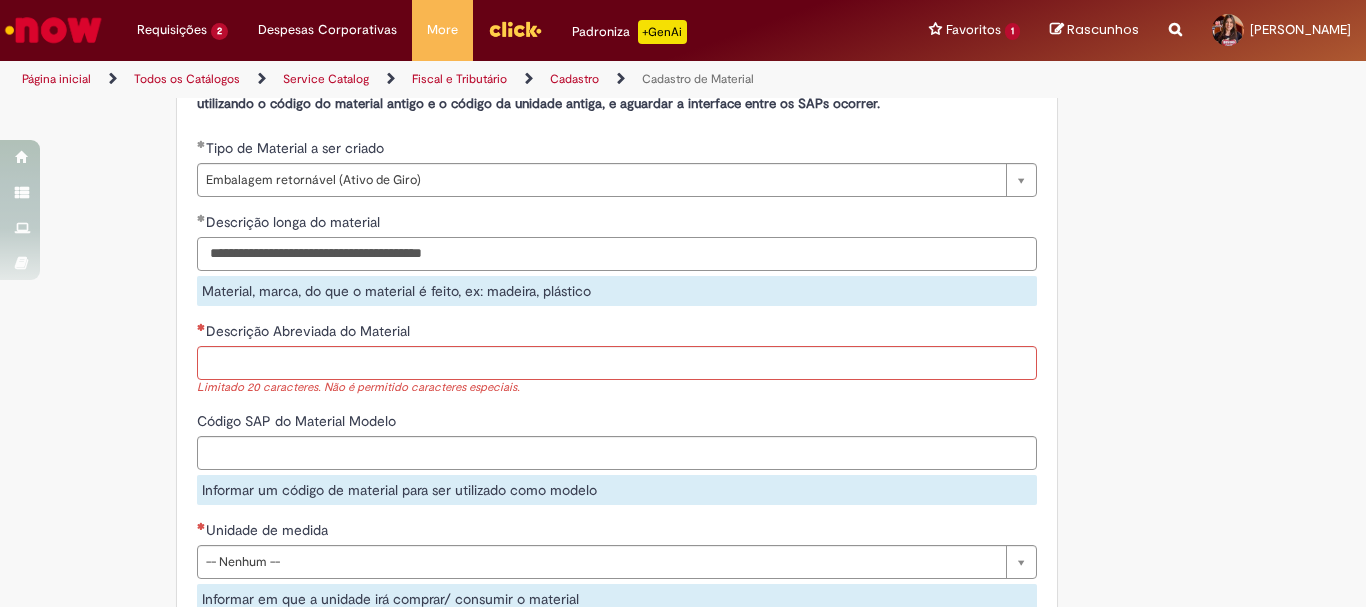 type on "**********" 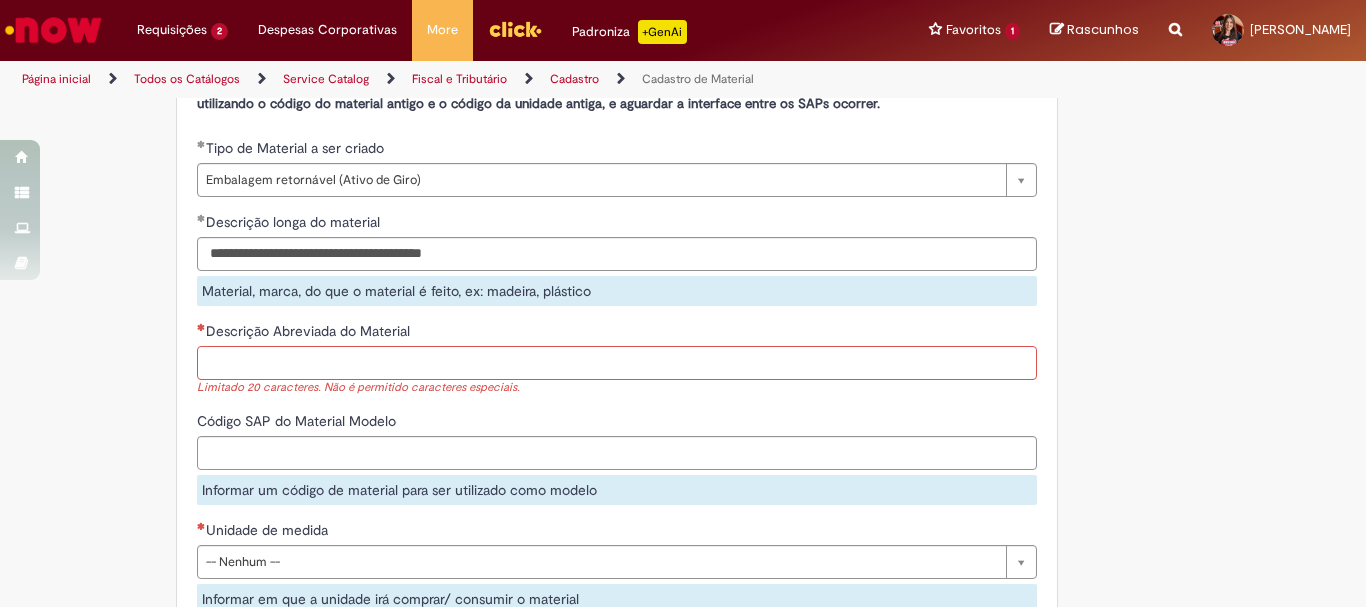click on "Descrição Abreviada do Material Limitado 20 caracteres. Não é permitido caracteres especiais." at bounding box center (617, 359) 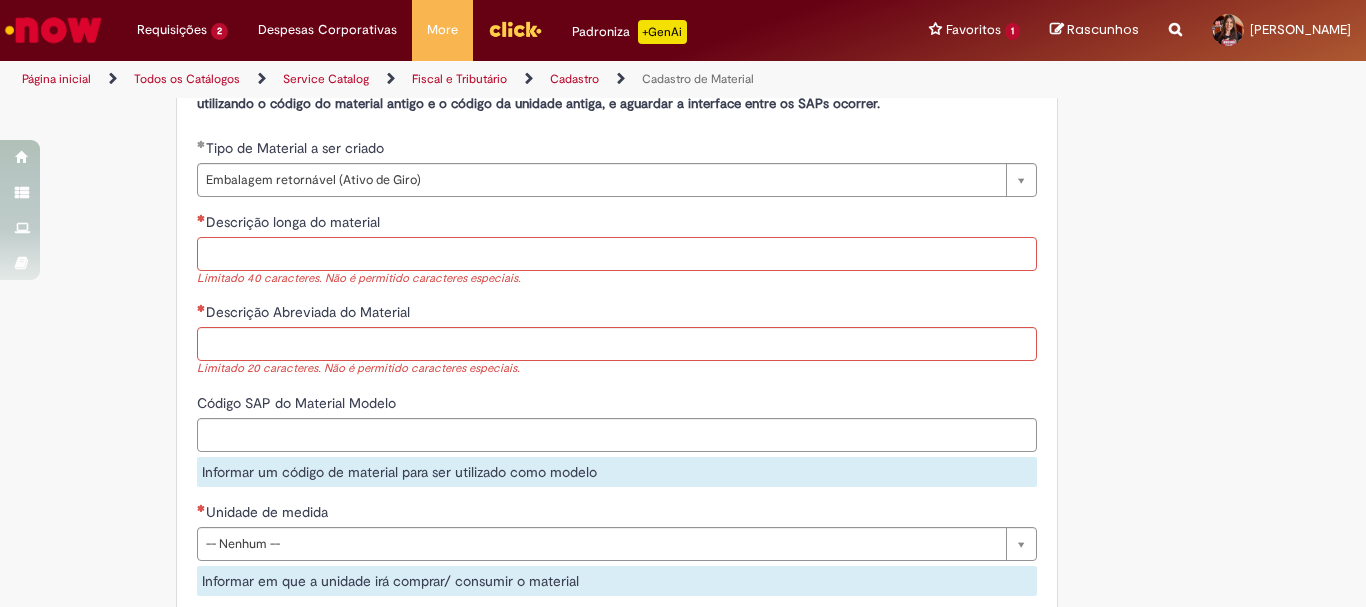 click on "Descrição longa do material" at bounding box center [617, 254] 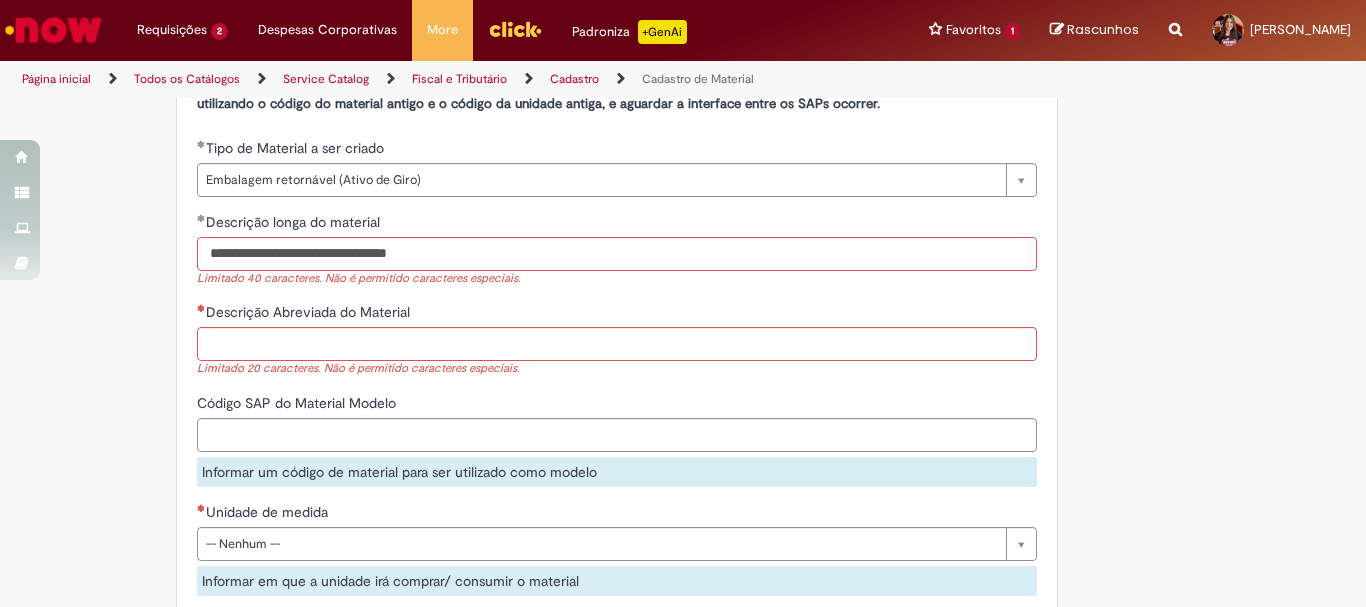 type on "**********" 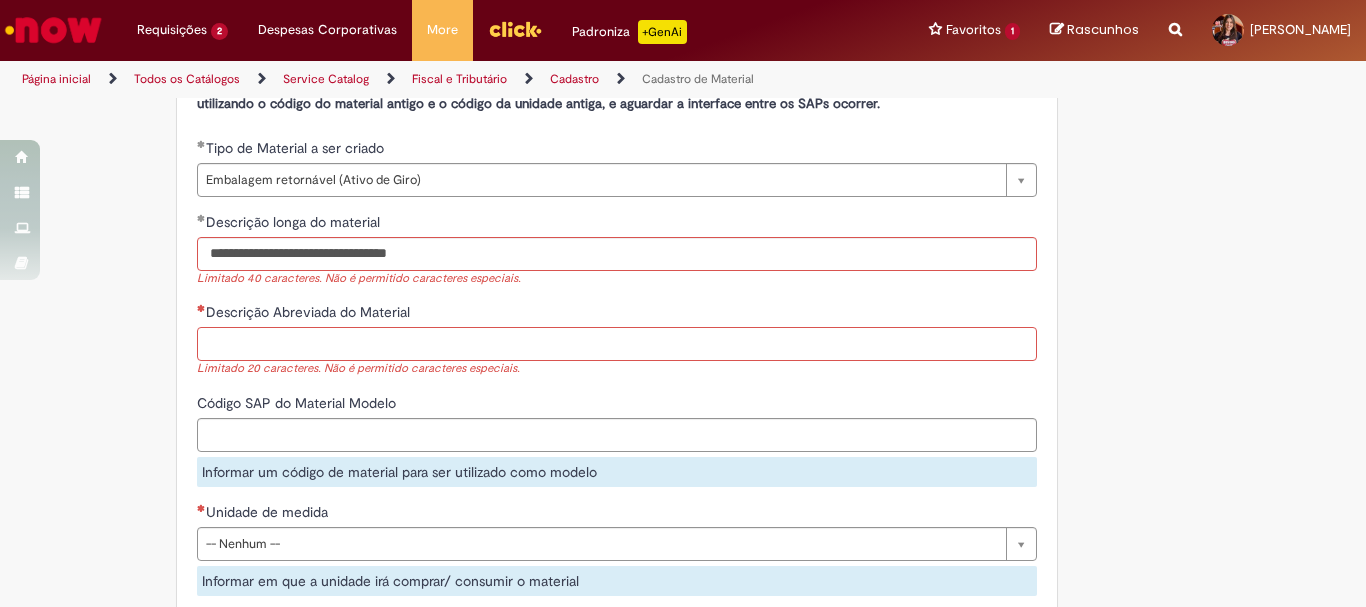 click on "Descrição Abreviada do Material" at bounding box center [617, 344] 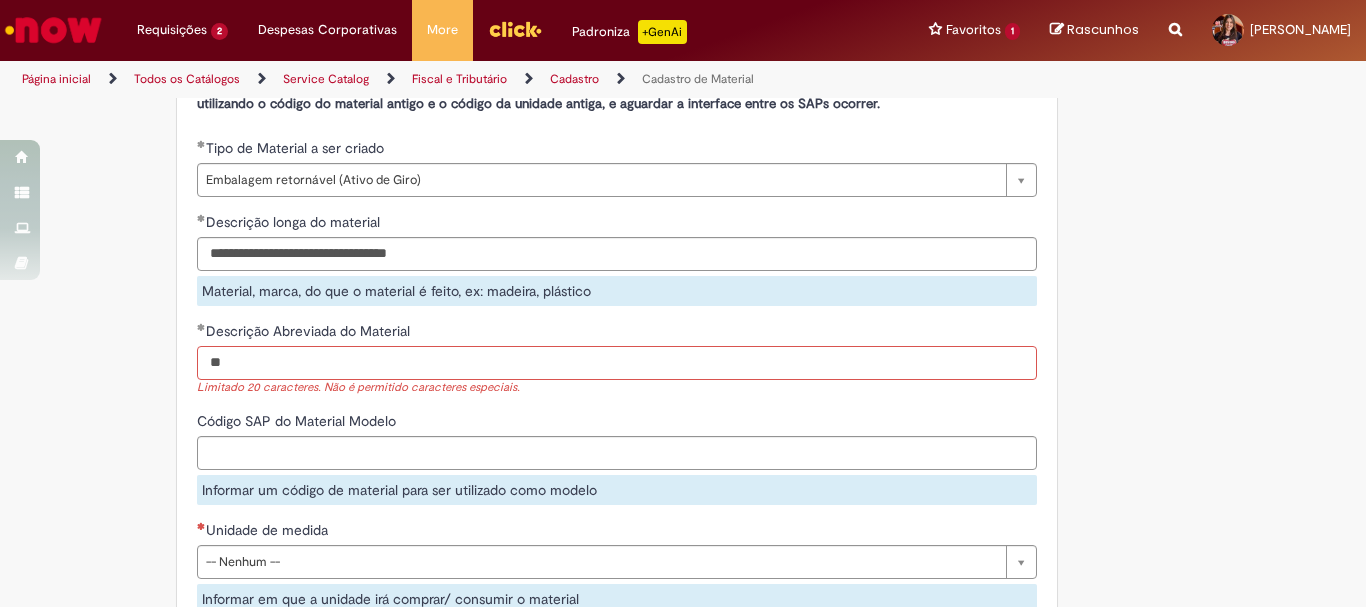 type on "*" 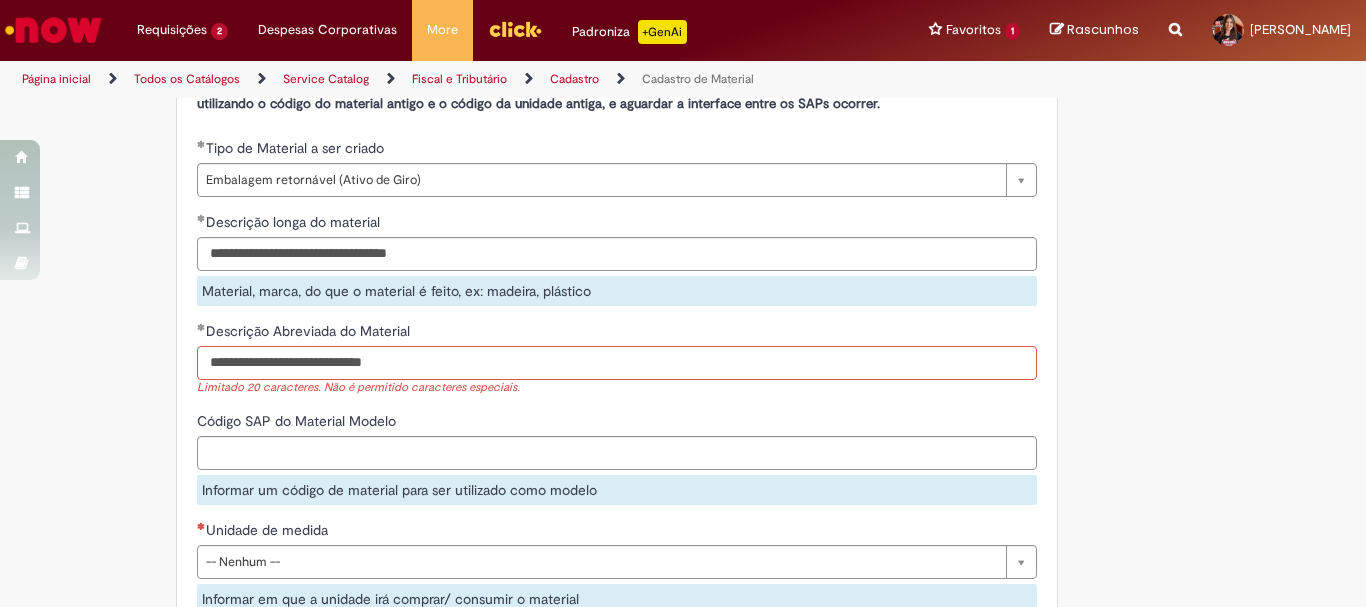 type on "**********" 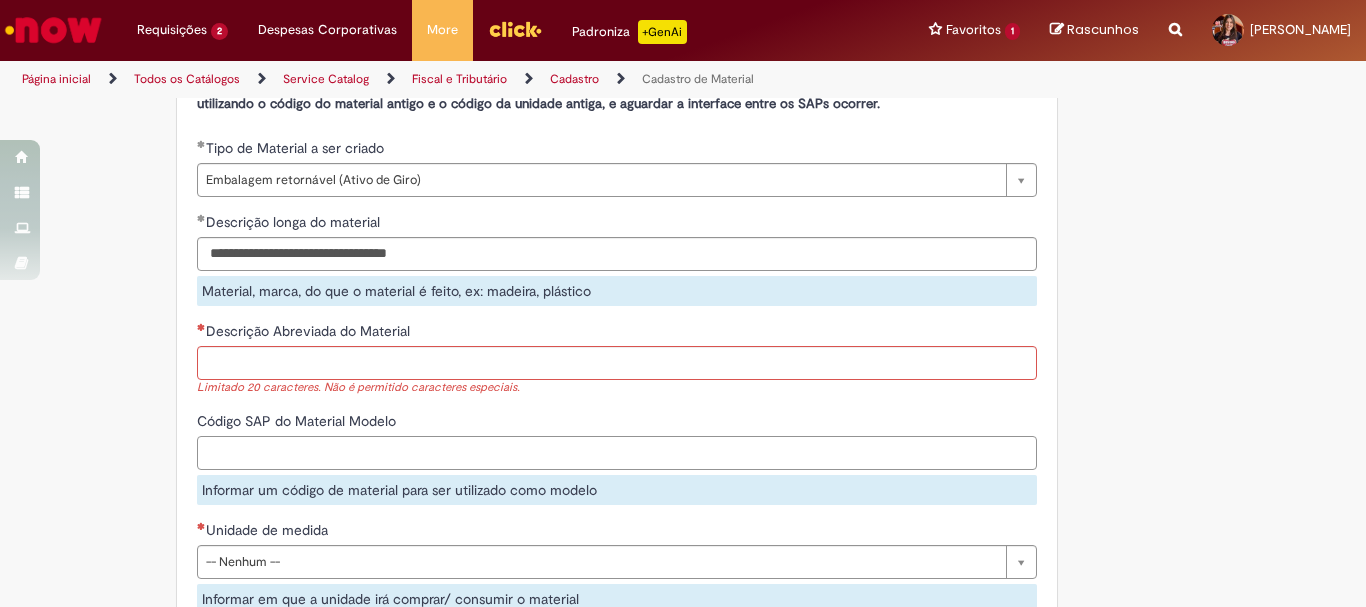 click on "Código SAP do Material Modelo" at bounding box center (617, 453) 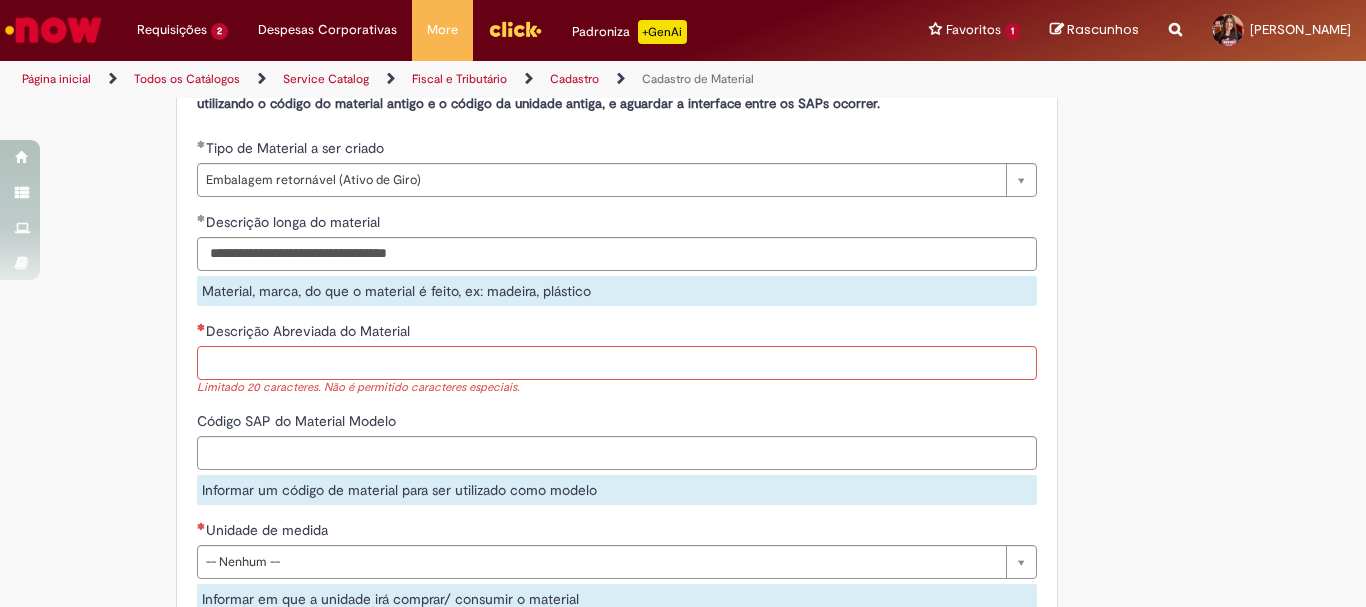 click on "Descrição Abreviada do Material" at bounding box center (617, 363) 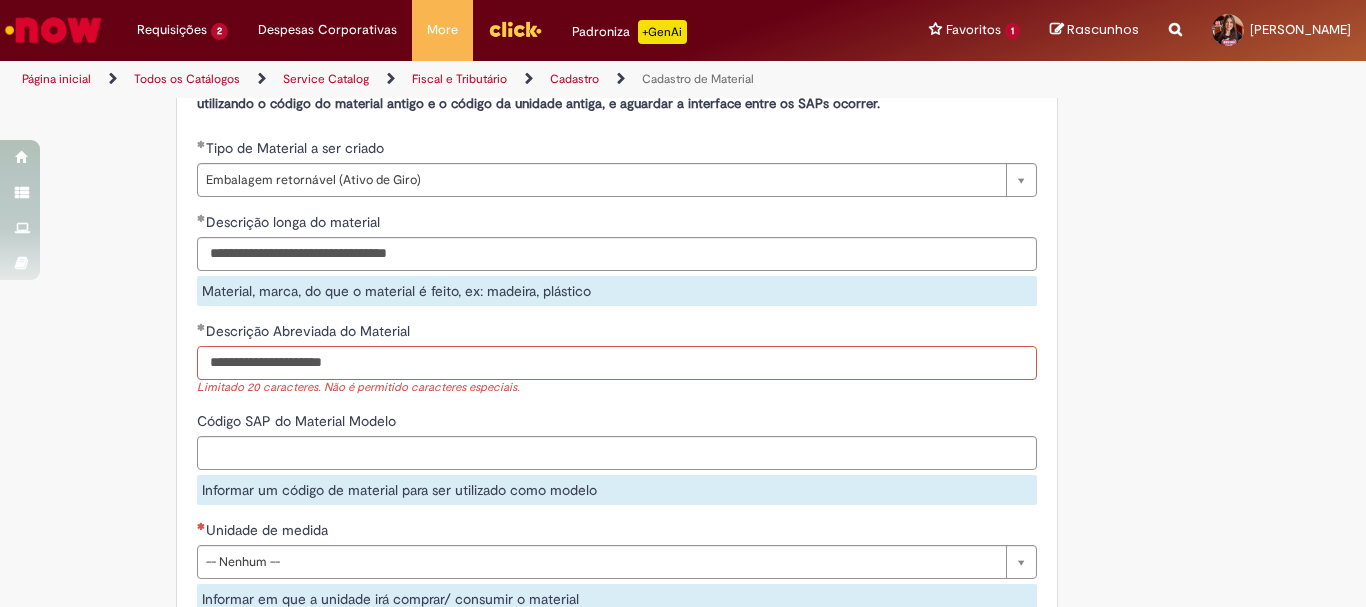 type on "**********" 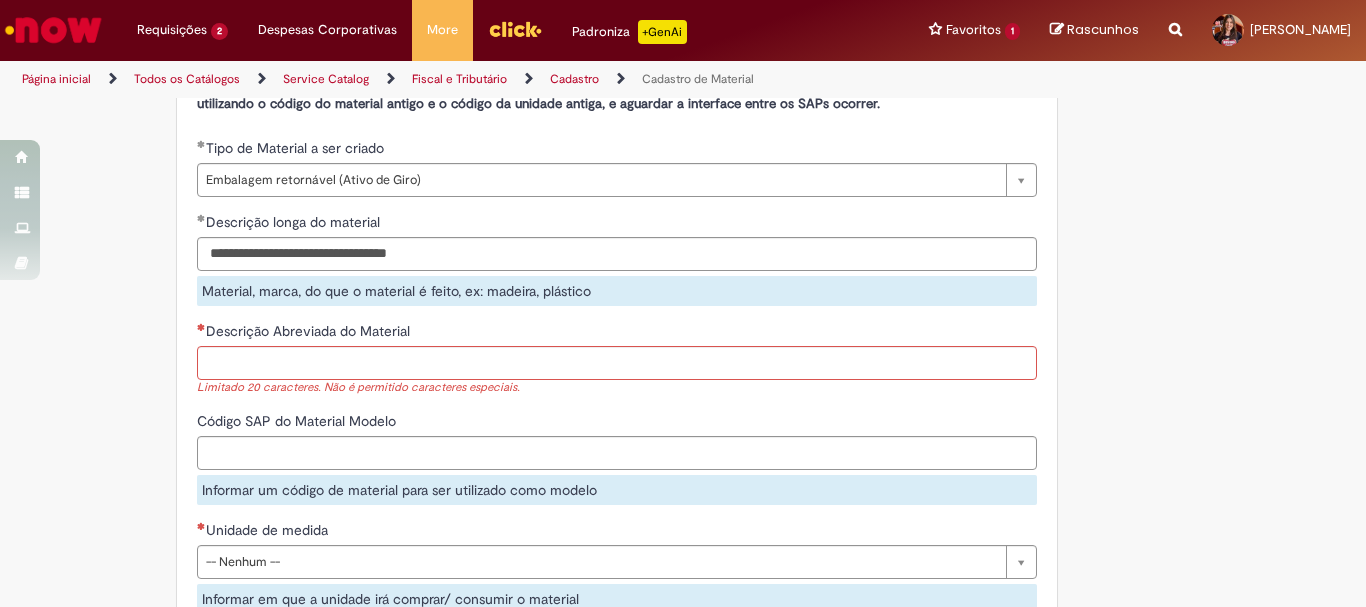 click on "Código SAP do Material Modelo" at bounding box center [617, 423] 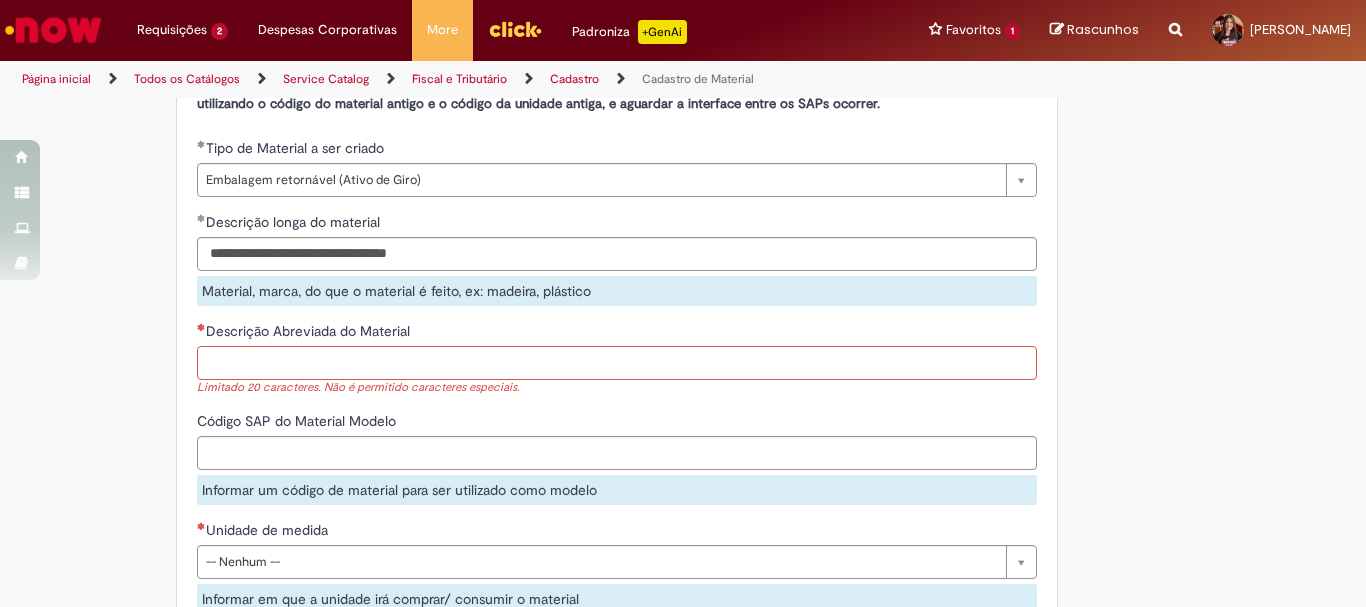 click on "Descrição Abreviada do Material" at bounding box center [617, 363] 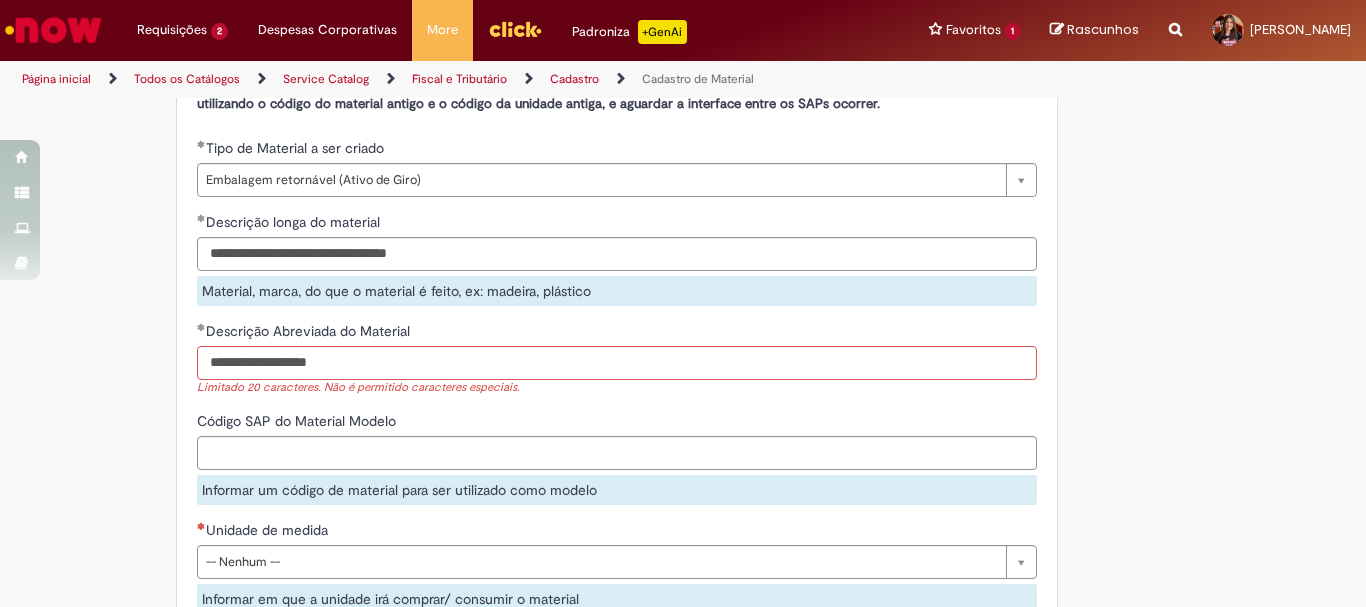 type on "**********" 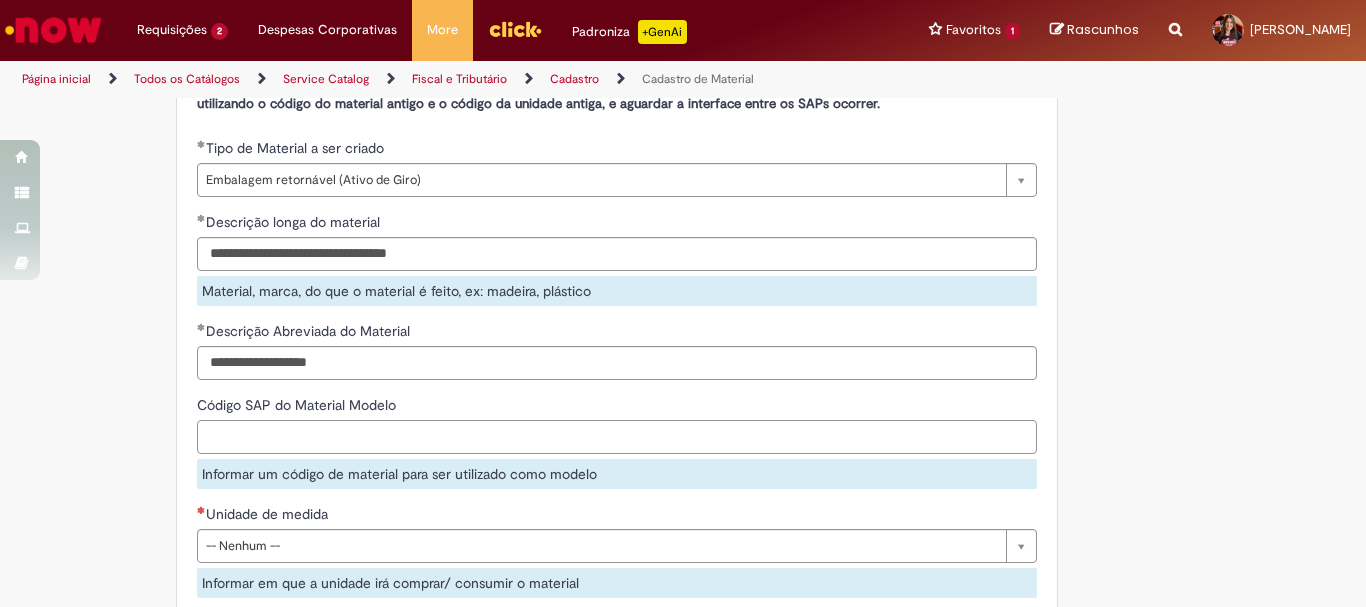 click on "Código SAP do Material Modelo" at bounding box center (617, 437) 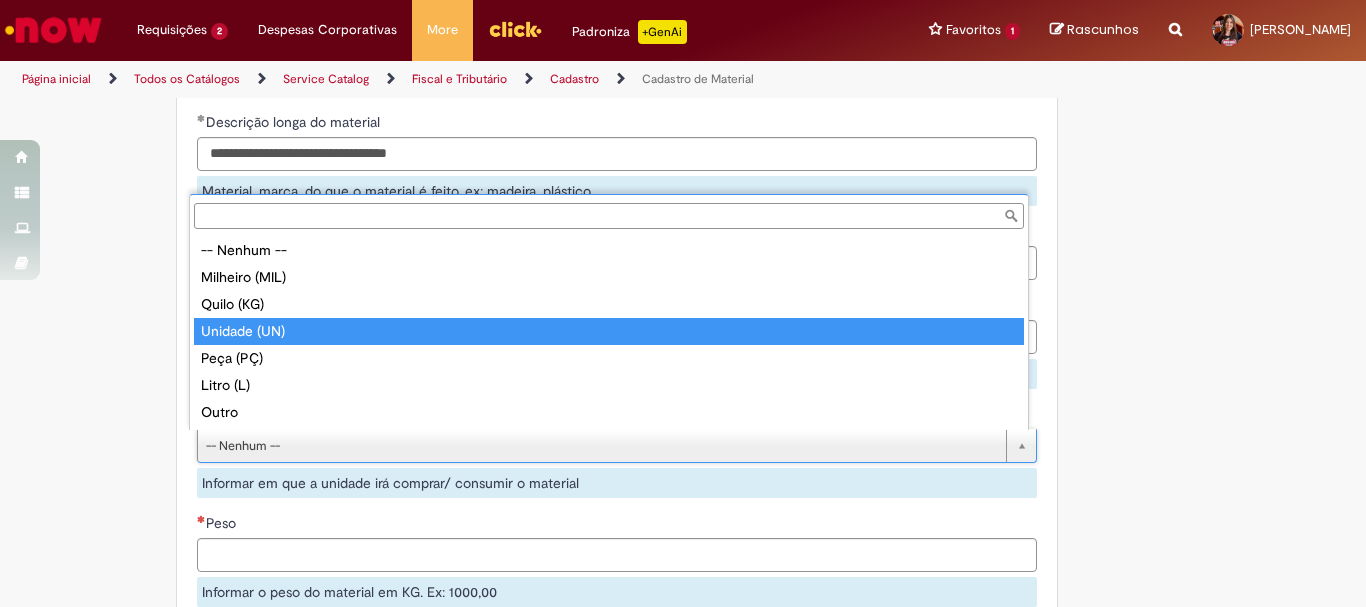 type on "**********" 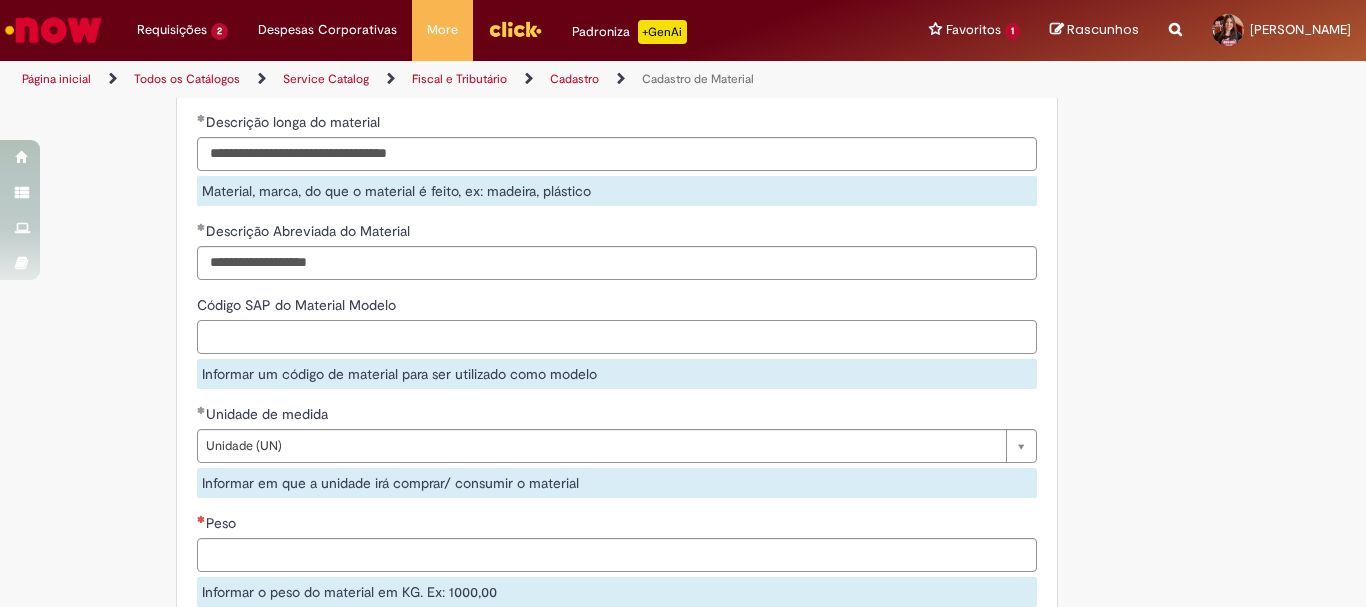 click on "Código SAP do Material Modelo" at bounding box center [617, 337] 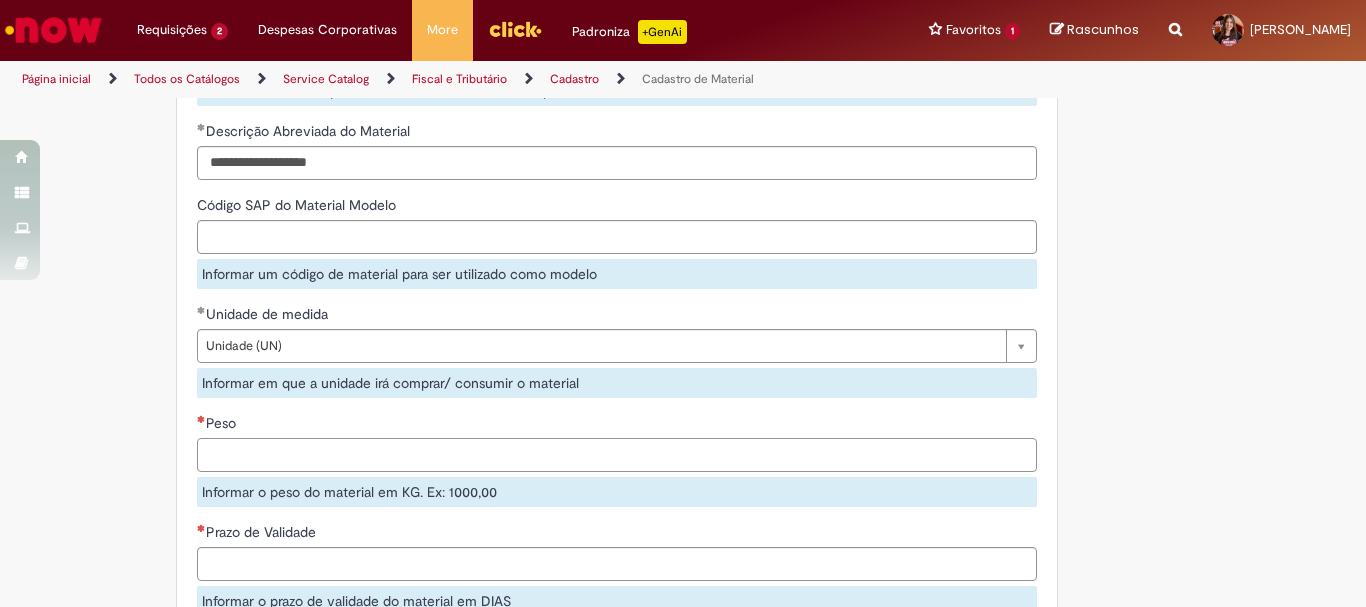 click on "Peso" at bounding box center (617, 455) 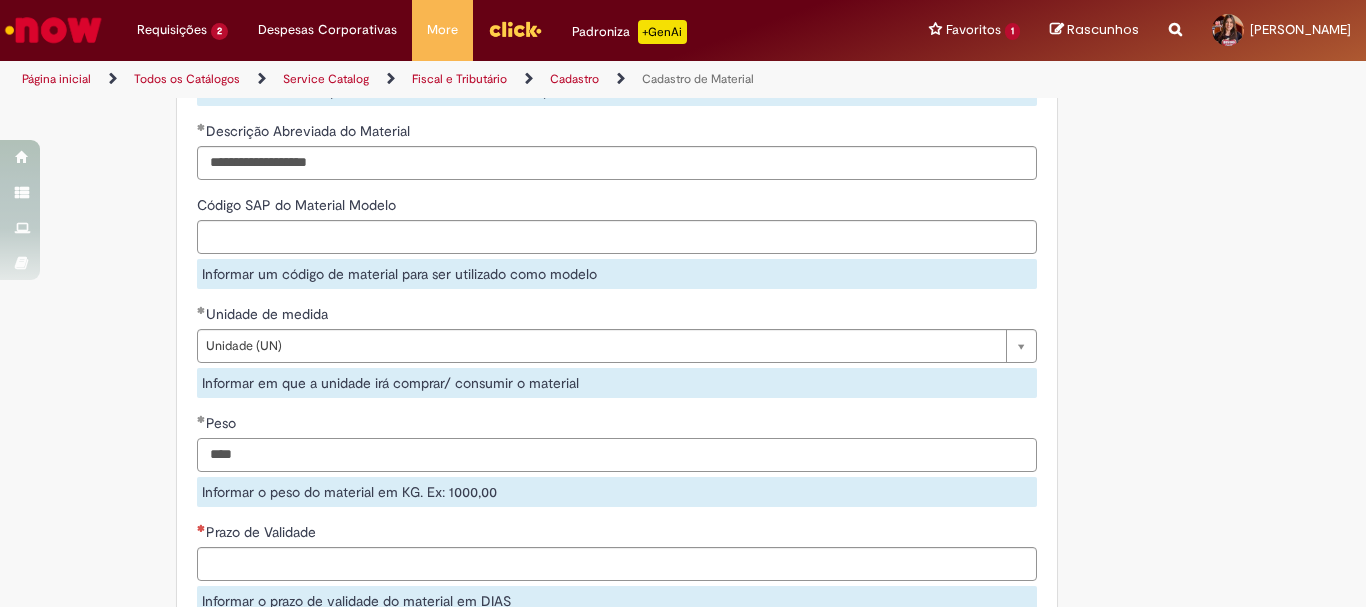 scroll, scrollTop: 1800, scrollLeft: 0, axis: vertical 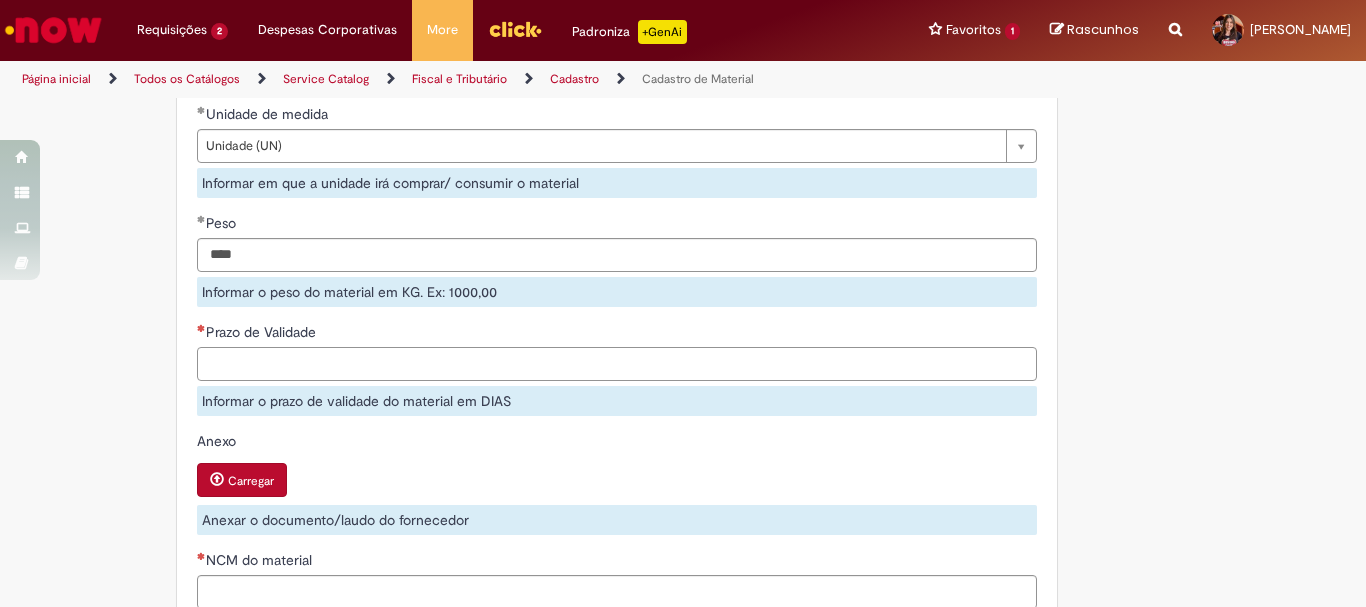 type on "******" 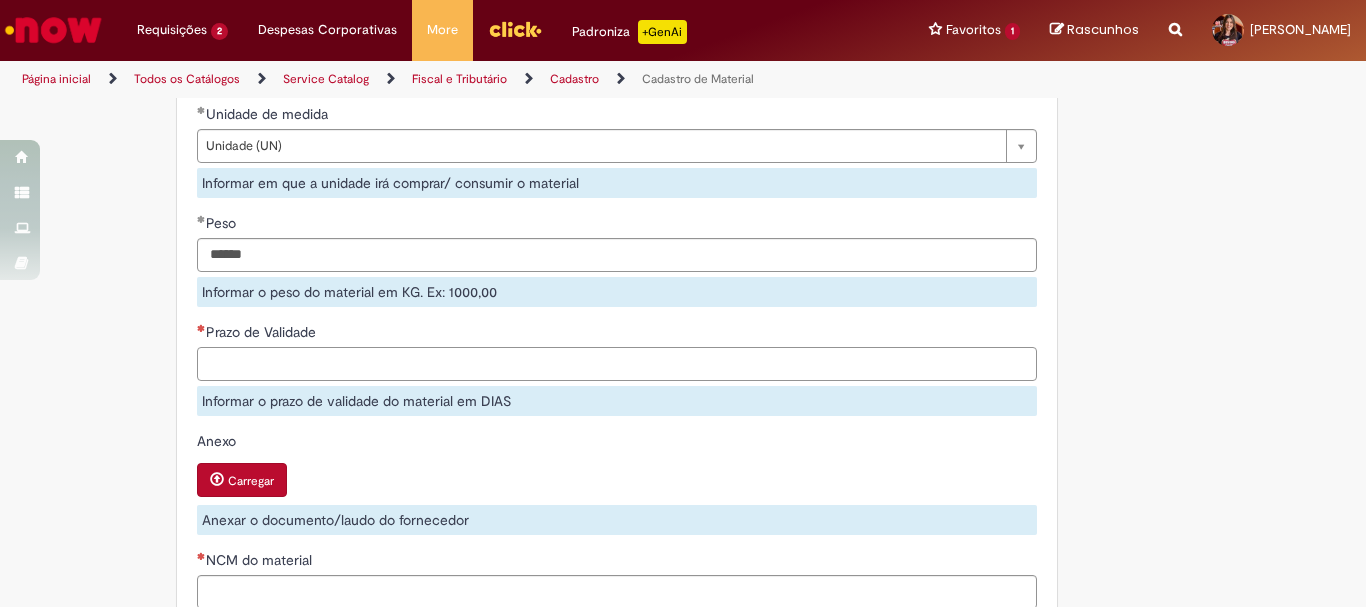 click on "Prazo de Validade" at bounding box center [617, 364] 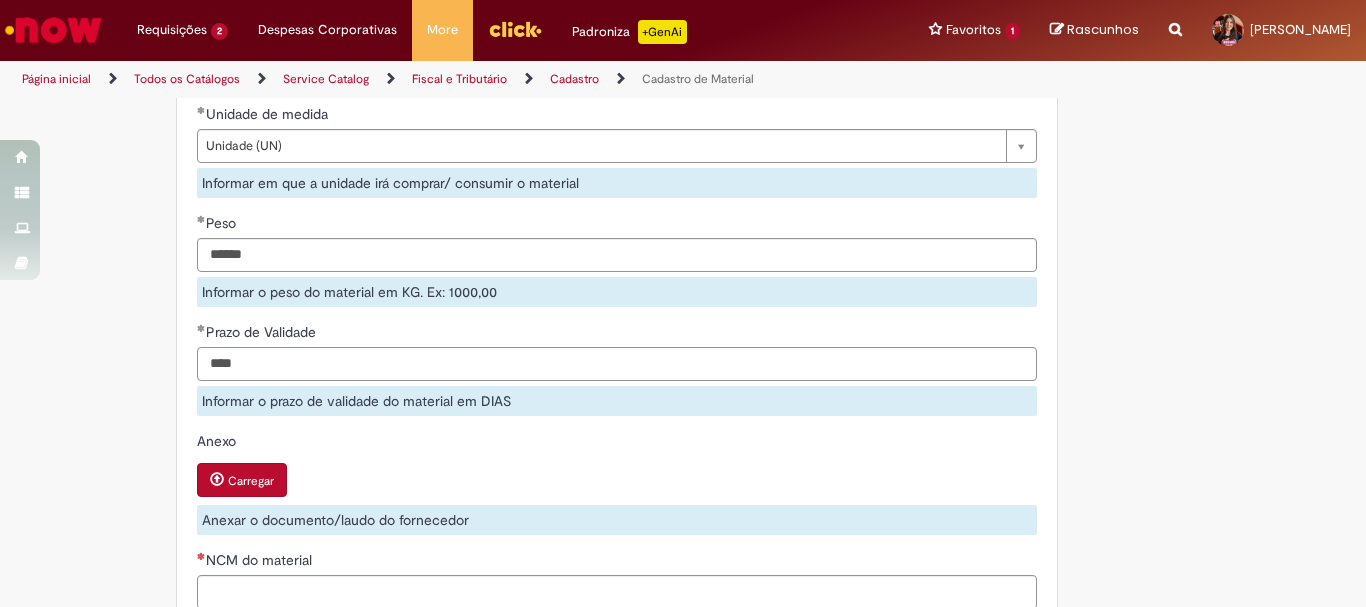 scroll, scrollTop: 2000, scrollLeft: 0, axis: vertical 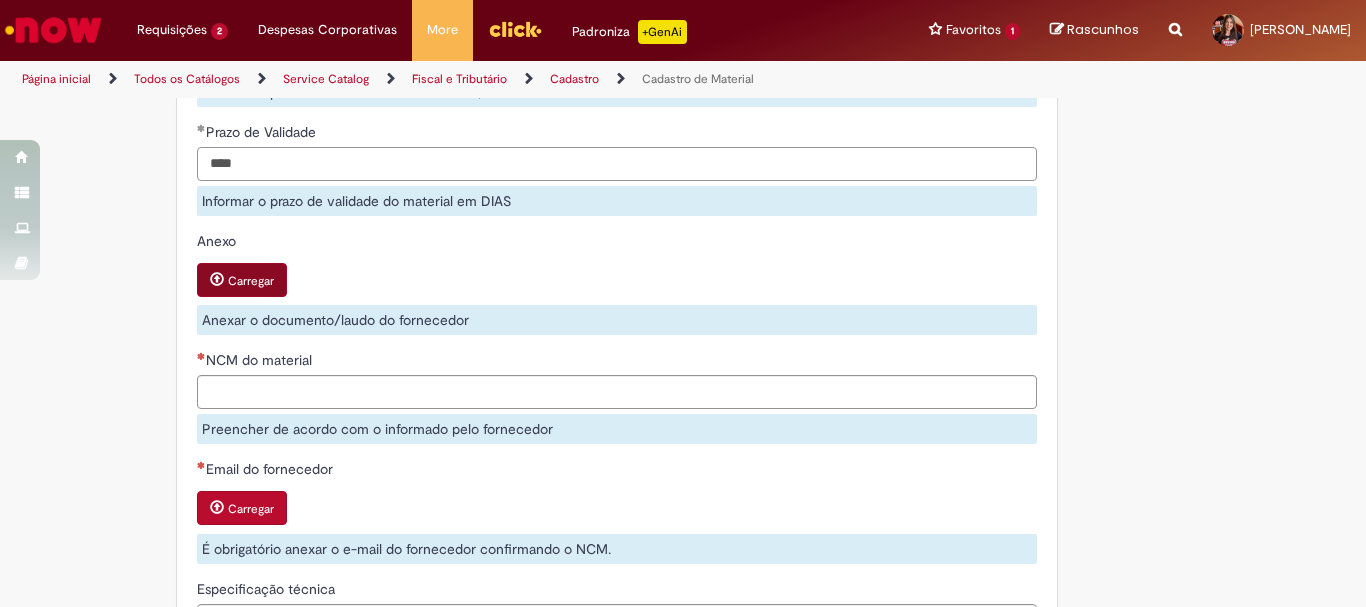 type on "****" 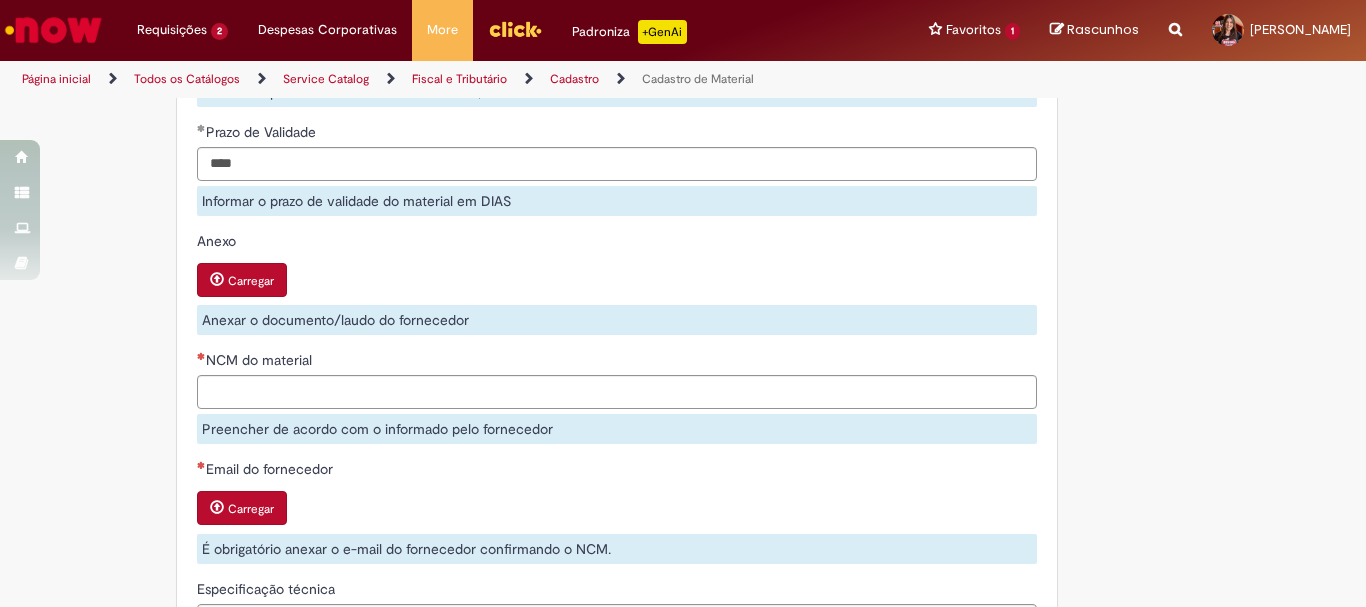 click on "Carregar" at bounding box center (242, 280) 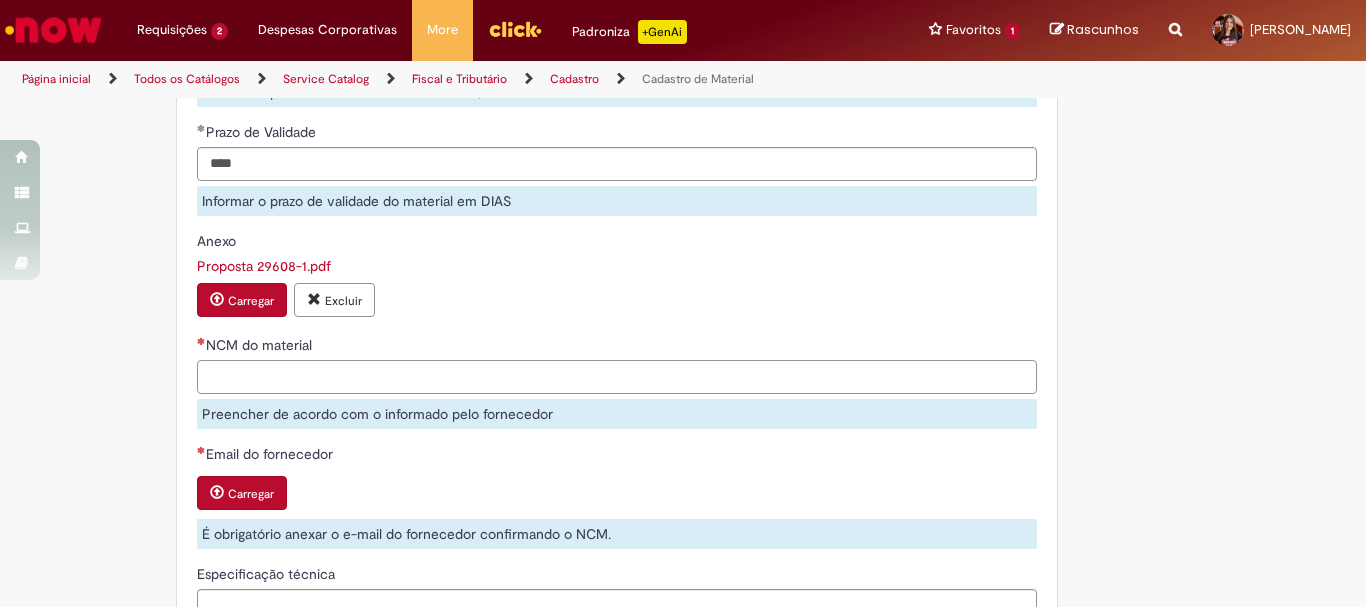 click on "NCM do material" at bounding box center [617, 377] 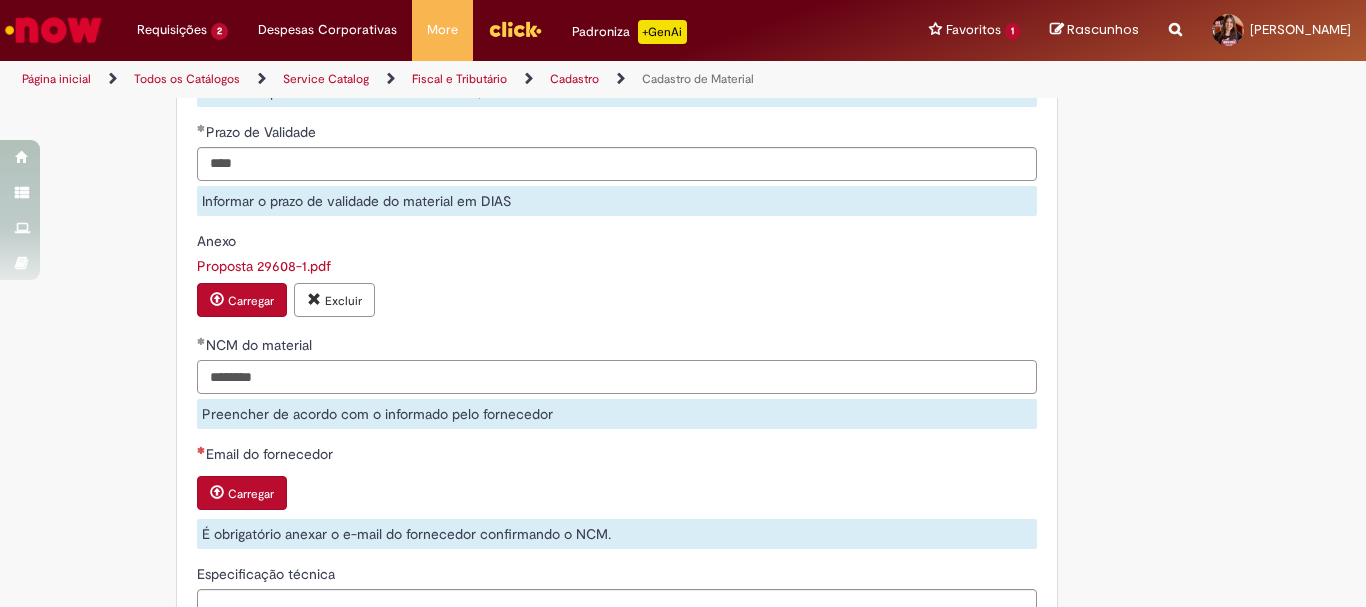 type on "********" 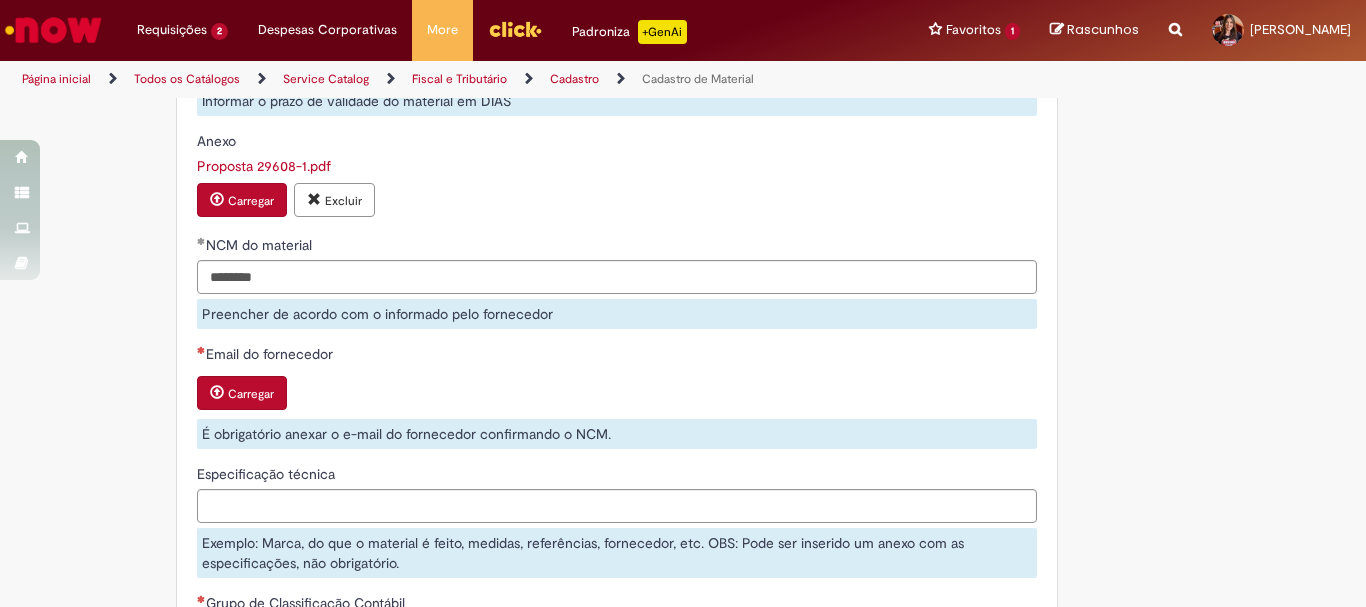 click on "Carregar" at bounding box center [251, 394] 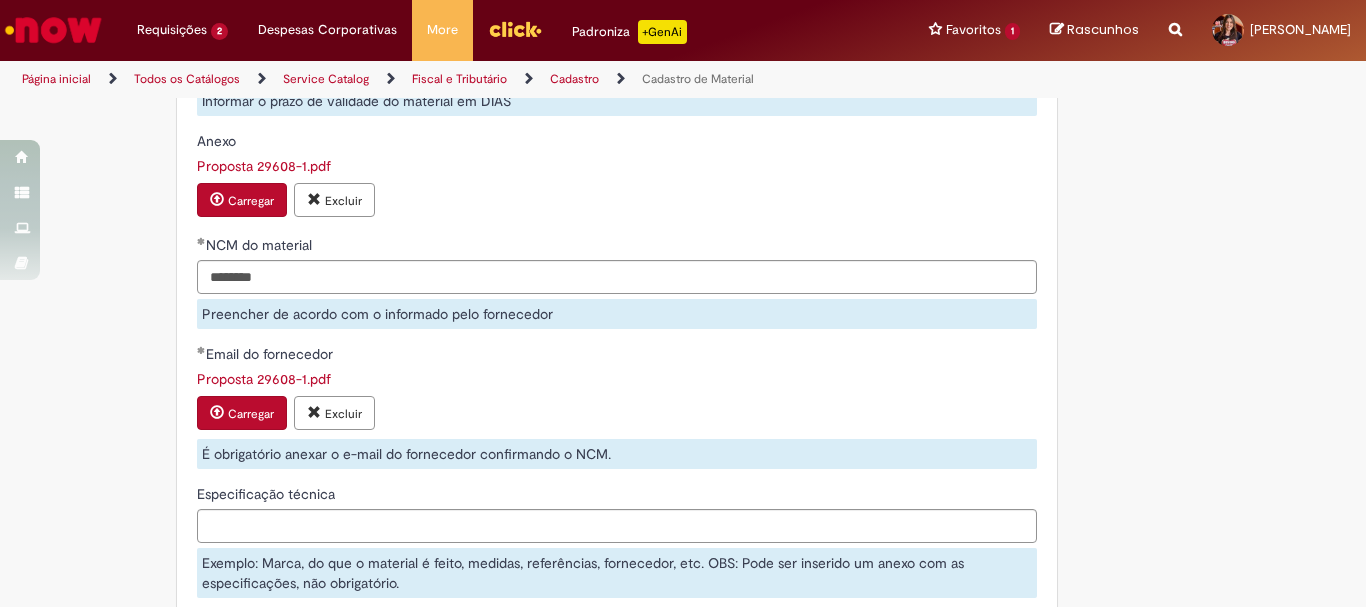 scroll, scrollTop: 2200, scrollLeft: 0, axis: vertical 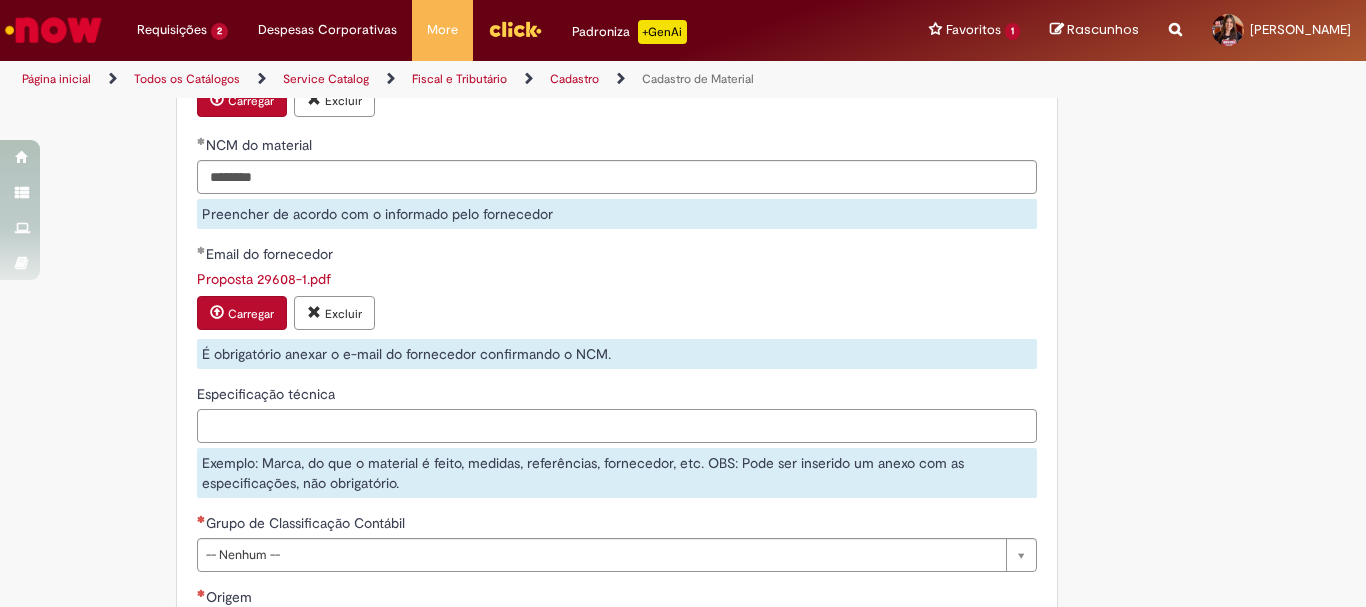 click on "Especificação técnica" at bounding box center (617, 426) 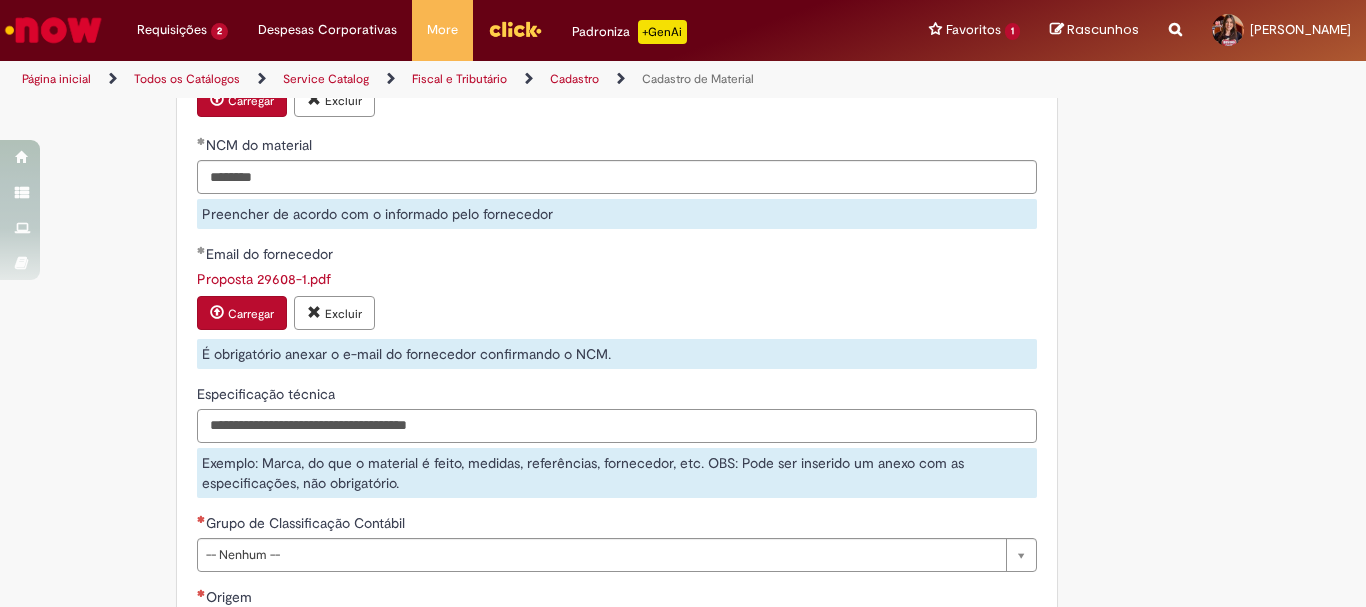 paste on "*********" 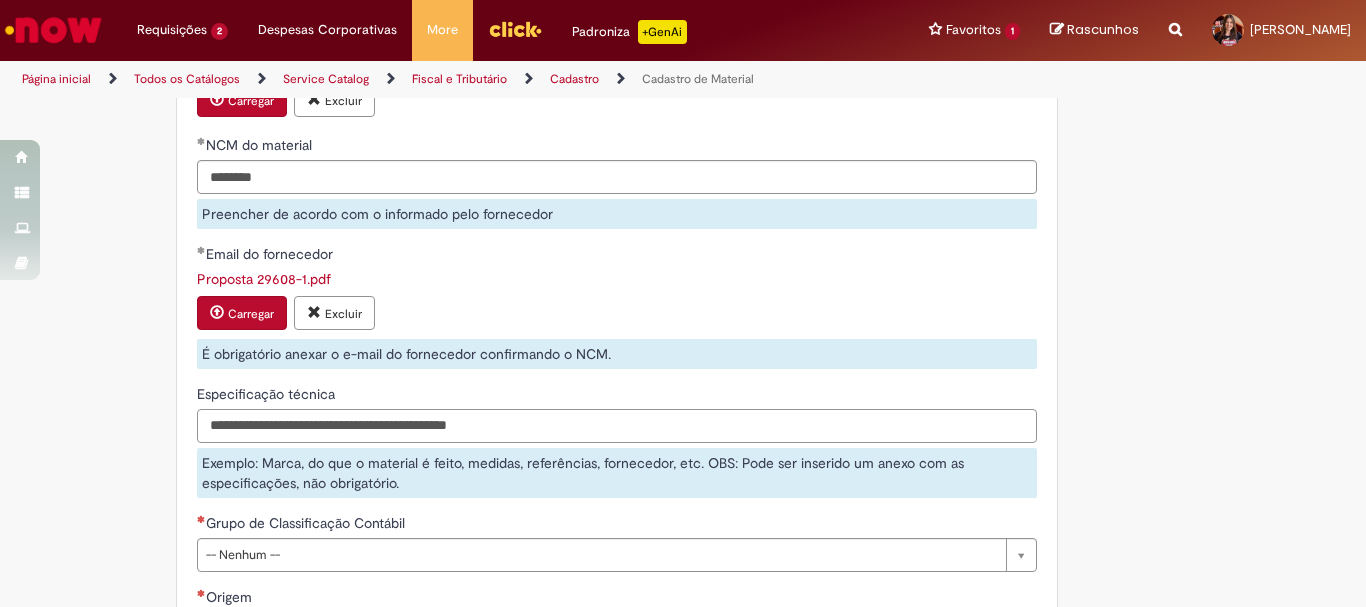 scroll, scrollTop: 2400, scrollLeft: 0, axis: vertical 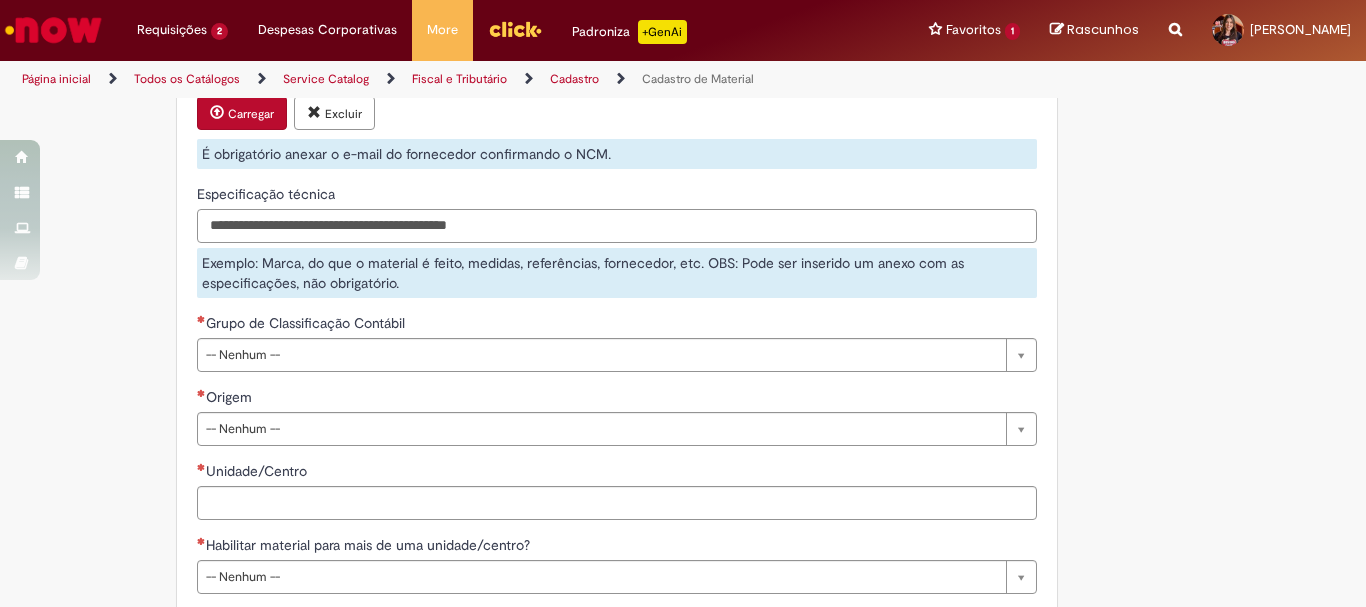 type on "**********" 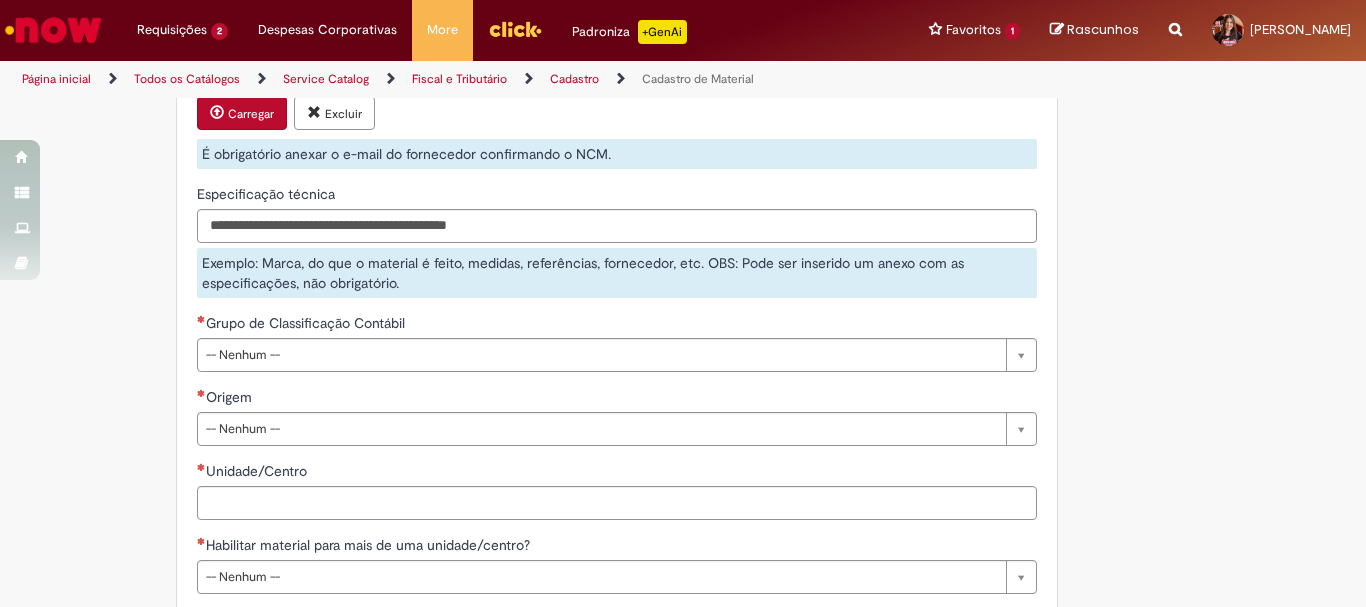 type 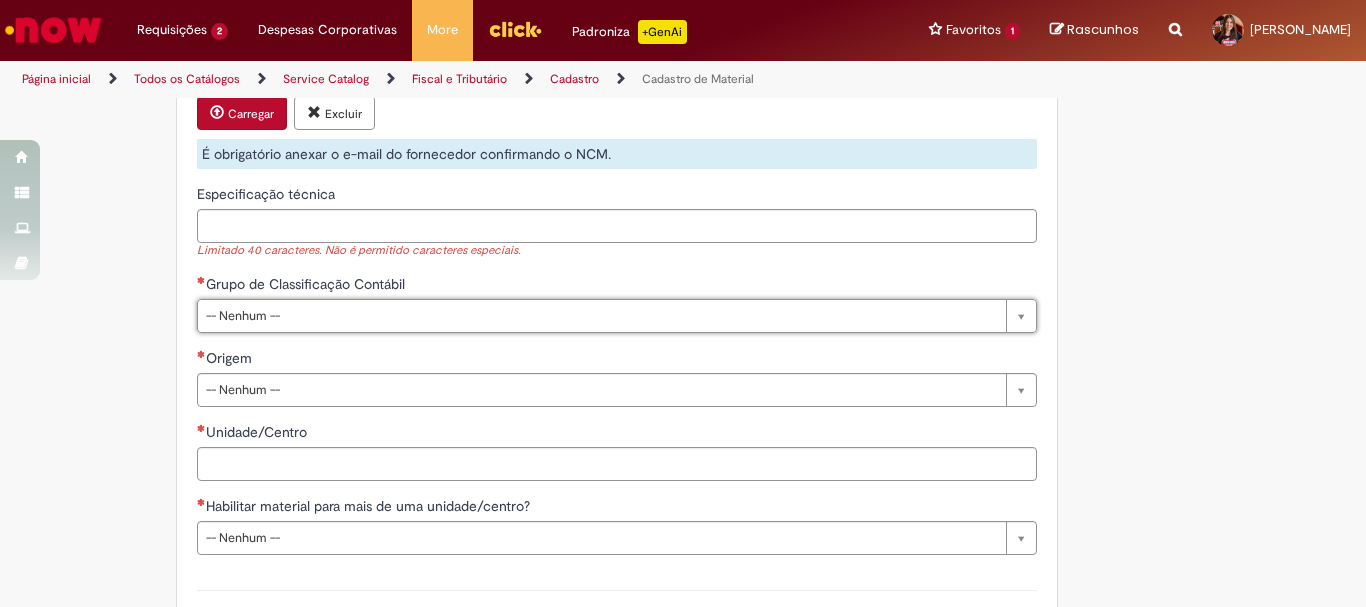 type on "*" 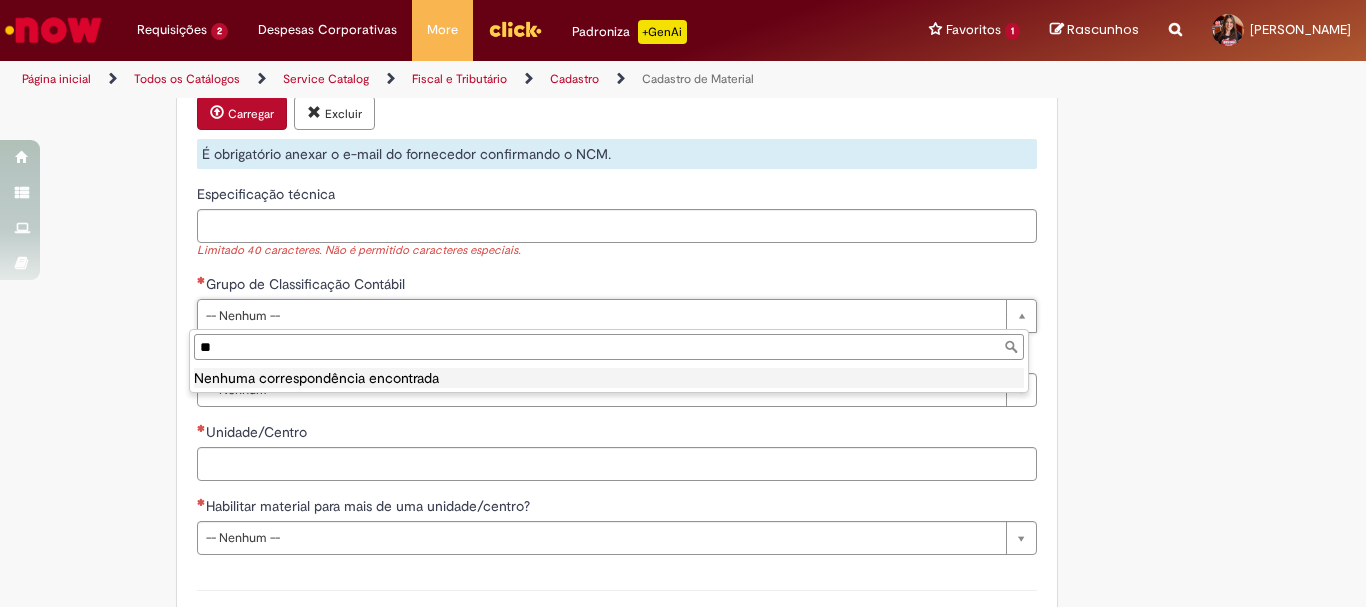 type on "*" 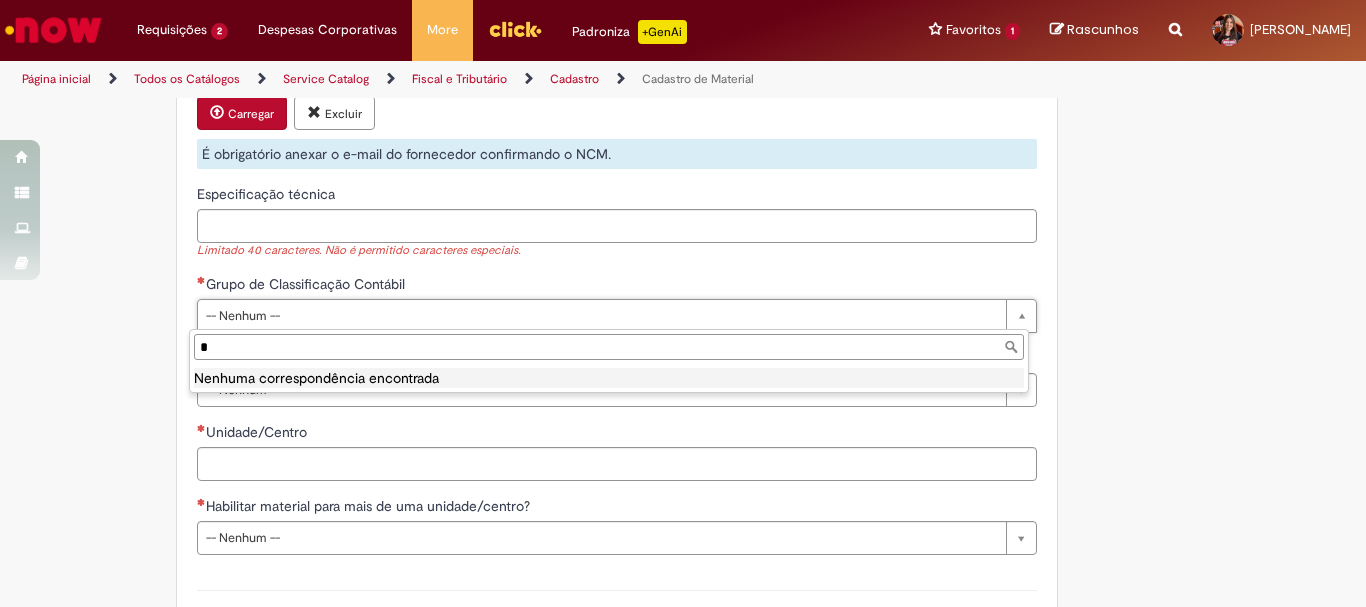 type 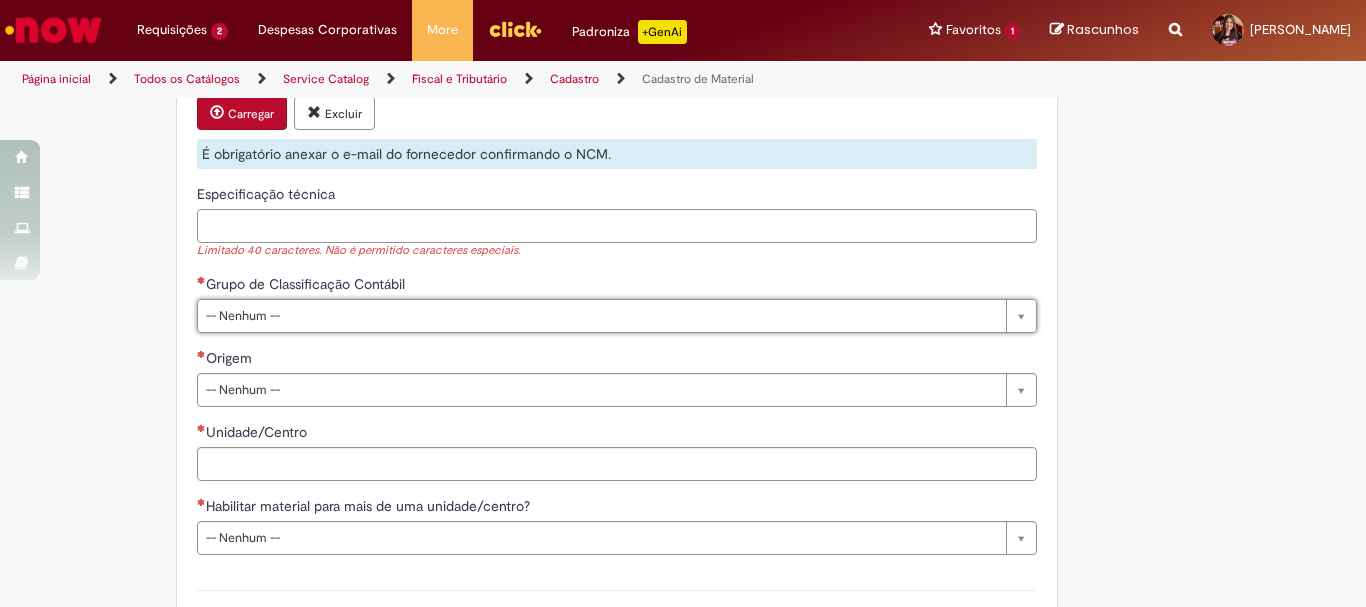 click on "Especificação técnica" at bounding box center [617, 226] 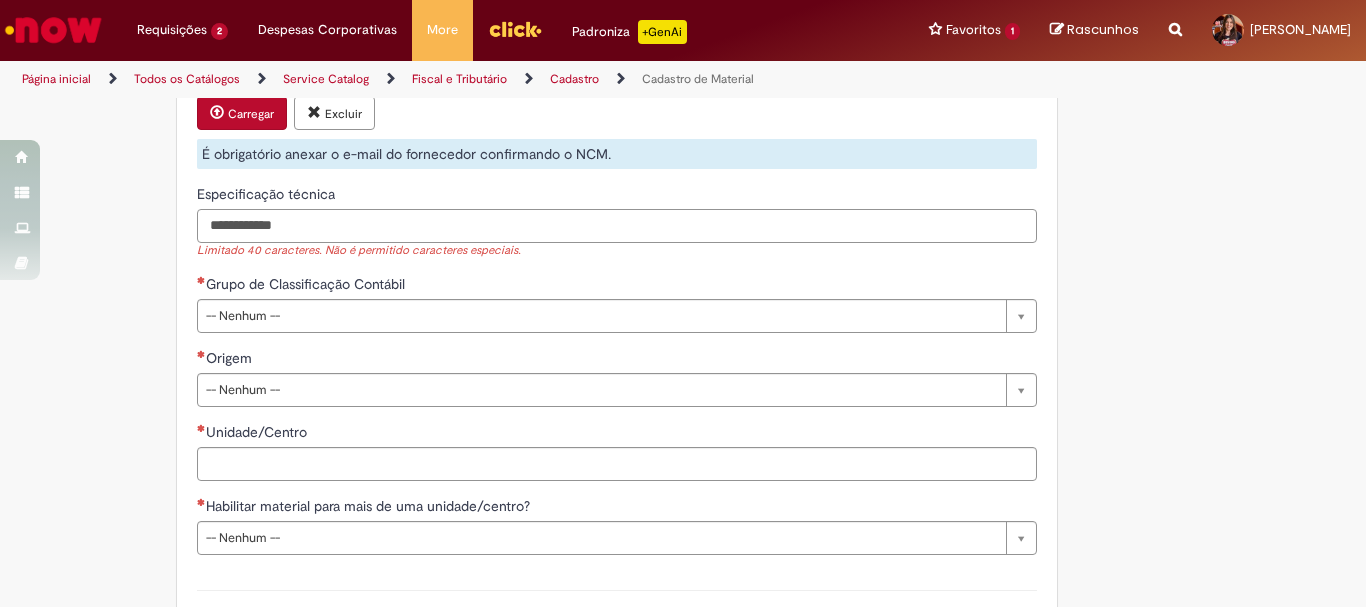 type on "**********" 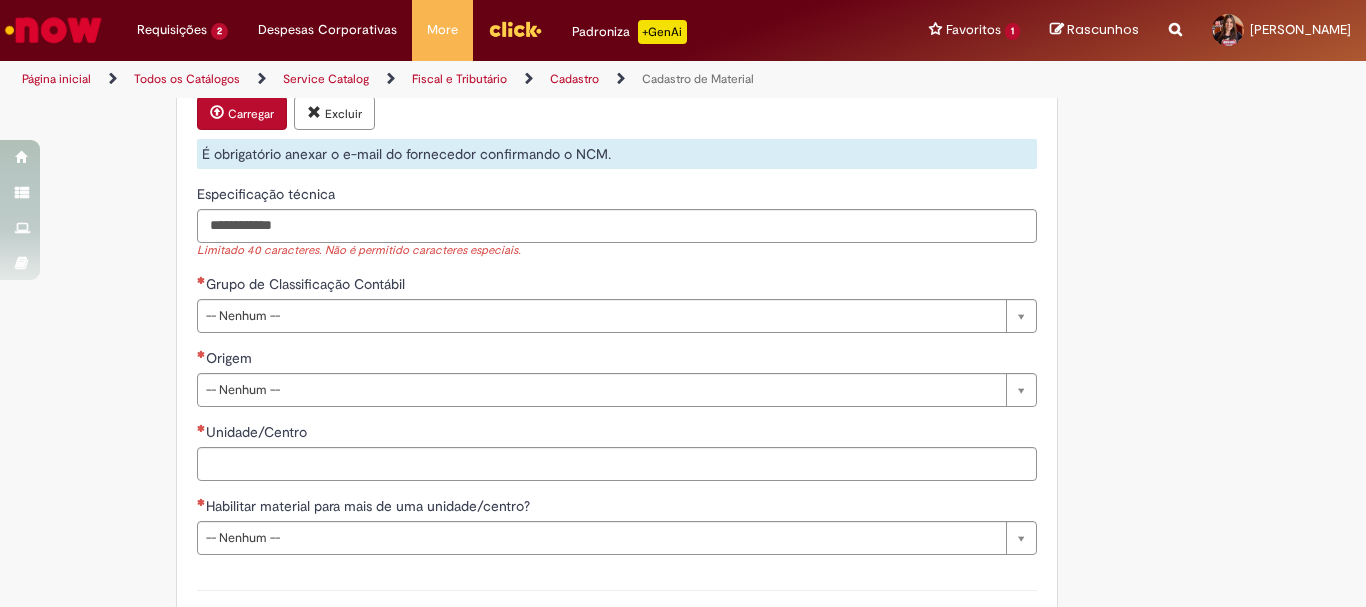 type on "**********" 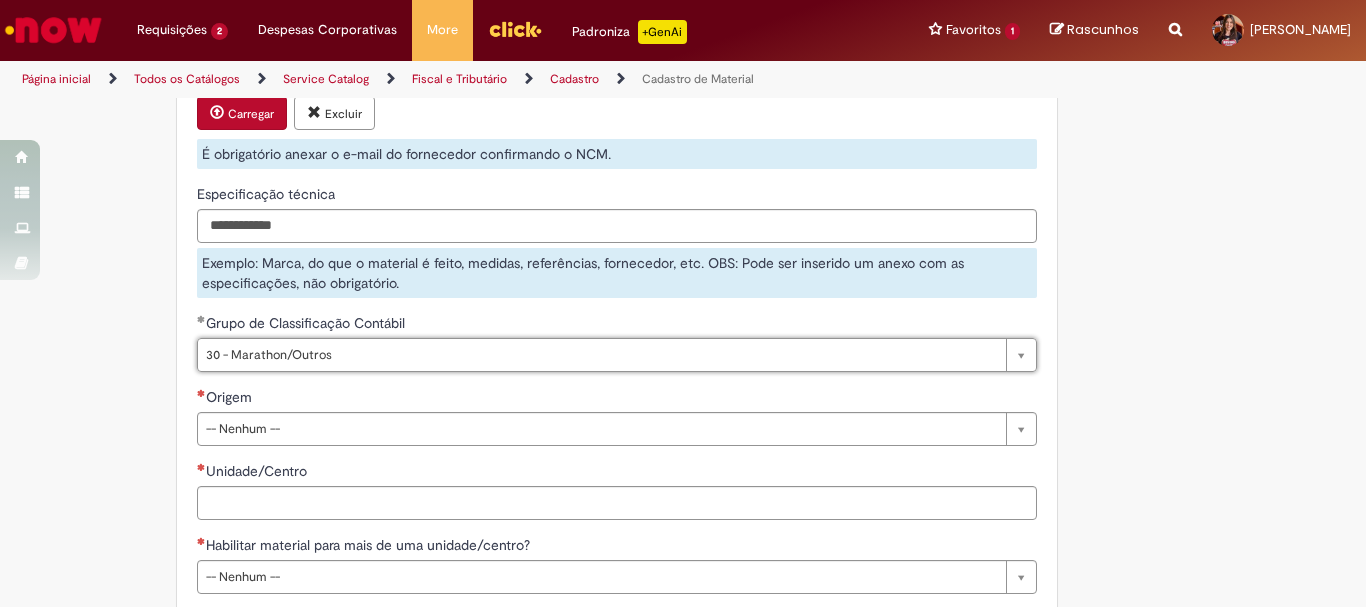 type 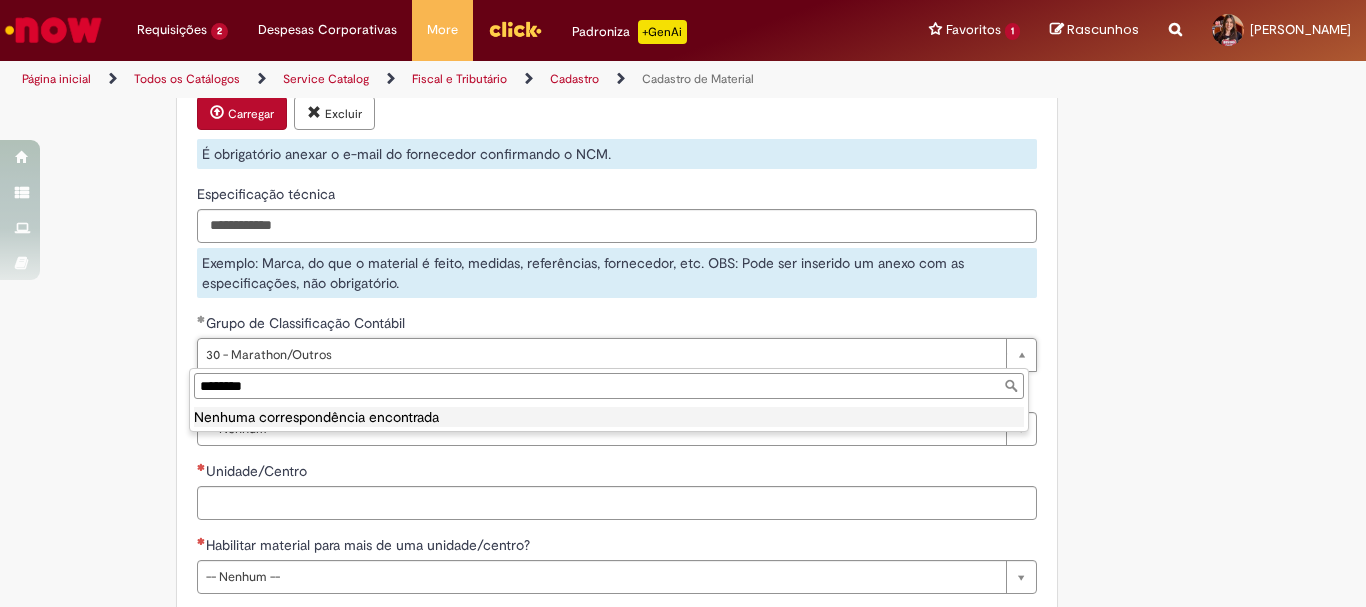type on "**********" 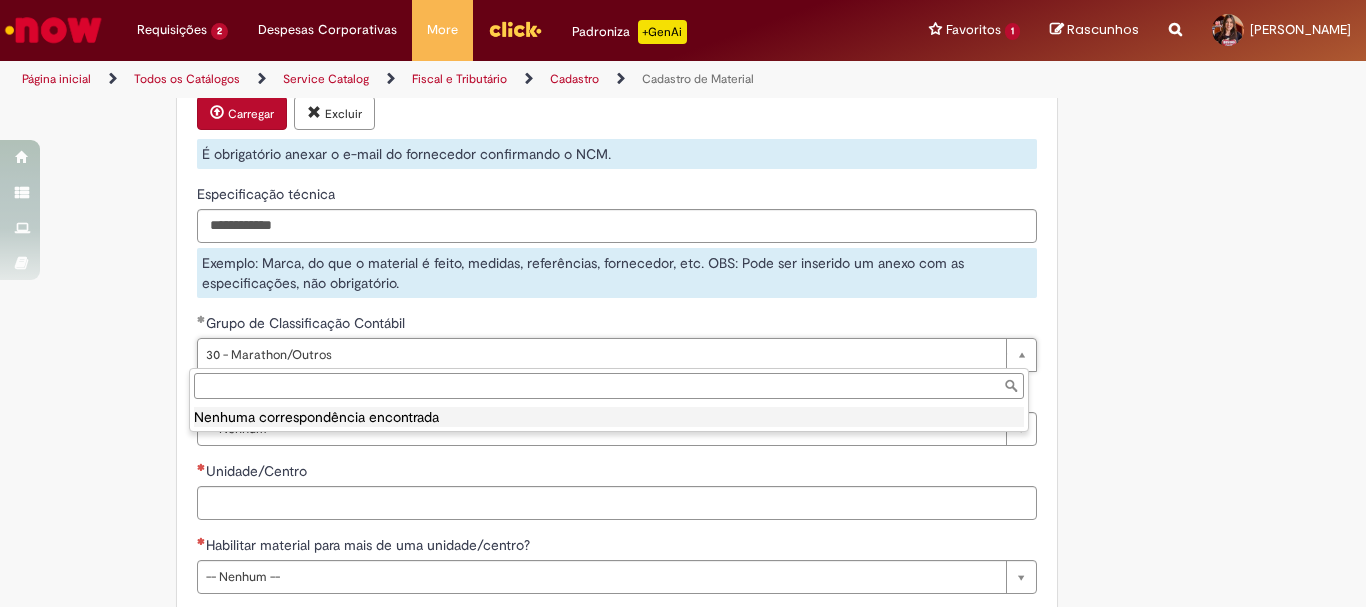 scroll, scrollTop: 0, scrollLeft: 137, axis: horizontal 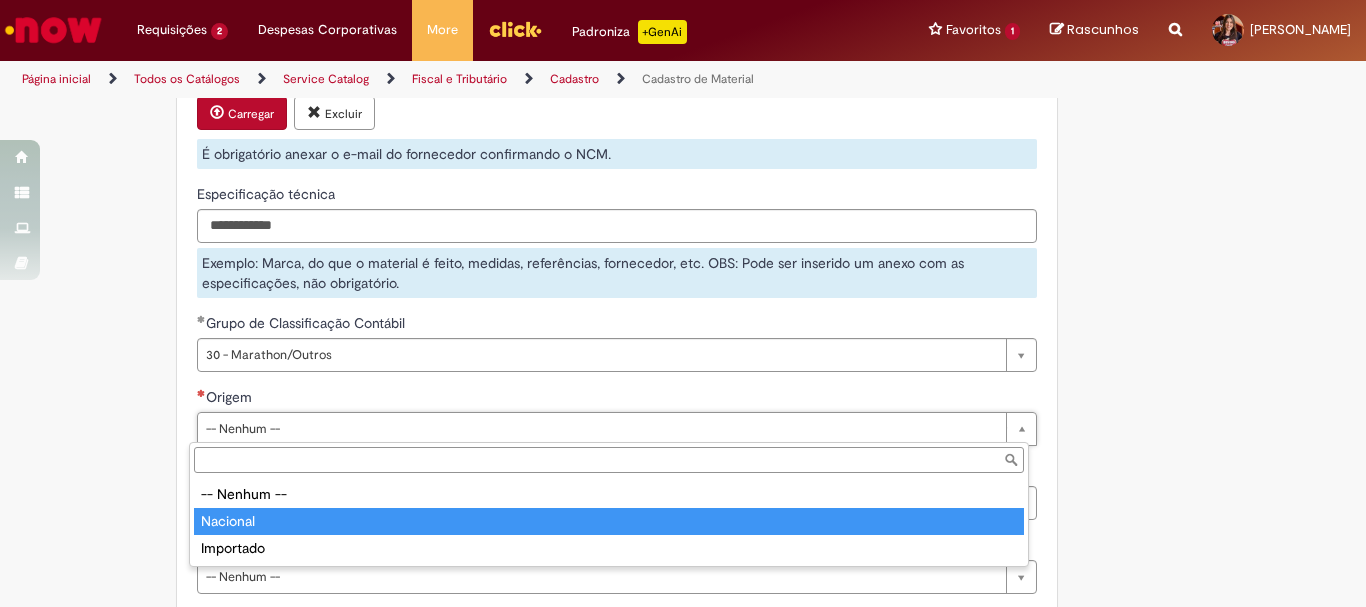 type on "********" 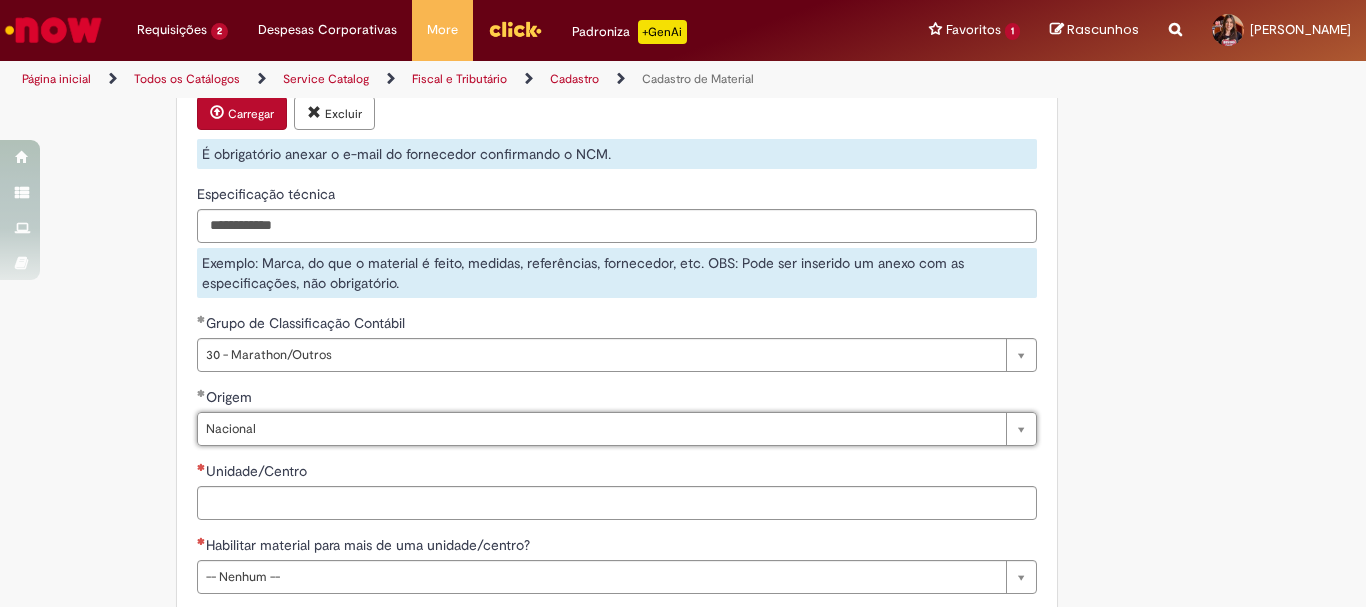 click on "Adicionar a Favoritos
Cadastro de Material
Oferta destinada à solicitações relacionadas ao cadastro de materiais.
Criação de Material  – Tipo de Solicitação destinada para criação de novos códigos dos materiais abaixo:       1.1 – Embalagem Retornável (Ativo de Giro)       1.2 – Embalagem Não Retornável        1.3 – Matéria prima       1.4 – Marketing       1.5 – Cadastro de Protótipo CIT (Cadastro exclusivo do CIT)
Habilitação  – Tipo de Solicitação destinada a Habilitação dos Materiais       2.1 – Habilitação de Material       2.2 - Habilitar Tipo de Avaliação New & Especiais
ATENÇÃO CÓDIGO ECC!   Para solicitação de  HABILITAÇÃO DE MATERIAL  É NECESSÁRIO INFORMAR O CÓDIGO DO  MATERIAL E UNIDADE DO  ECC
NÃO  ocorre.
ATENÇÃO INTERFACE!
Modificação" at bounding box center (585, -619) 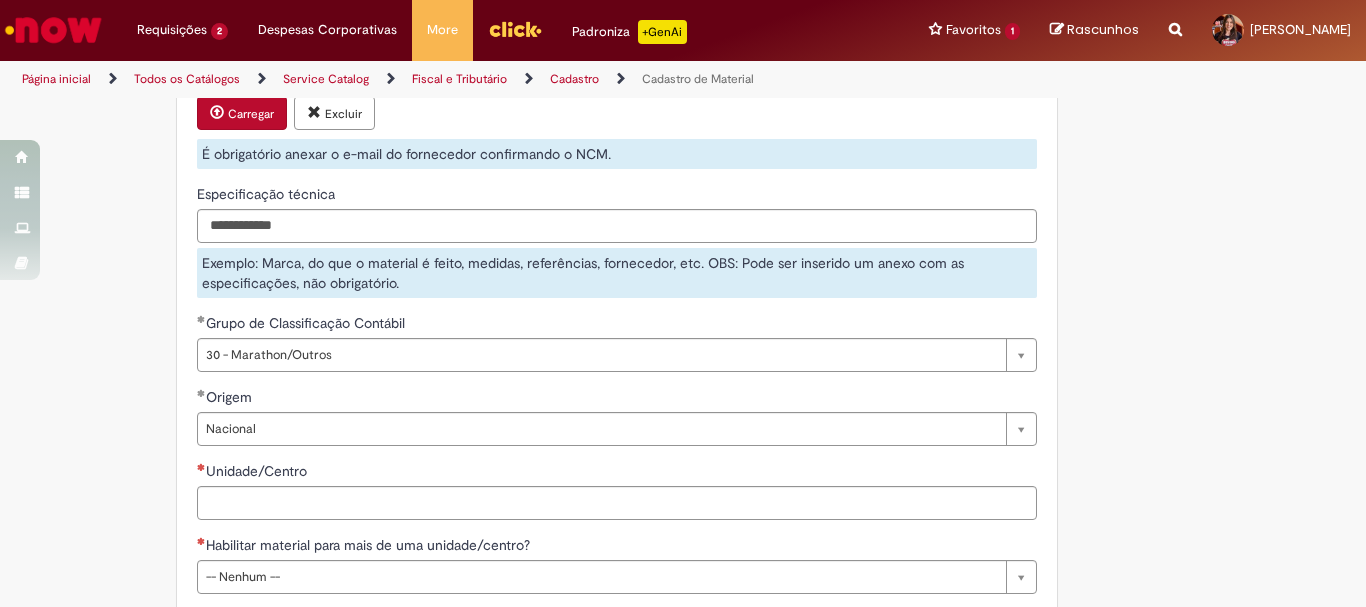 scroll, scrollTop: 2500, scrollLeft: 0, axis: vertical 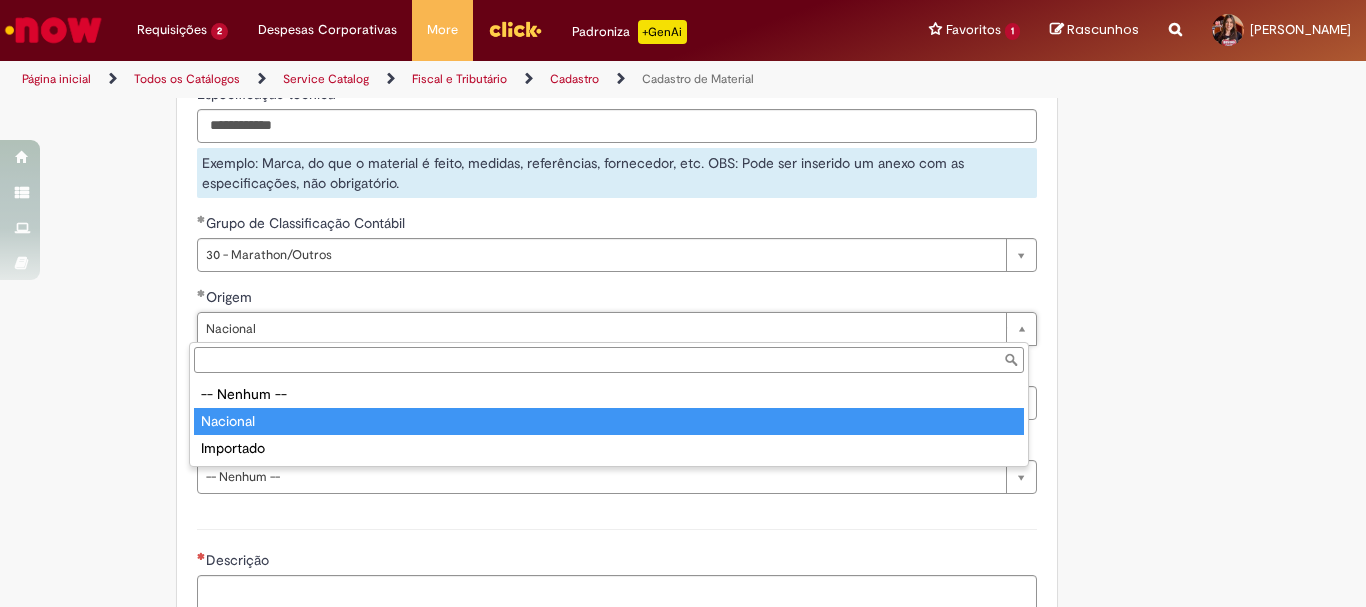 type on "********" 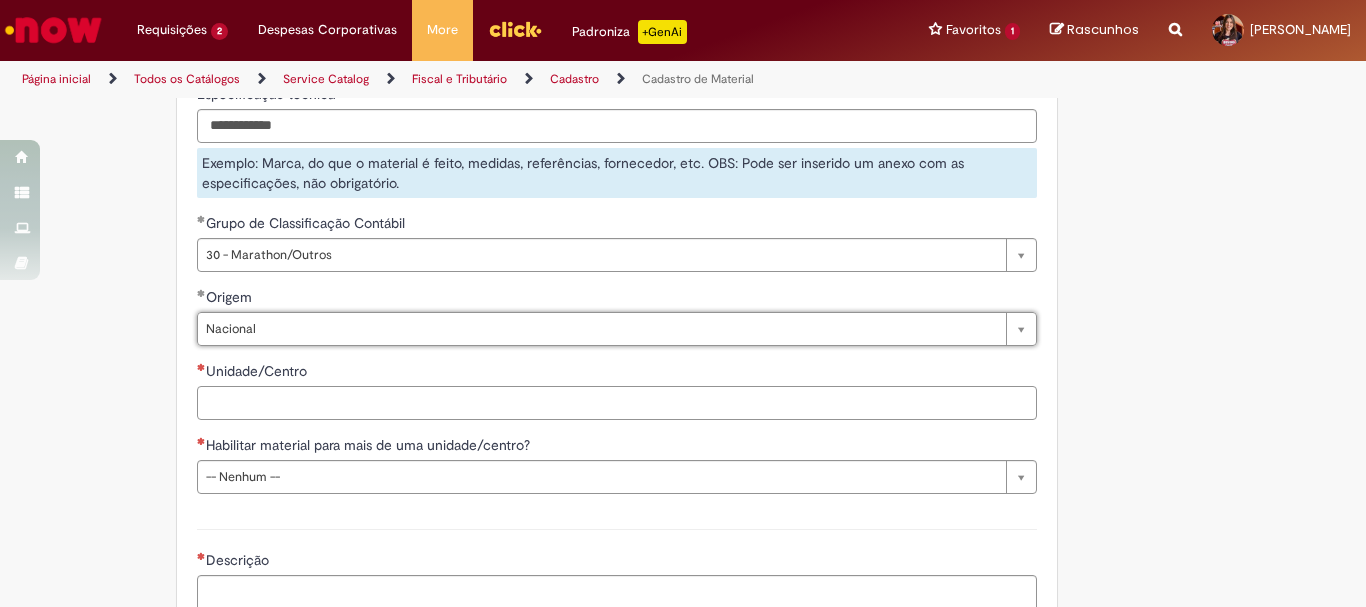 scroll, scrollTop: 0, scrollLeft: 0, axis: both 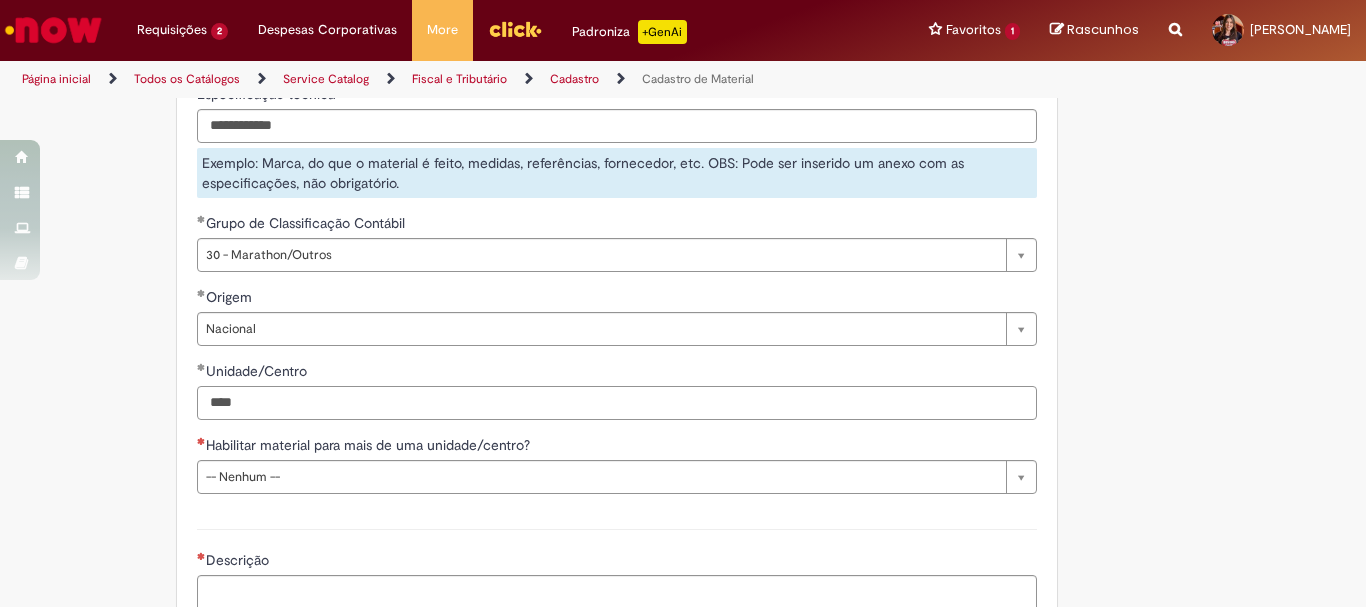 type on "****" 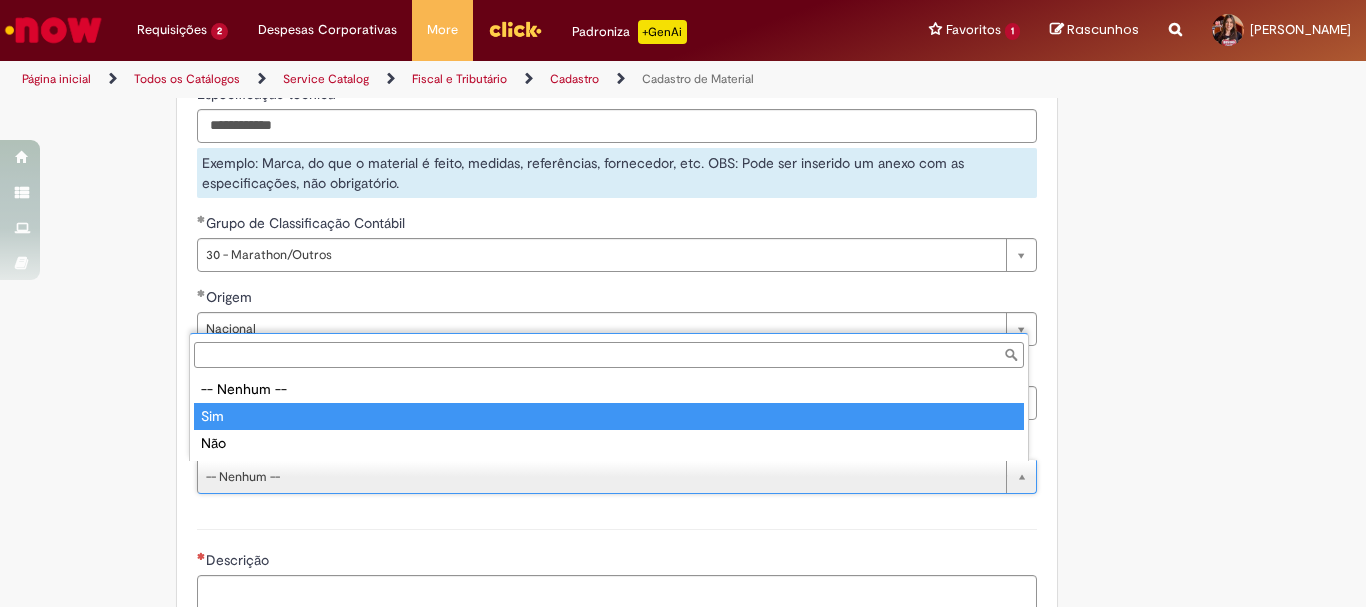 type on "***" 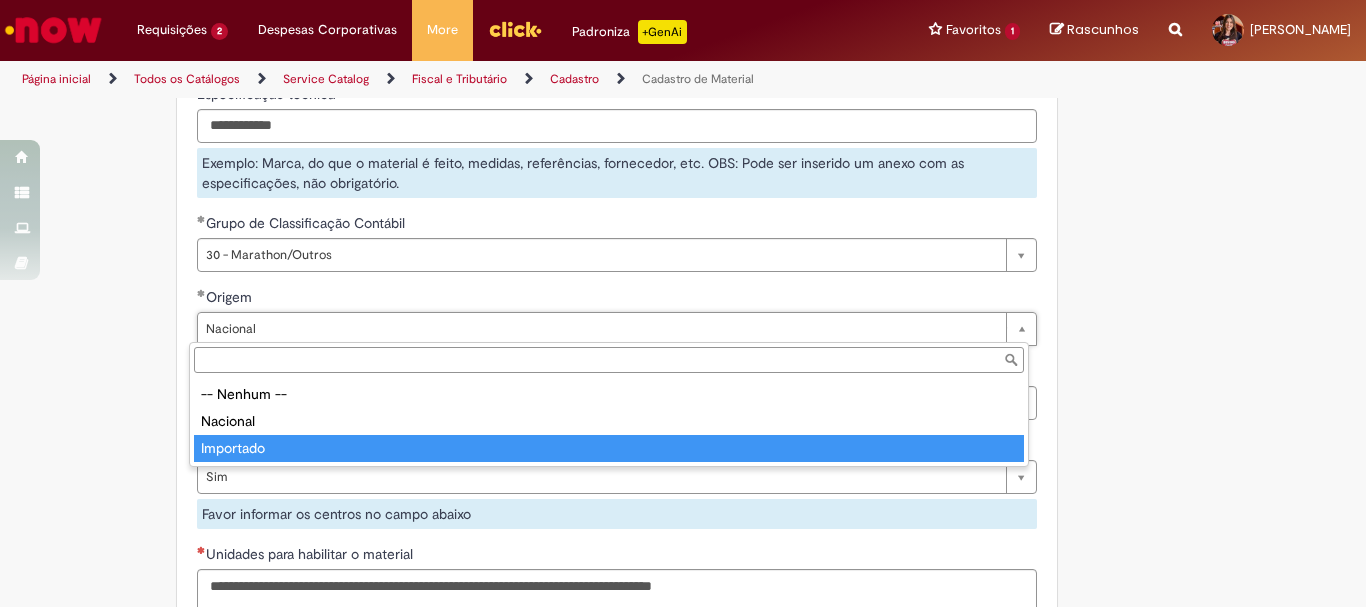 type on "*********" 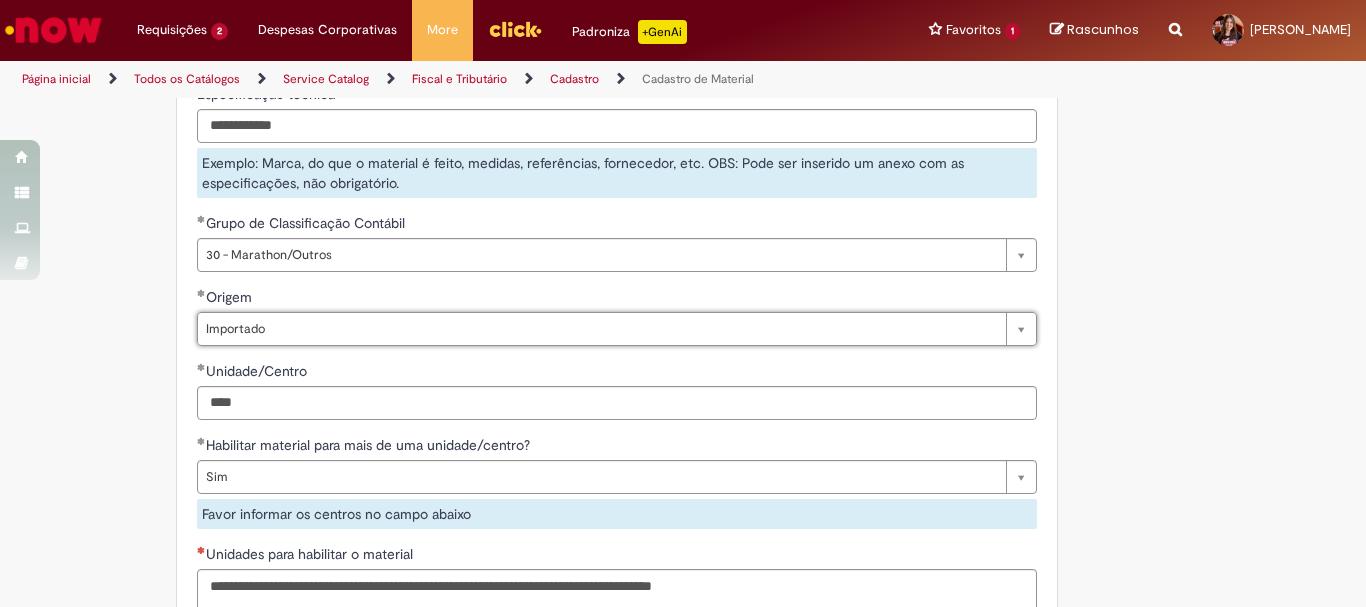 scroll, scrollTop: 0, scrollLeft: 53, axis: horizontal 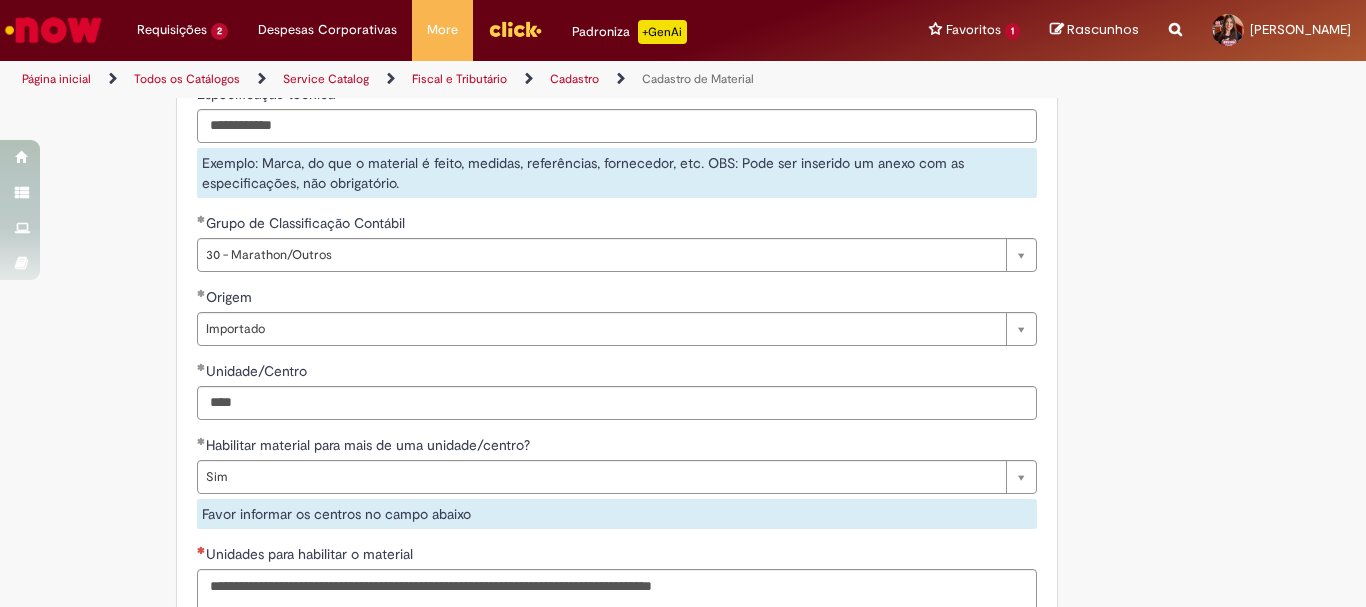 click on "Adicionar a Favoritos
Cadastro de Material
Oferta destinada à solicitações relacionadas ao cadastro de materiais.
Criação de Material  – Tipo de Solicitação destinada para criação de novos códigos dos materiais abaixo:       1.1 – Embalagem Retornável (Ativo de Giro)       1.2 – Embalagem Não Retornável        1.3 – Matéria prima       1.4 – Marketing       1.5 – Cadastro de Protótipo CIT (Cadastro exclusivo do CIT)
Habilitação  – Tipo de Solicitação destinada a Habilitação dos Materiais       2.1 – Habilitação de Material       2.2 - Habilitar Tipo de Avaliação New & Especiais
ATENÇÃO CÓDIGO ECC!   Para solicitação de  HABILITAÇÃO DE MATERIAL  É NECESSÁRIO INFORMAR O CÓDIGO DO  MATERIAL E UNIDADE DO  ECC
NÃO  ocorre.
ATENÇÃO INTERFACE!
Modificação" at bounding box center [585, -637] 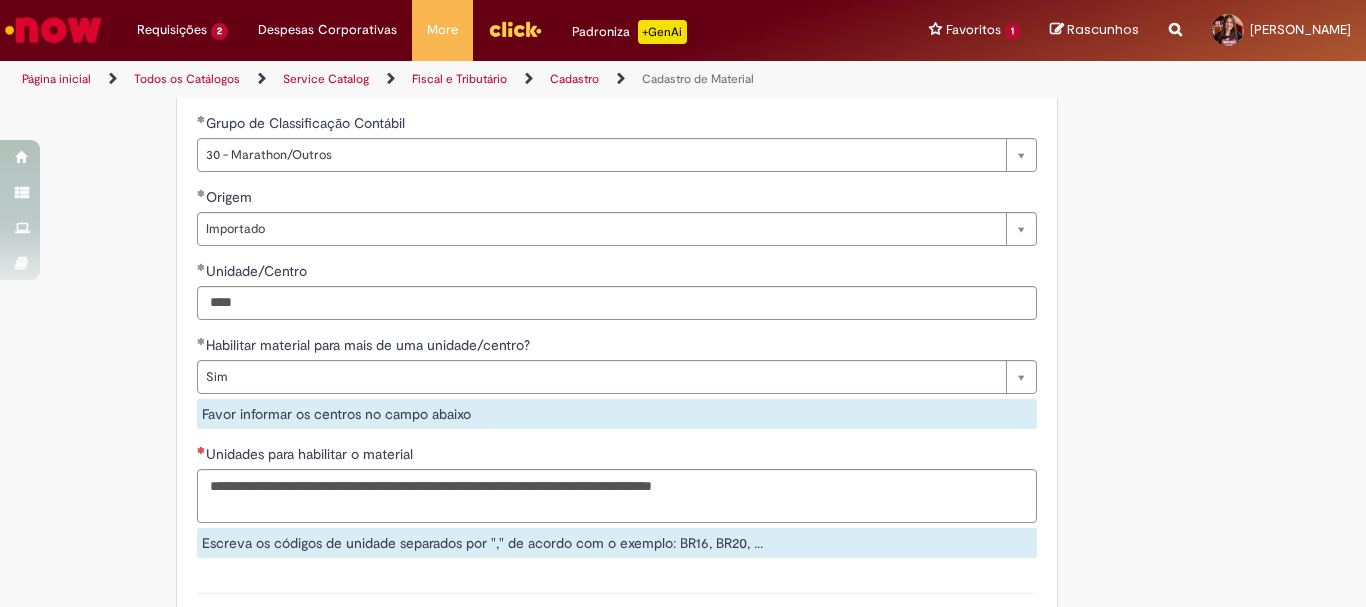 scroll, scrollTop: 2700, scrollLeft: 0, axis: vertical 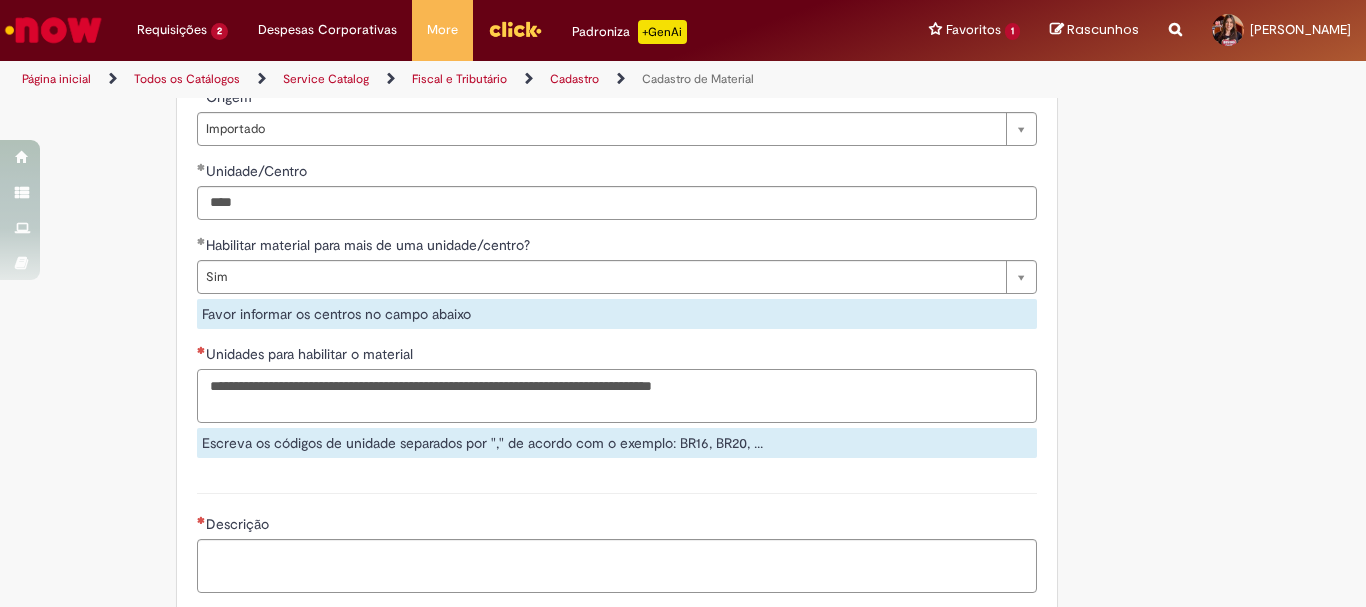 click on "Unidades para habilitar o material" at bounding box center [617, 396] 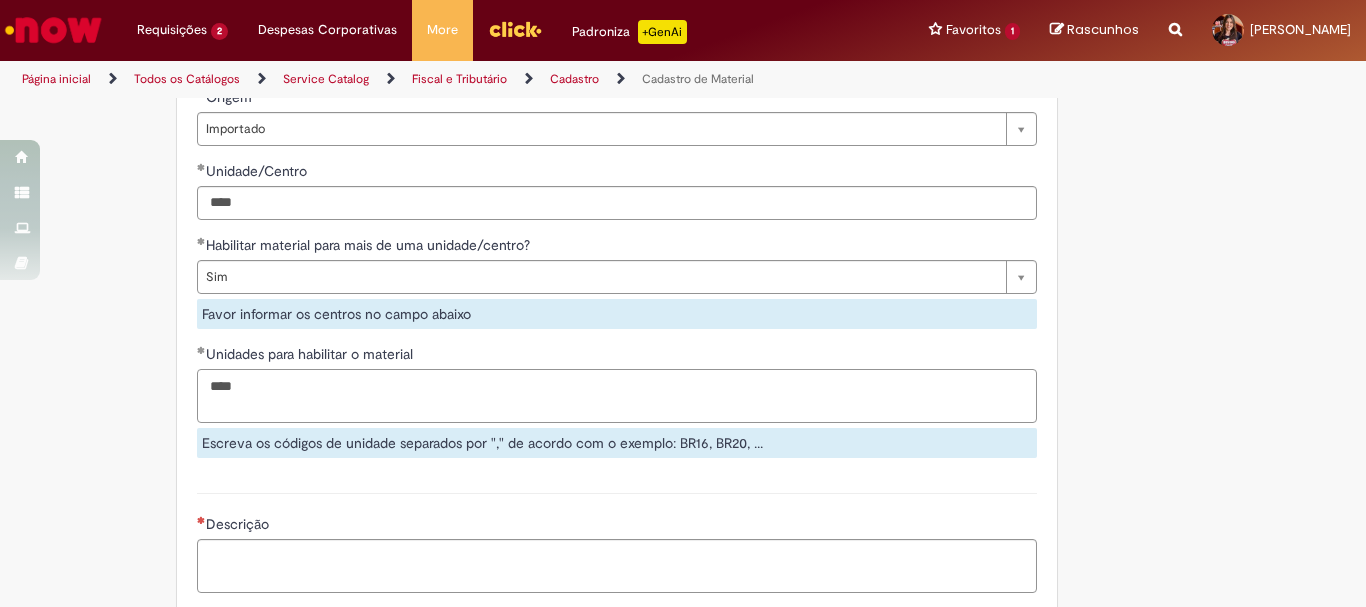 scroll, scrollTop: 2800, scrollLeft: 0, axis: vertical 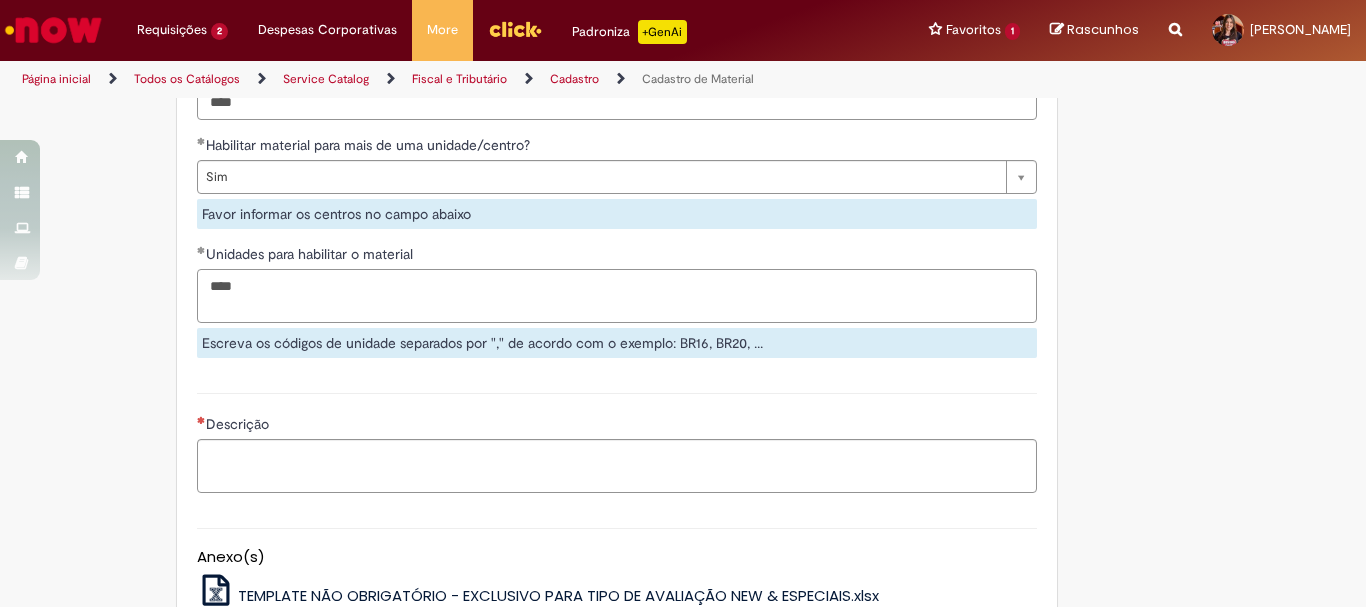 type on "****" 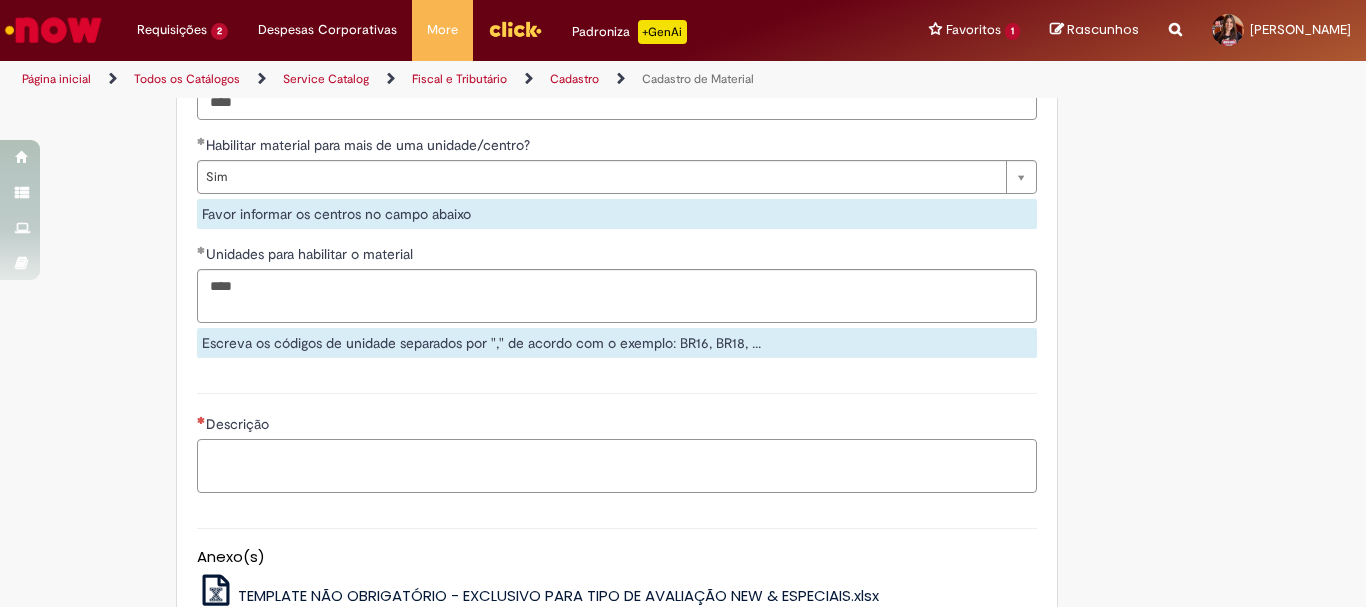 click on "Descrição" at bounding box center [617, 466] 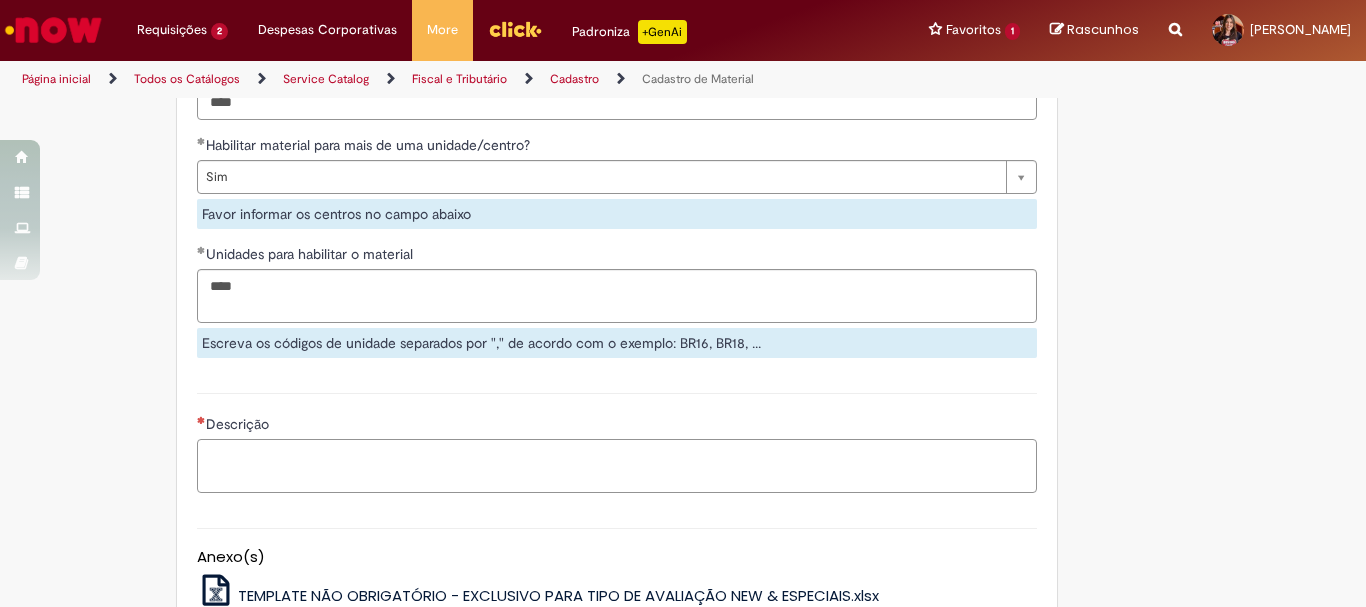 paste on "**********" 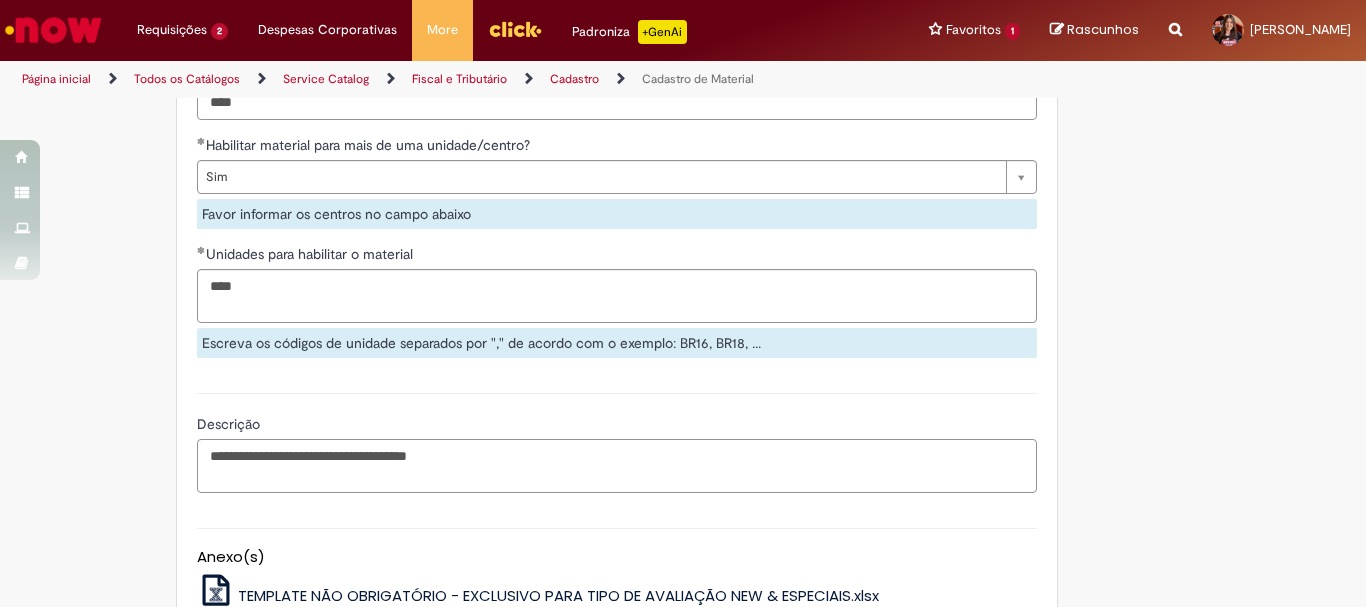 paste on "**********" 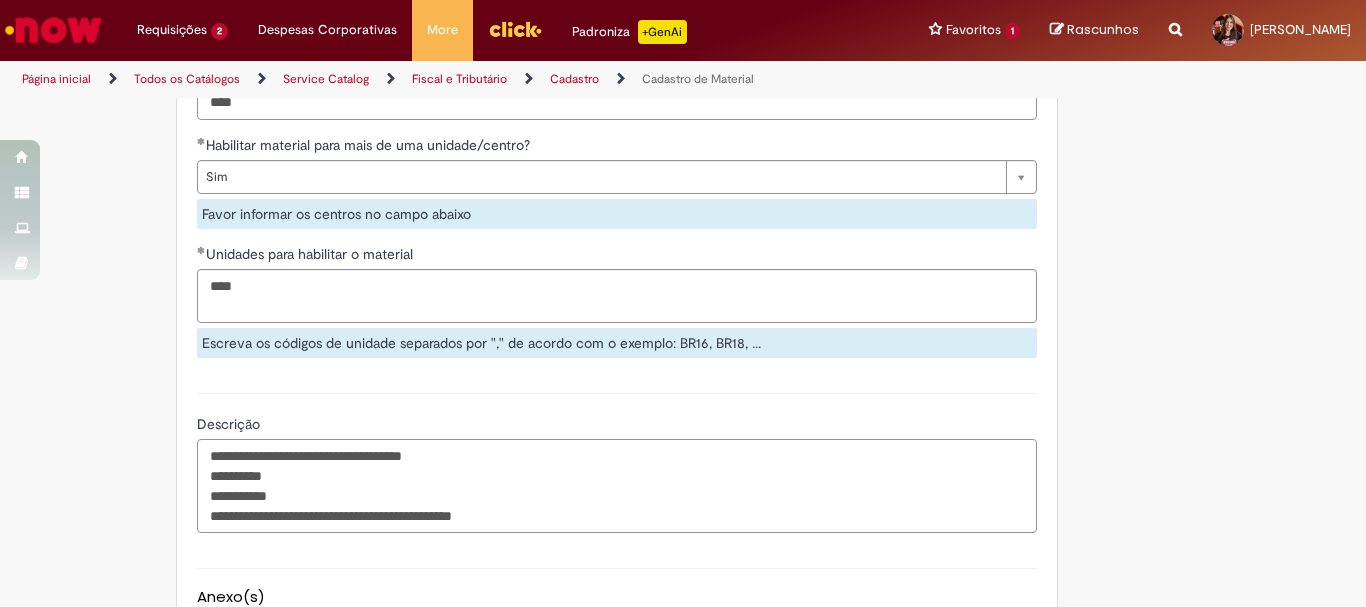 scroll, scrollTop: 3000, scrollLeft: 0, axis: vertical 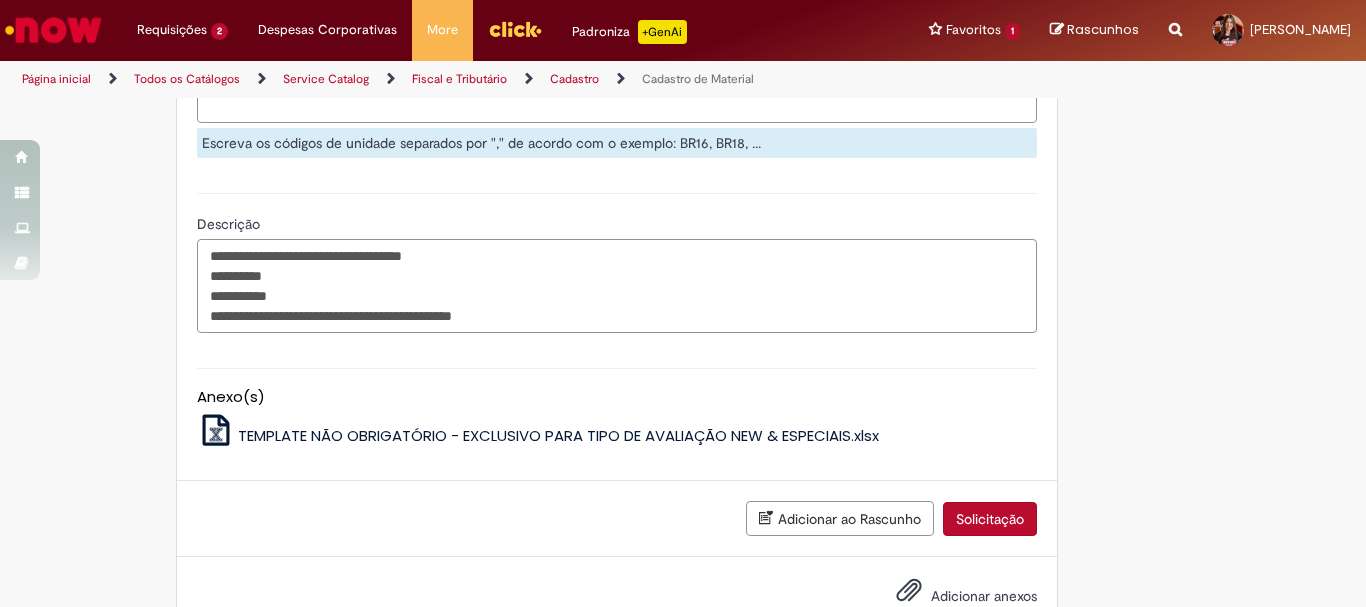 type on "**********" 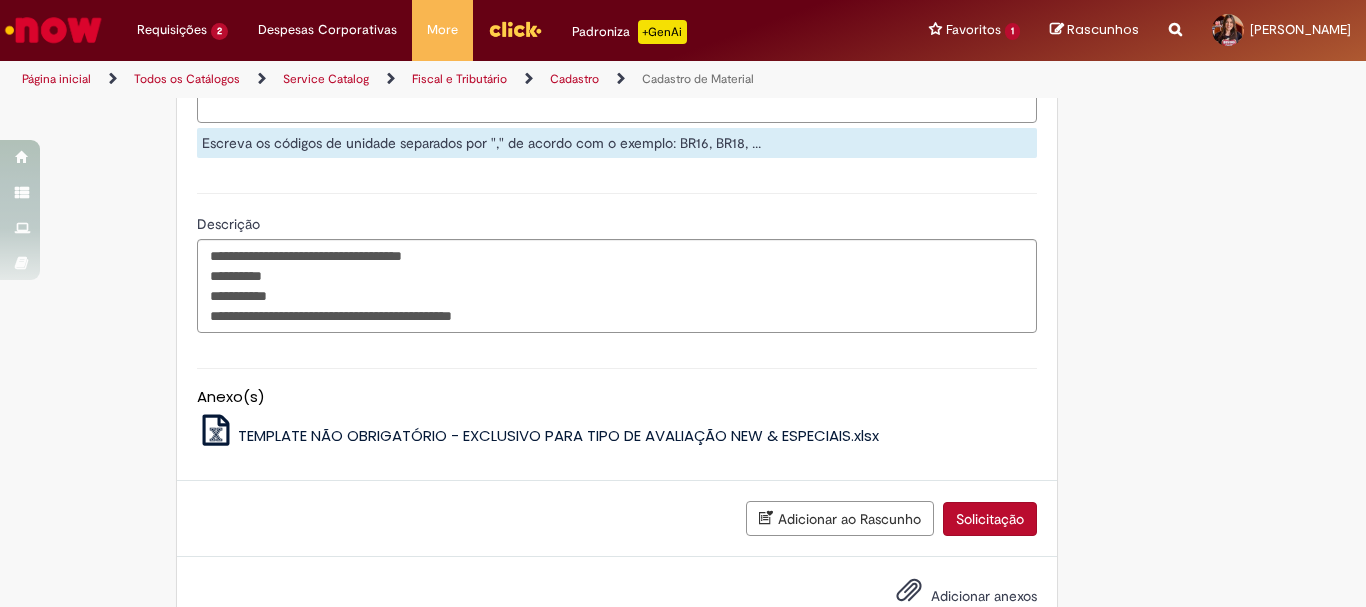click on "Adicionar anexos" at bounding box center [984, 596] 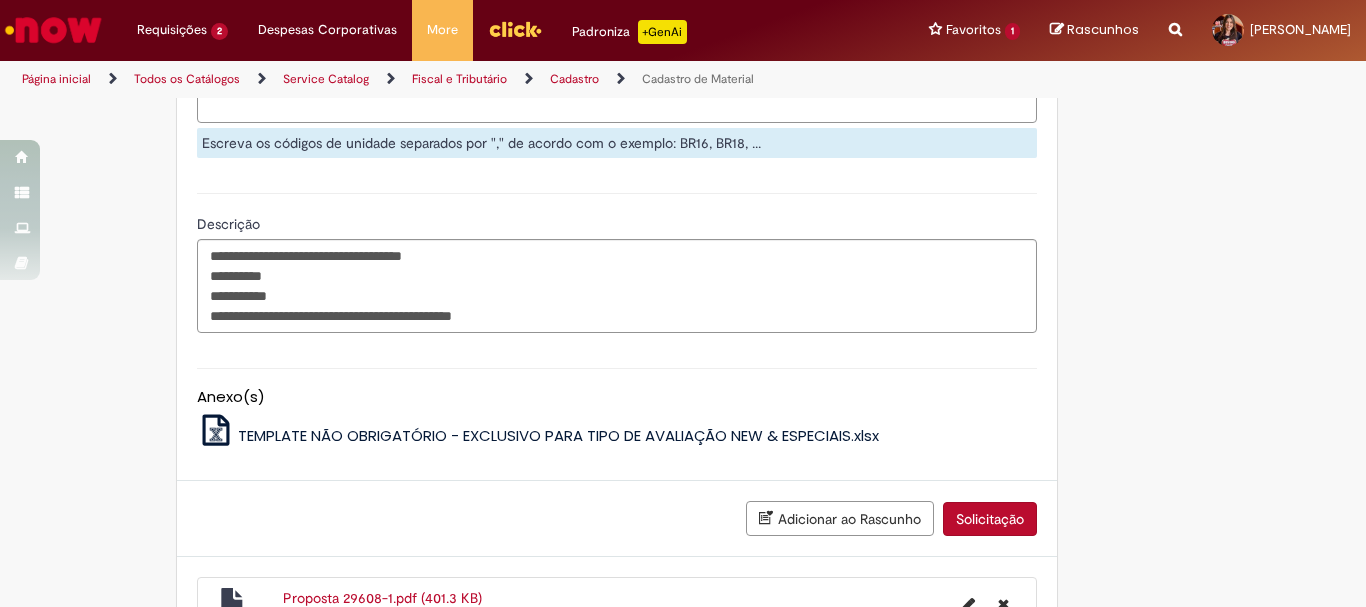 scroll, scrollTop: 3131, scrollLeft: 0, axis: vertical 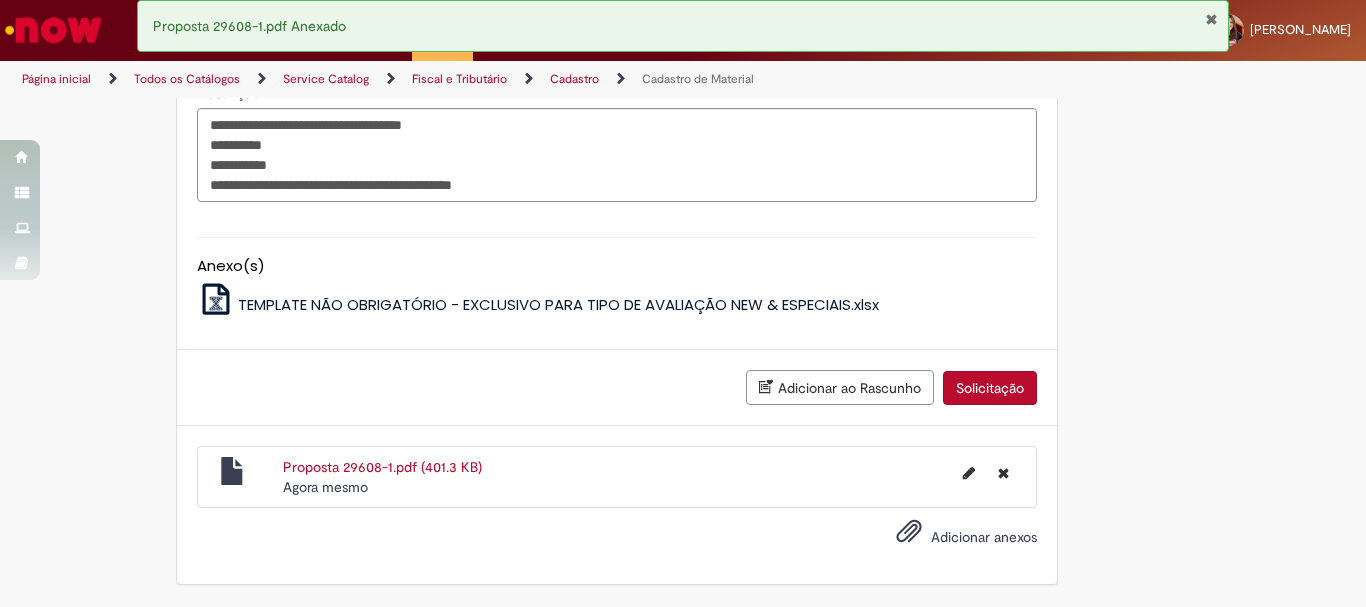 click on "Solicitação" at bounding box center [990, 388] 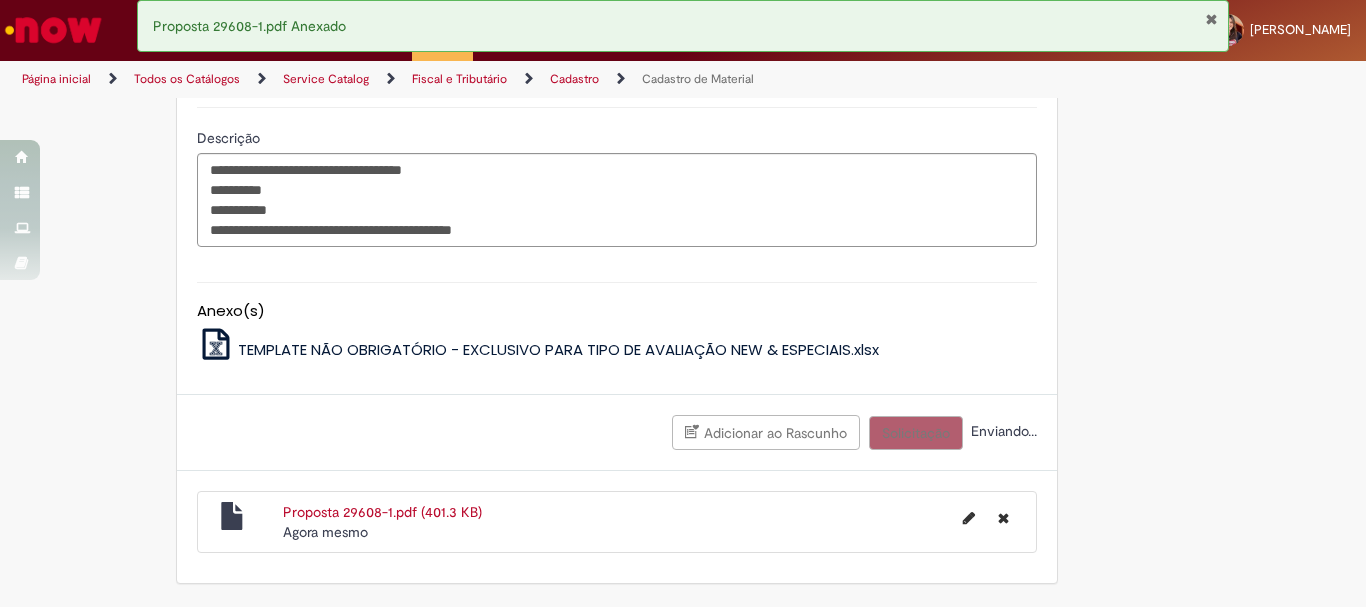 scroll, scrollTop: 3086, scrollLeft: 0, axis: vertical 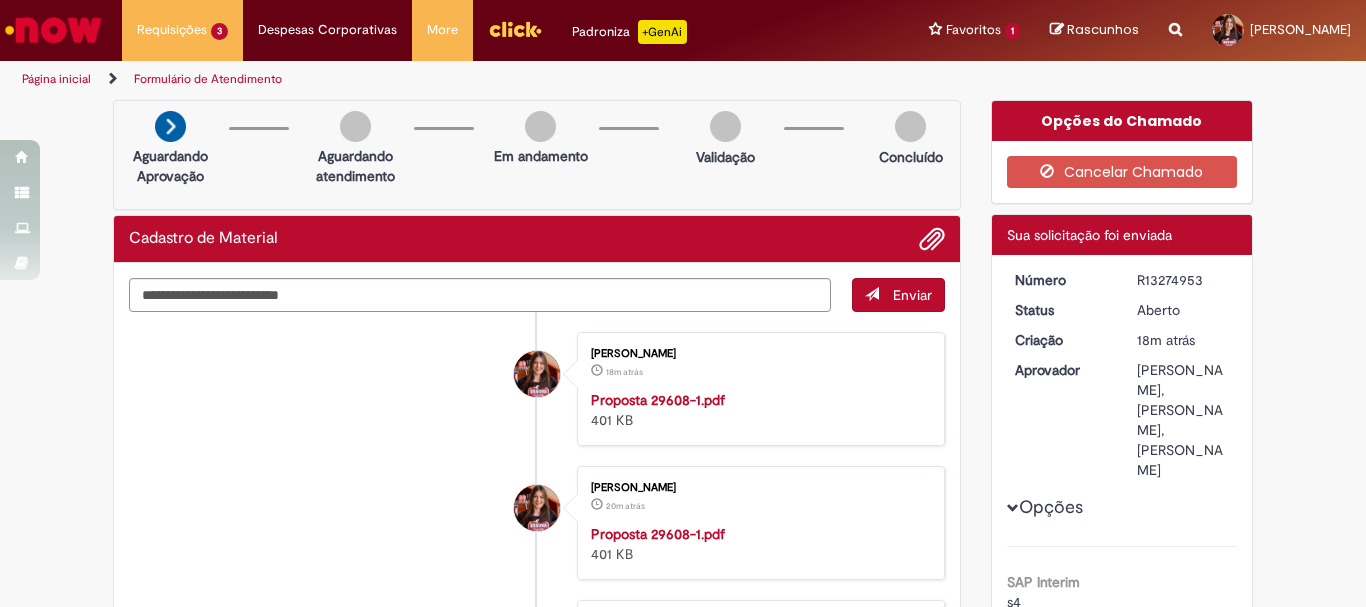 click at bounding box center (53, 30) 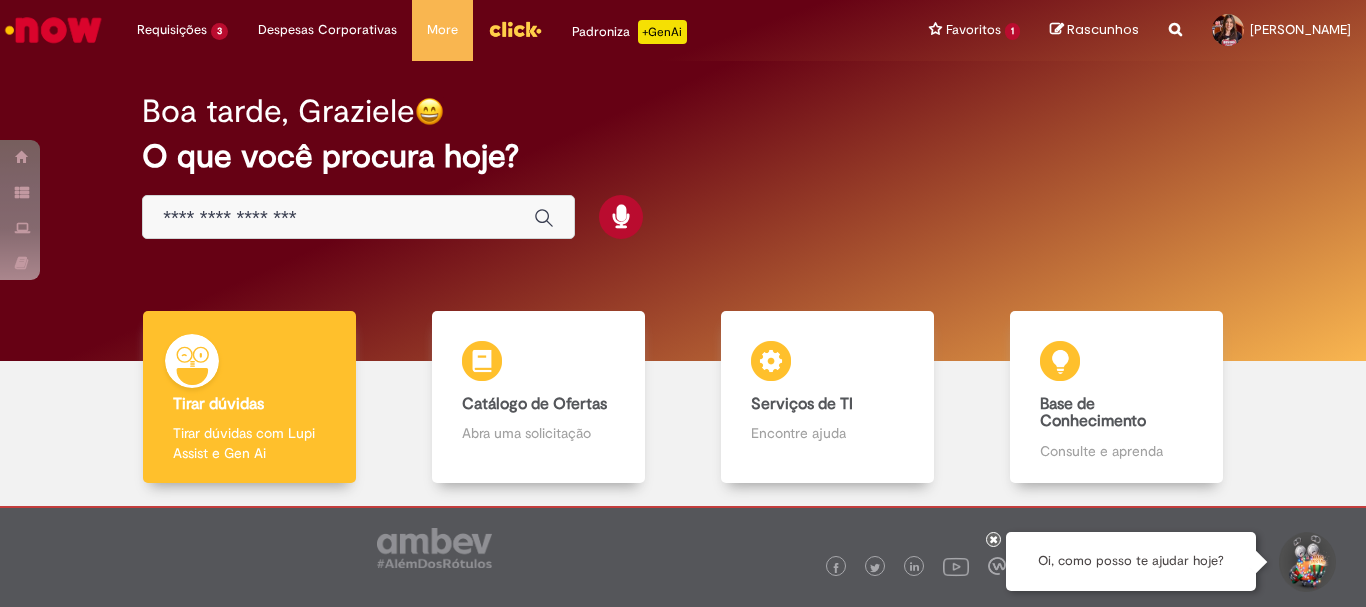 scroll, scrollTop: 0, scrollLeft: 0, axis: both 